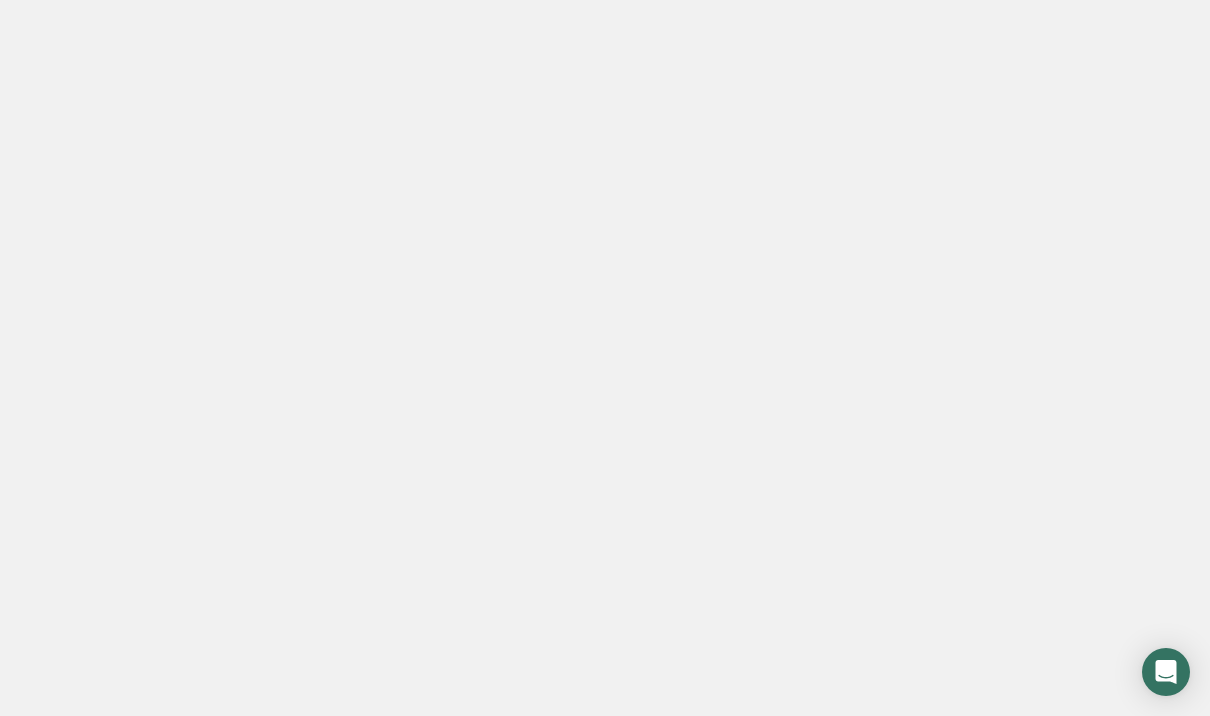 scroll, scrollTop: 0, scrollLeft: 0, axis: both 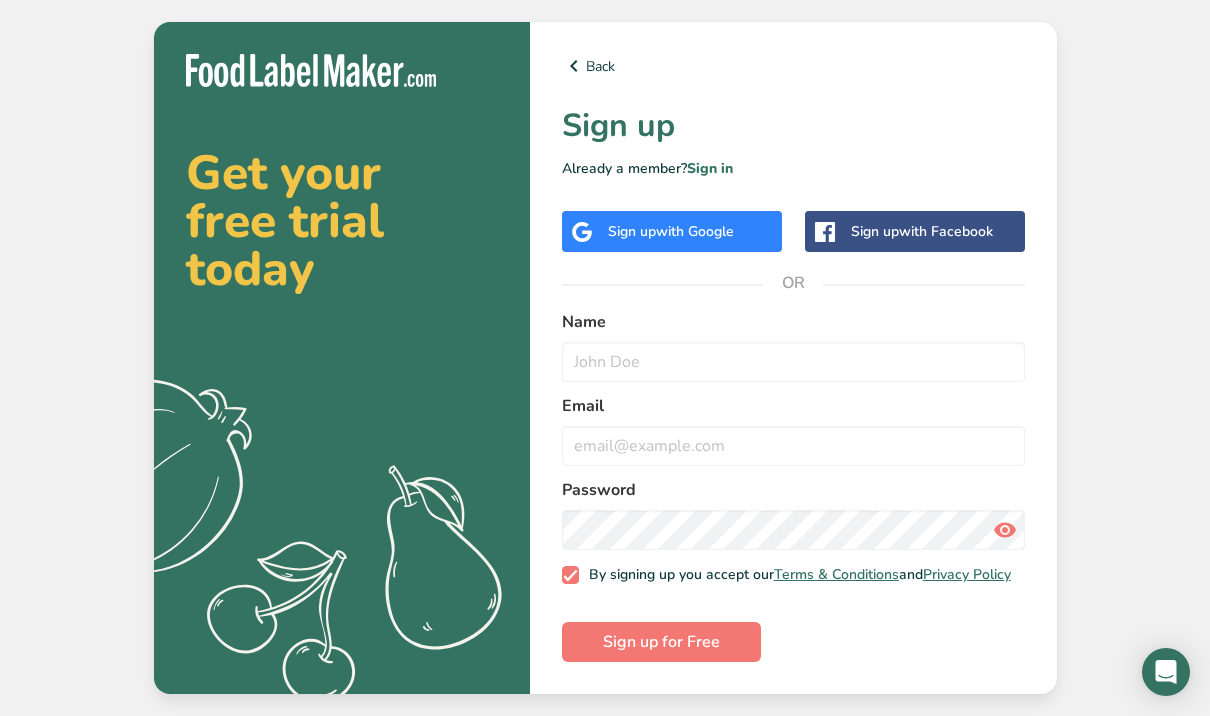 click on "with Google" at bounding box center (695, 231) 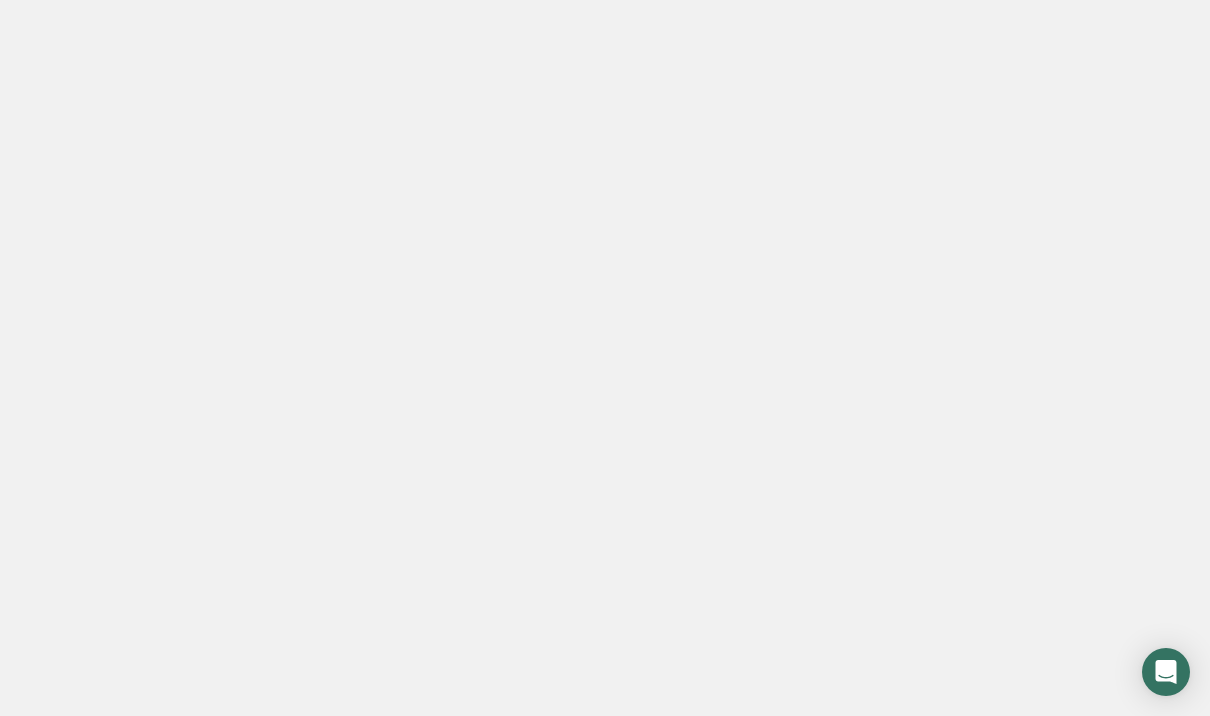 scroll, scrollTop: 0, scrollLeft: 0, axis: both 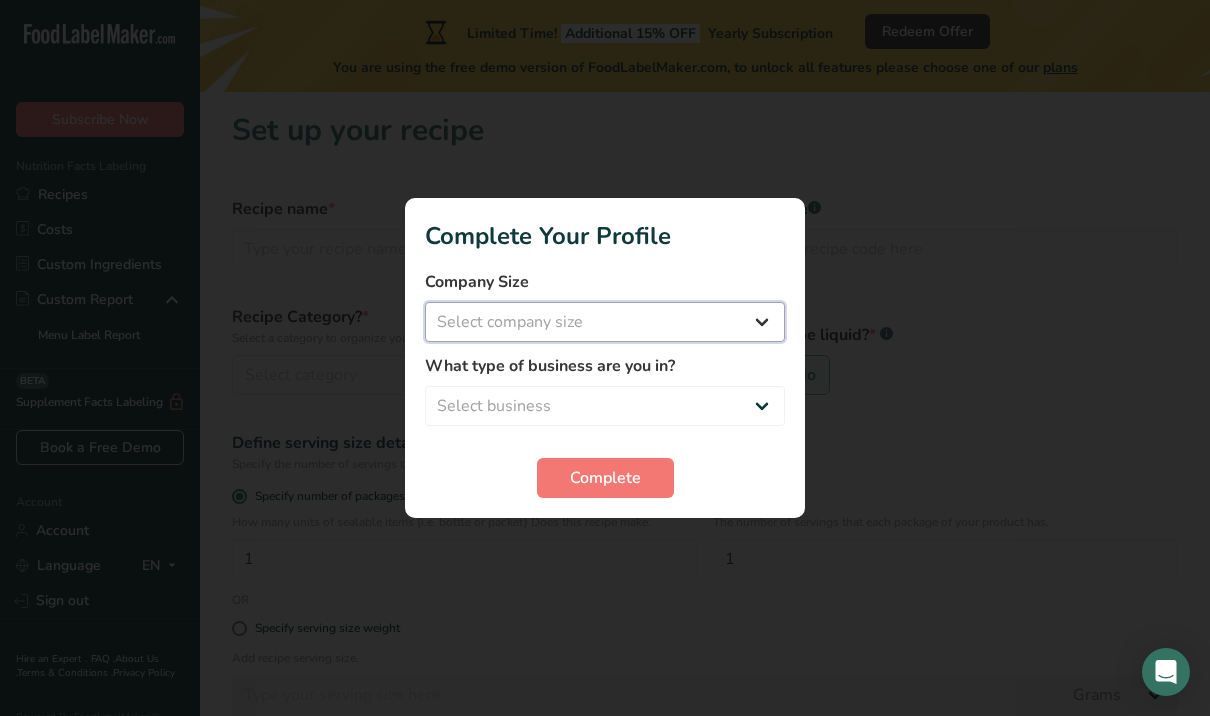 click on "Select company size
Fewer than 10 Employees
10 to 50 Employees
51 to 500 Employees
Over 500 Employees" at bounding box center [605, 322] 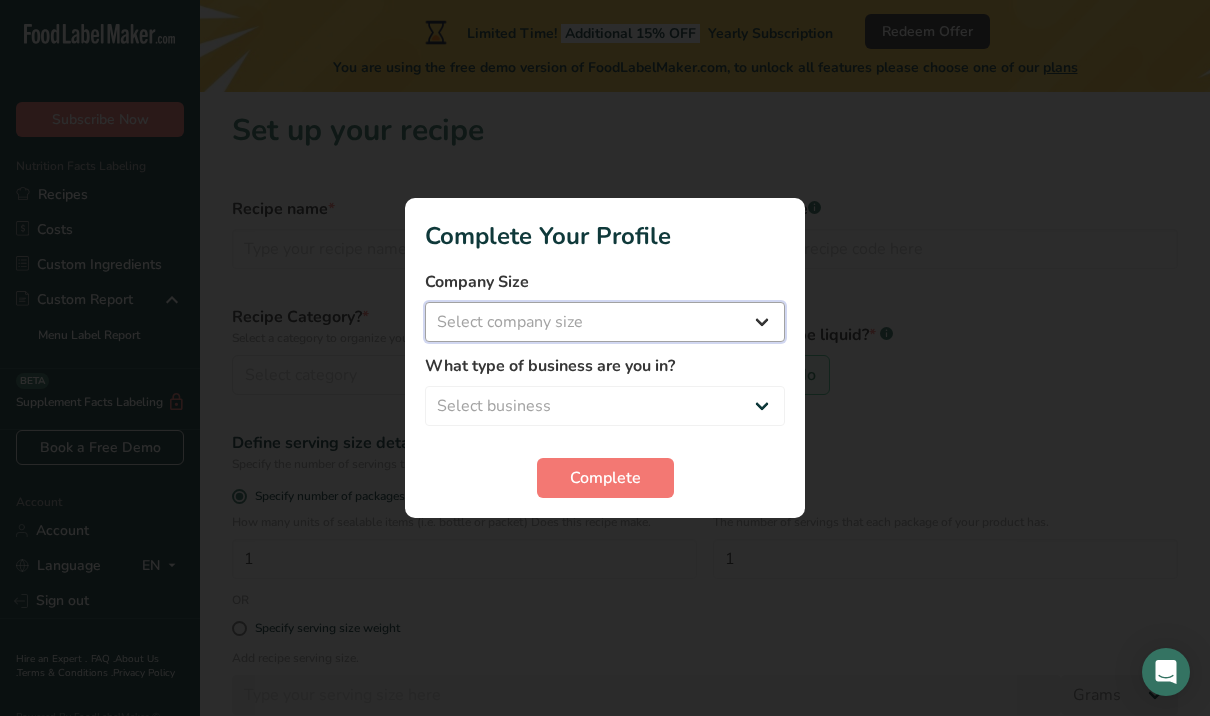 select on "1" 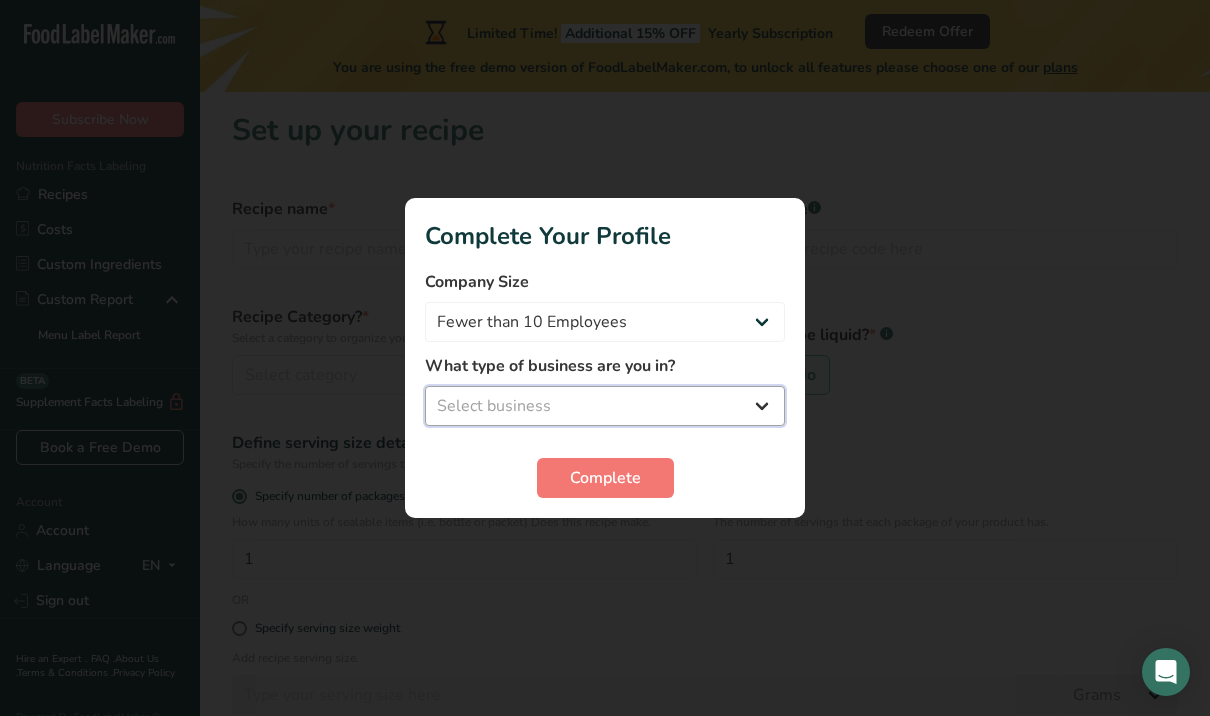 click on "Select business
Packaged Food Manufacturer
Restaurant & Cafe
Bakery
Meal Plans & Catering Company
Nutritionist
Food Blogger
Personal Trainer
Other" at bounding box center [605, 406] 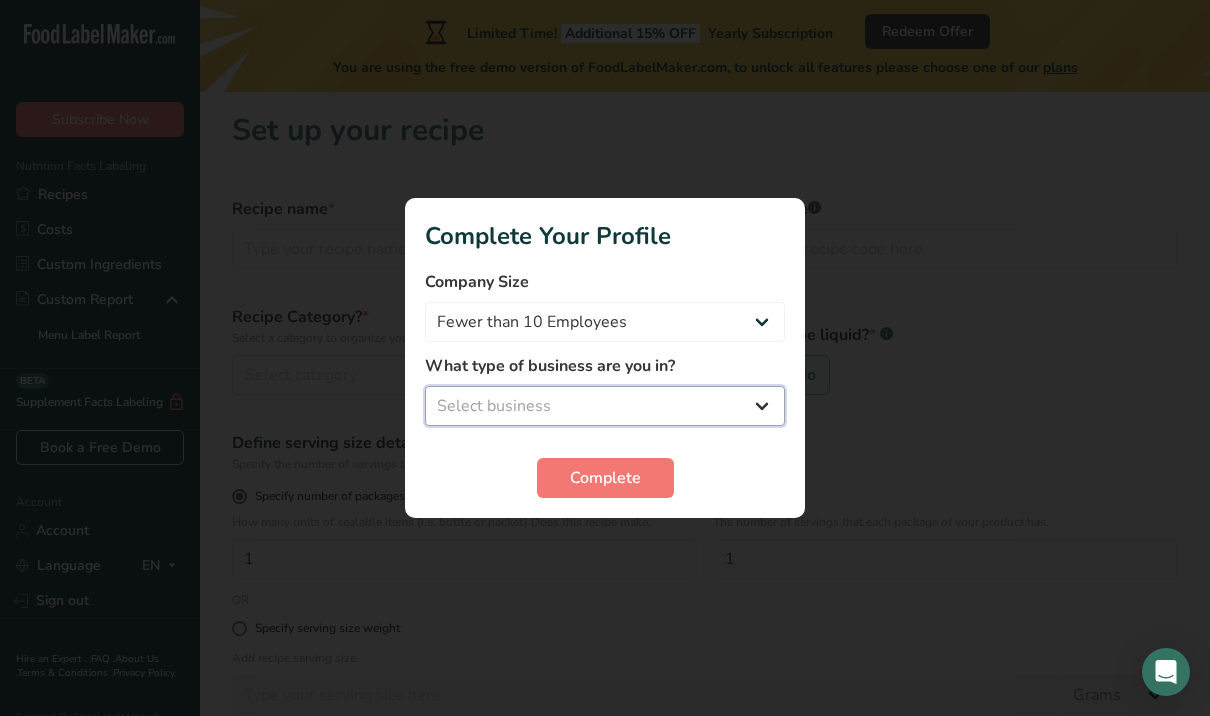 select on "3" 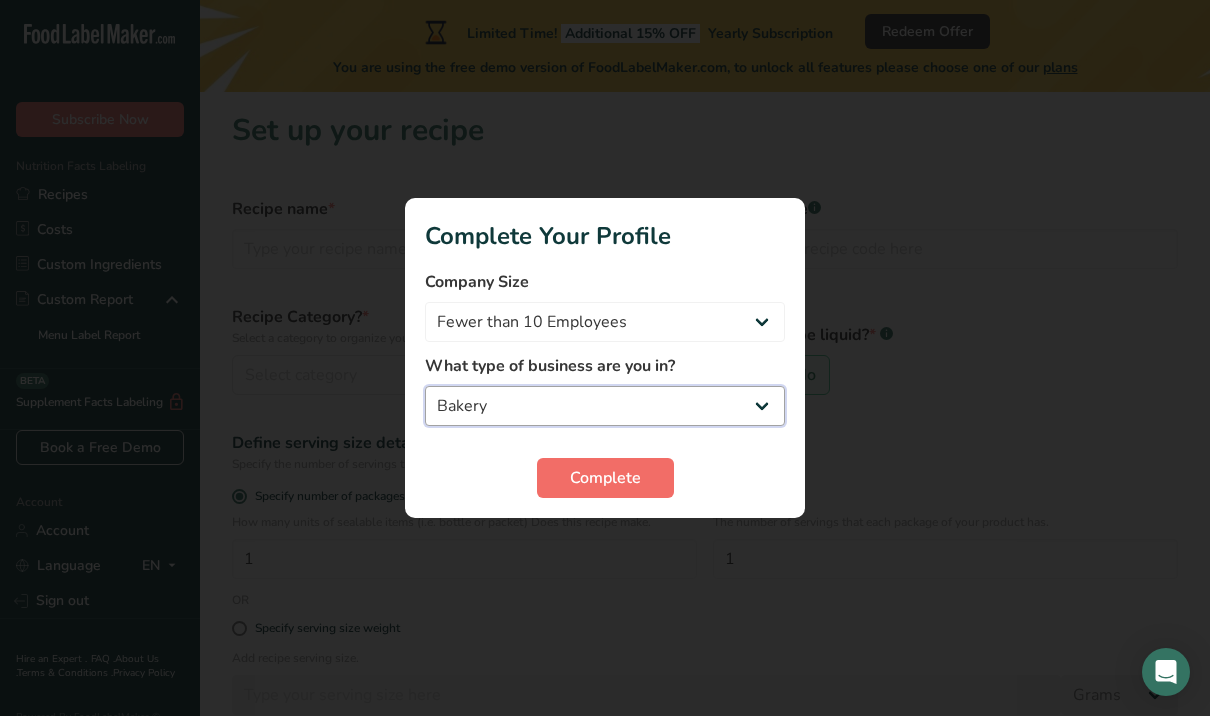 click on "Complete" at bounding box center [605, 478] 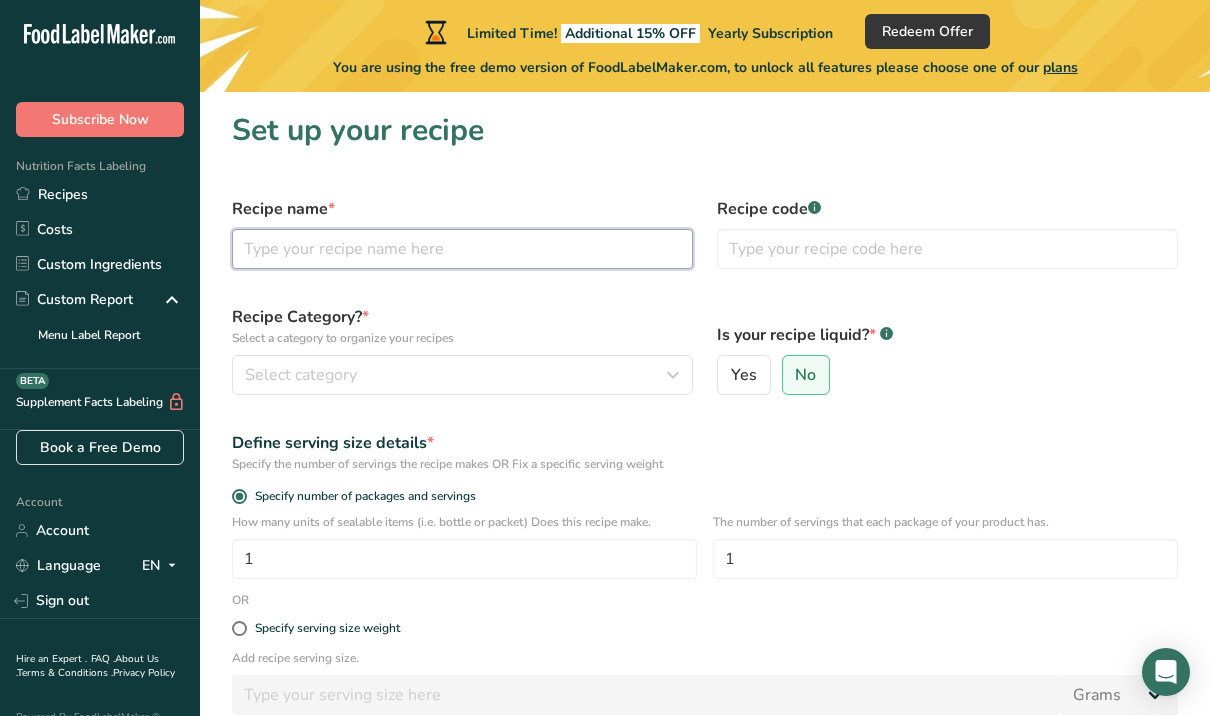 click at bounding box center (462, 249) 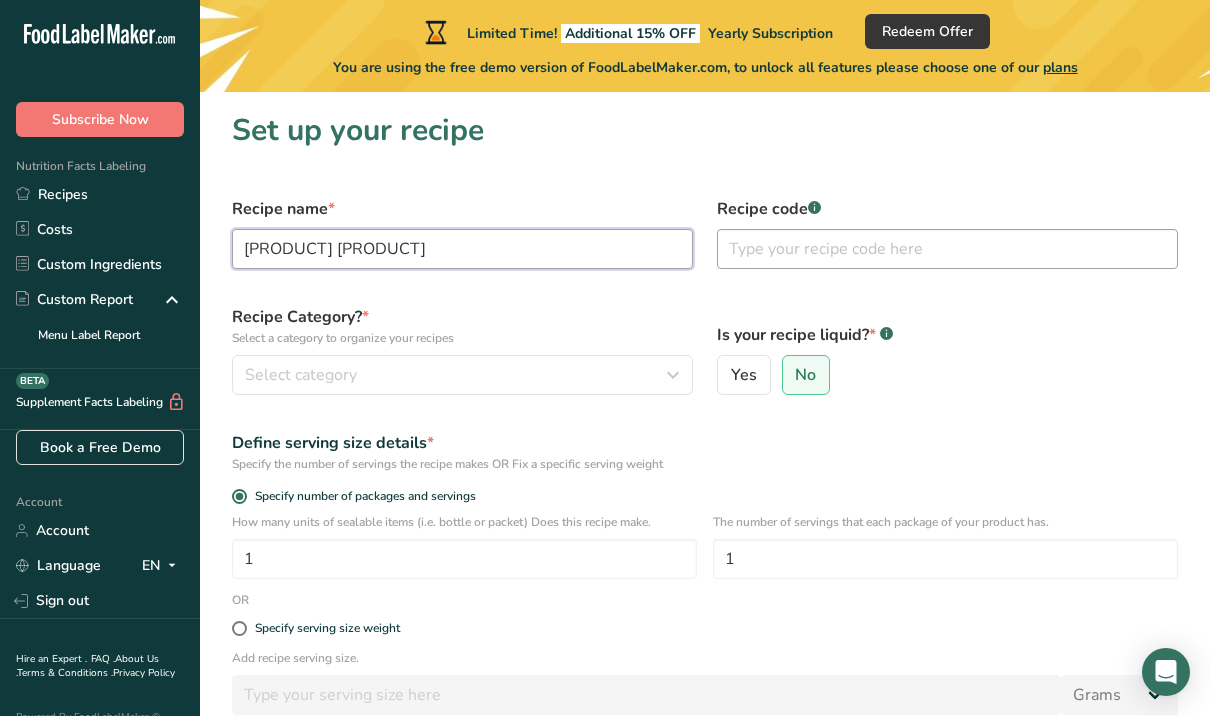 type on "Strawberry shortcake" 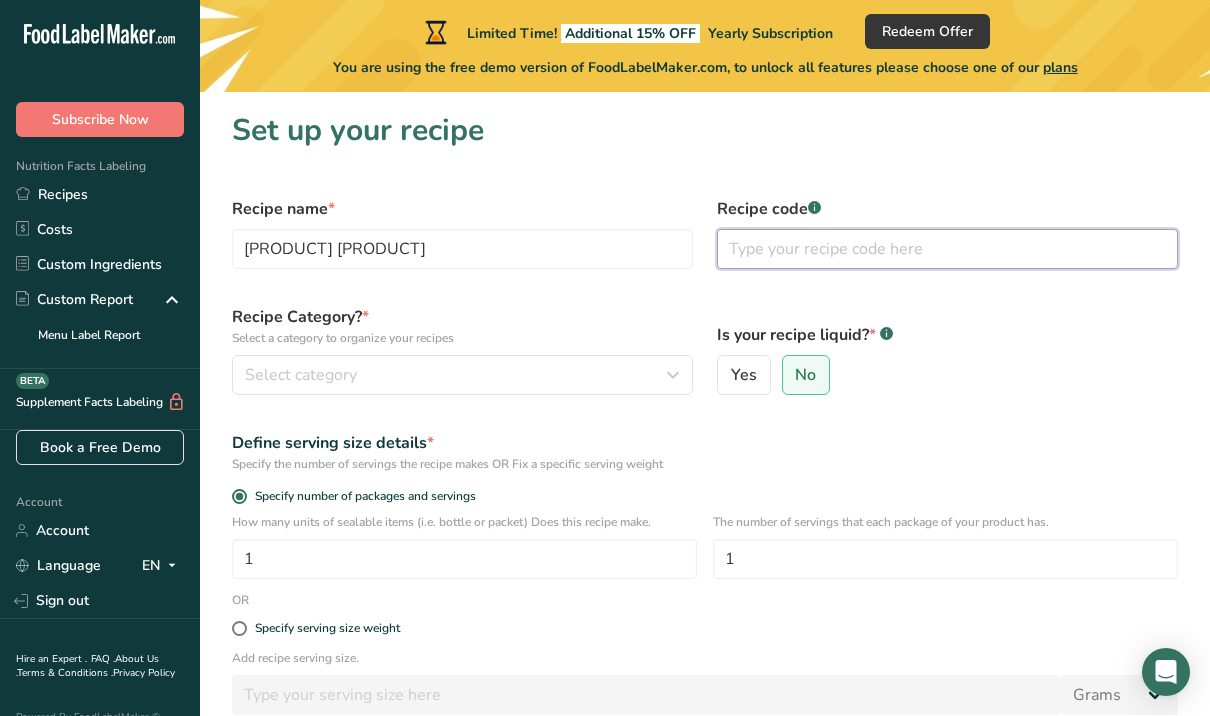 click at bounding box center (947, 249) 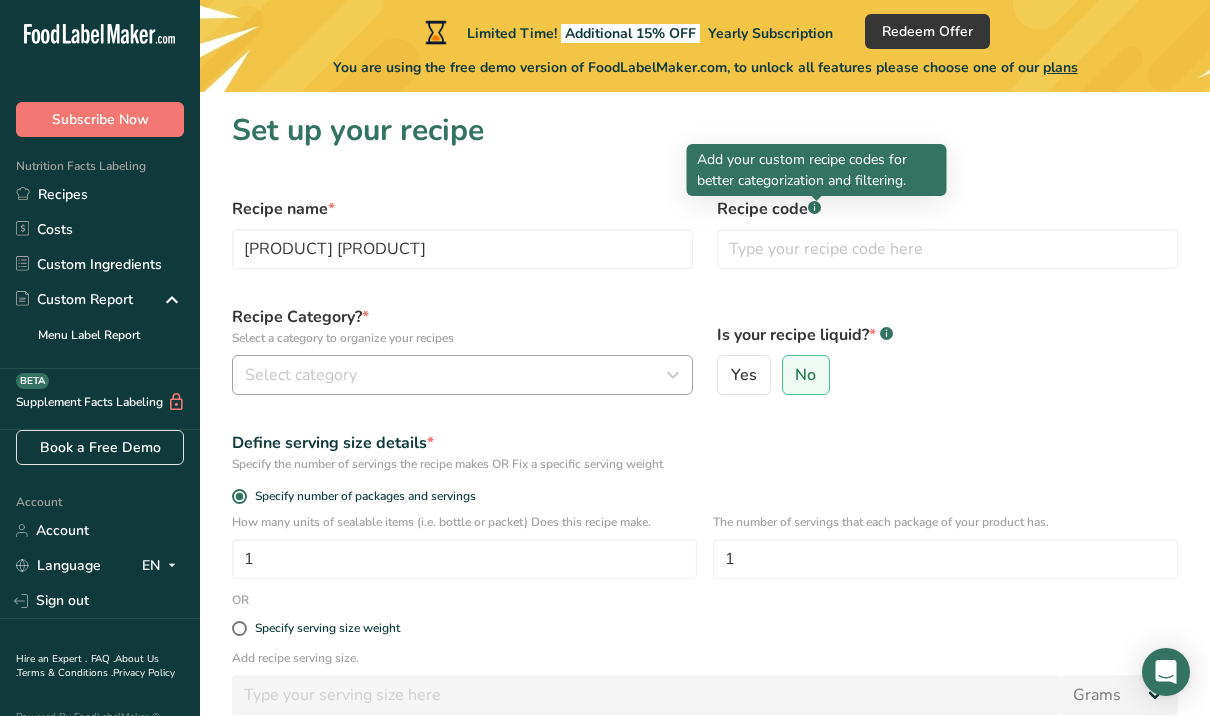 click on "Select category" at bounding box center (456, 375) 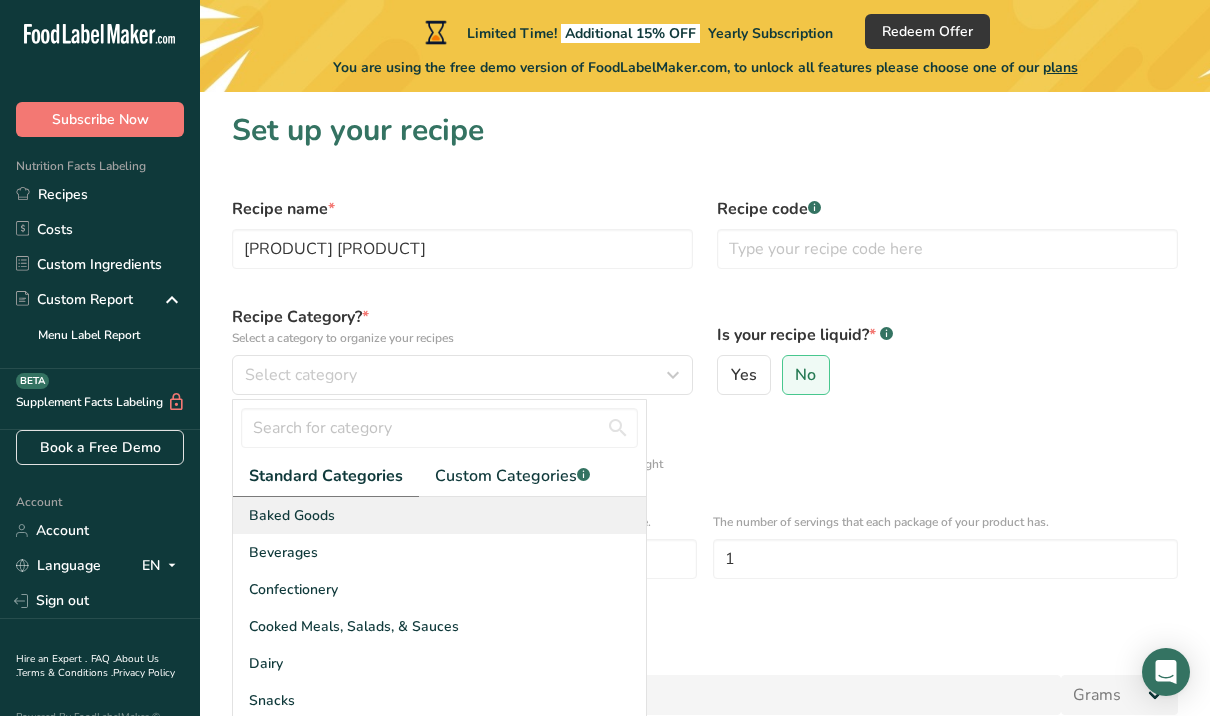 click on "Baked Goods" at bounding box center [439, 515] 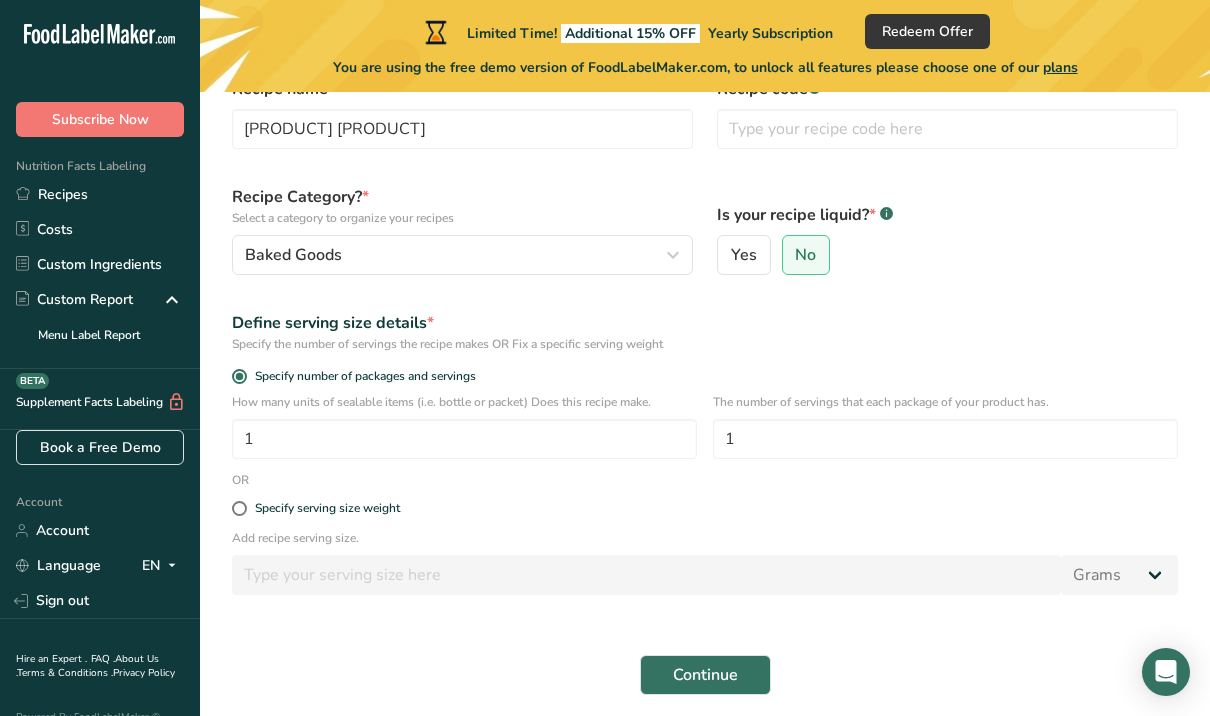 scroll, scrollTop: 126, scrollLeft: 0, axis: vertical 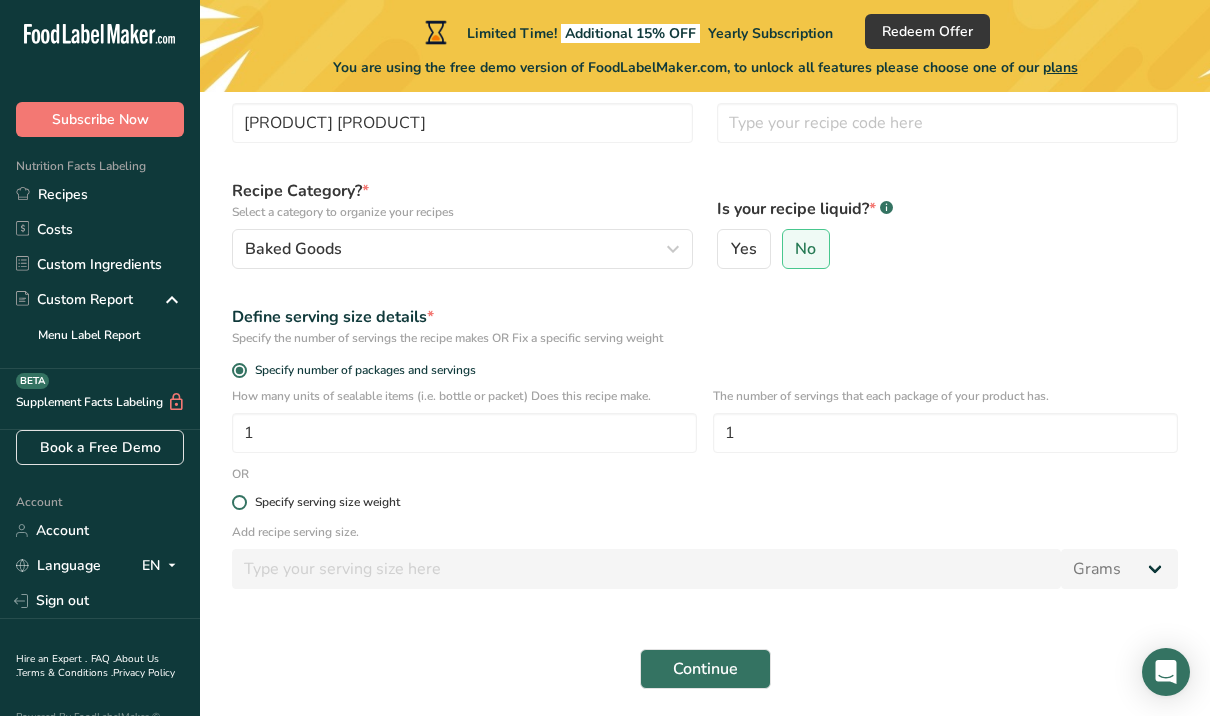 click at bounding box center (239, 502) 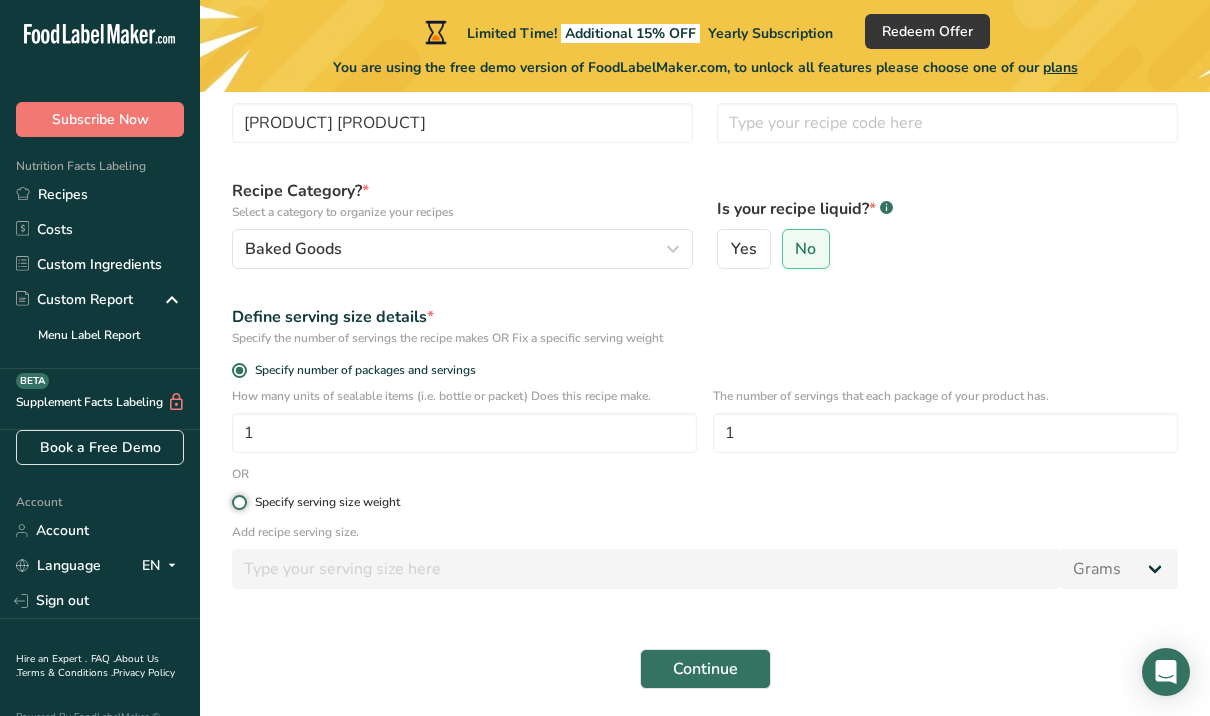 click on "Specify serving size weight" at bounding box center (238, 502) 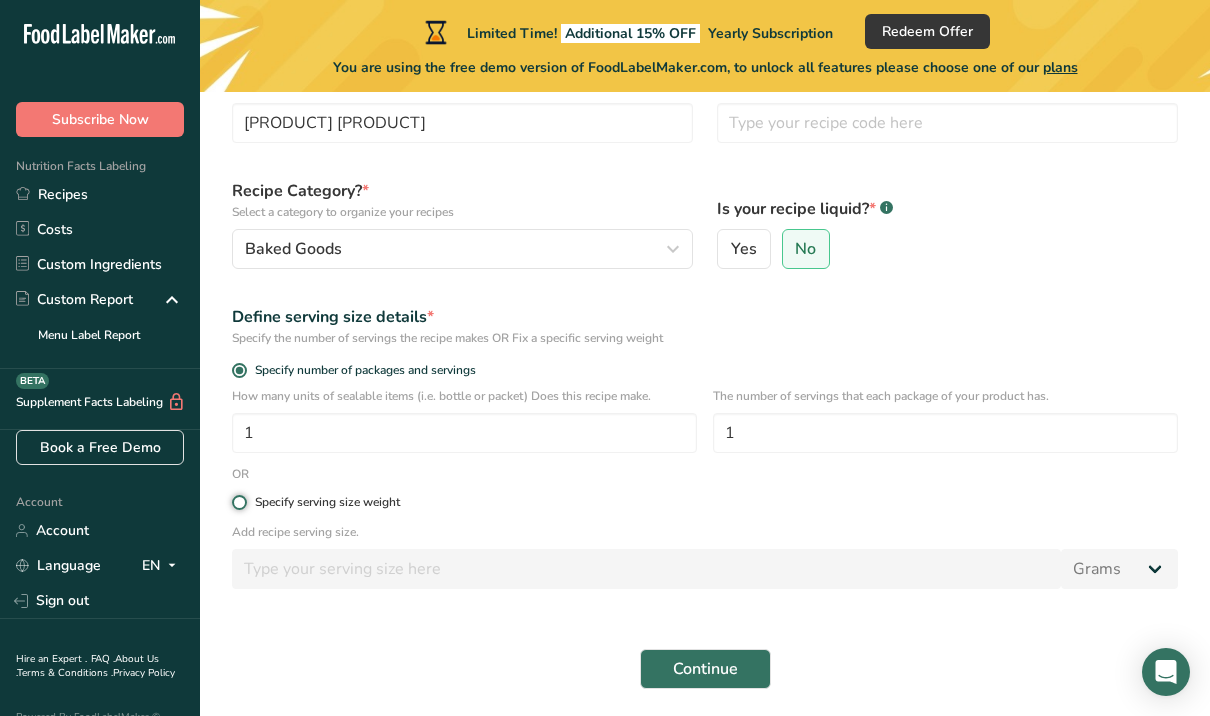 radio on "true" 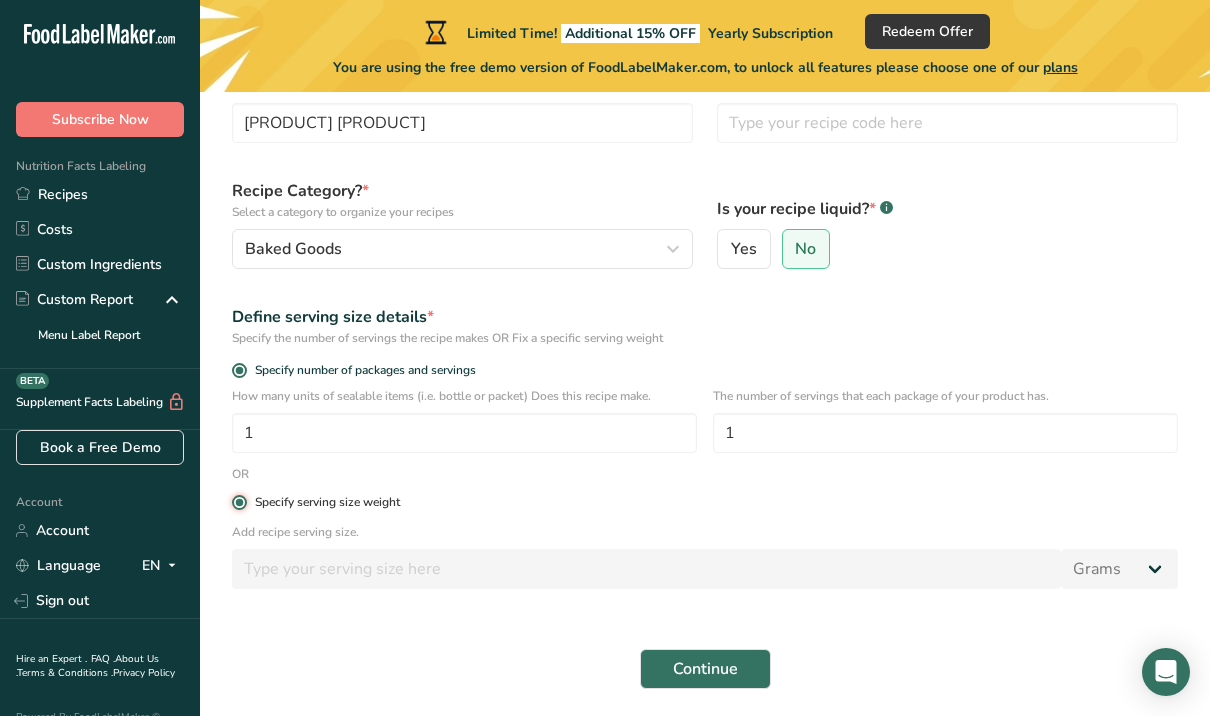 radio on "false" 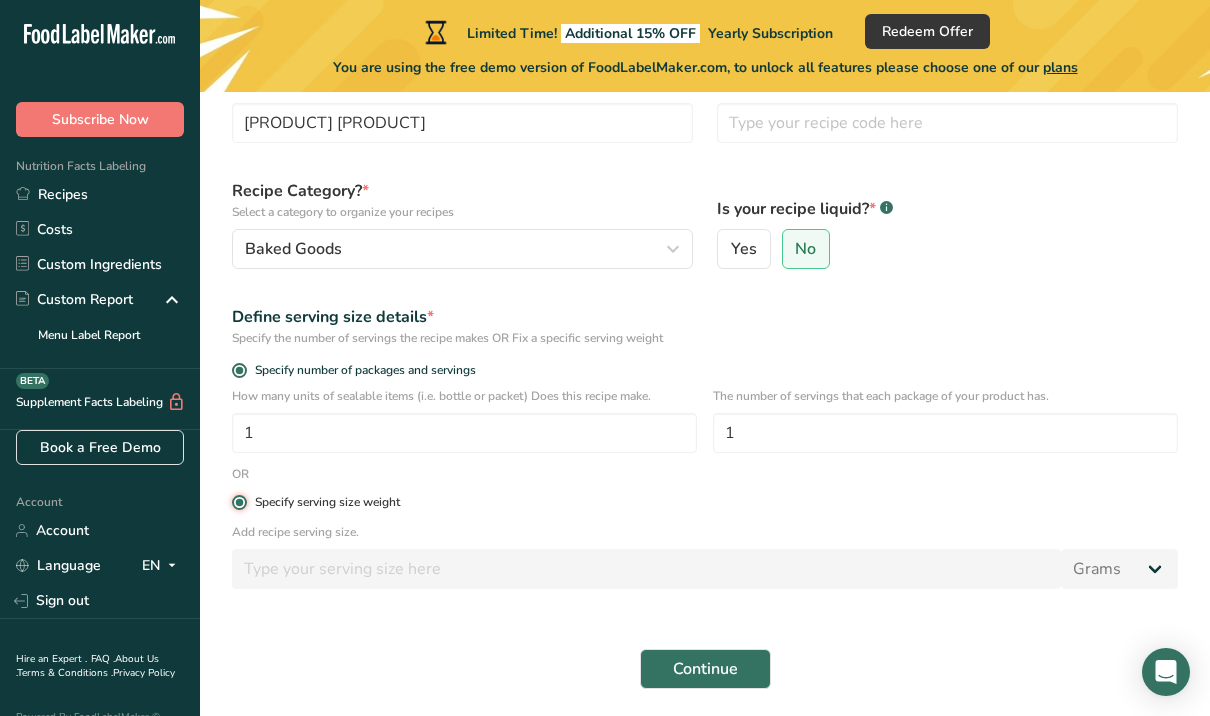 type 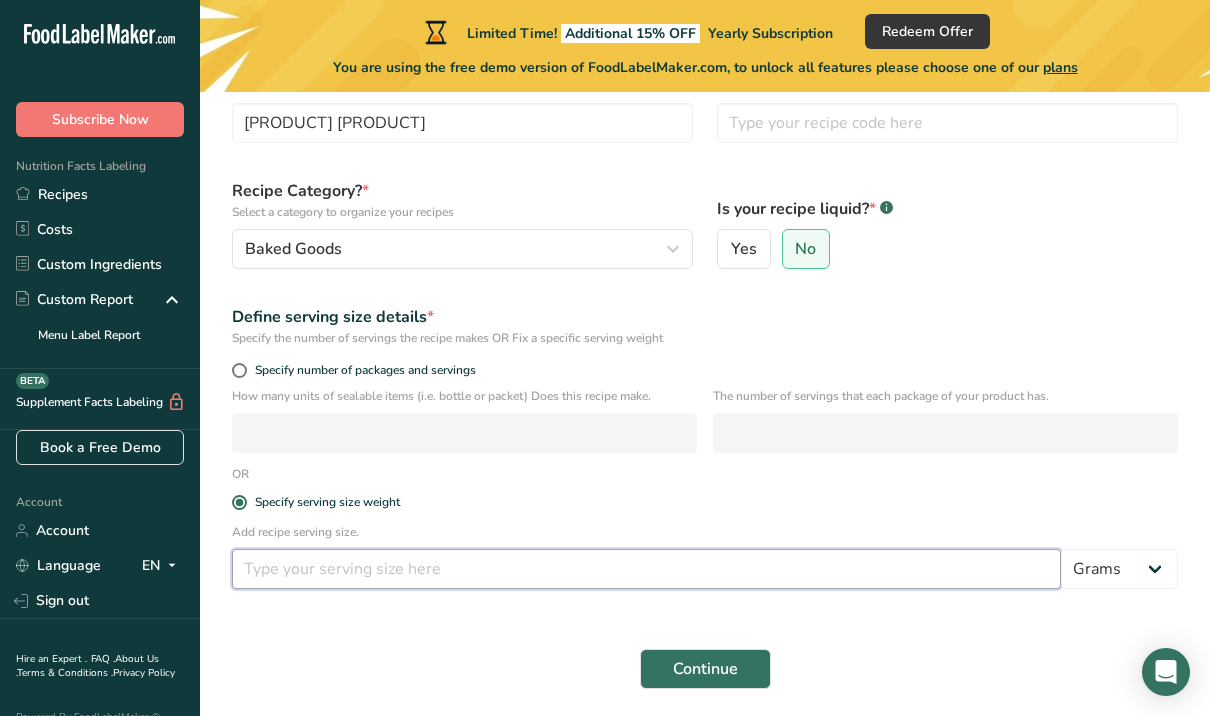 click at bounding box center [646, 569] 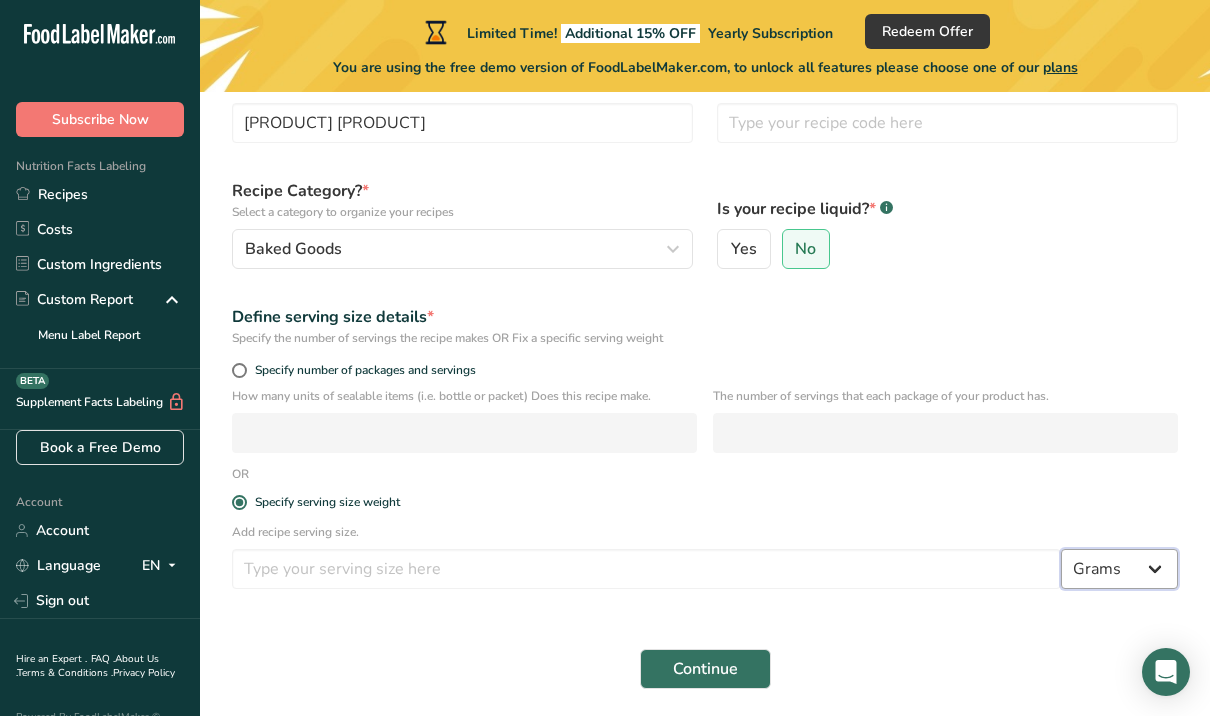 click on "Grams
kg
mg
mcg
lb
oz
l
mL
fl oz
tbsp
tsp
cup
qt
gallon" at bounding box center (1119, 569) 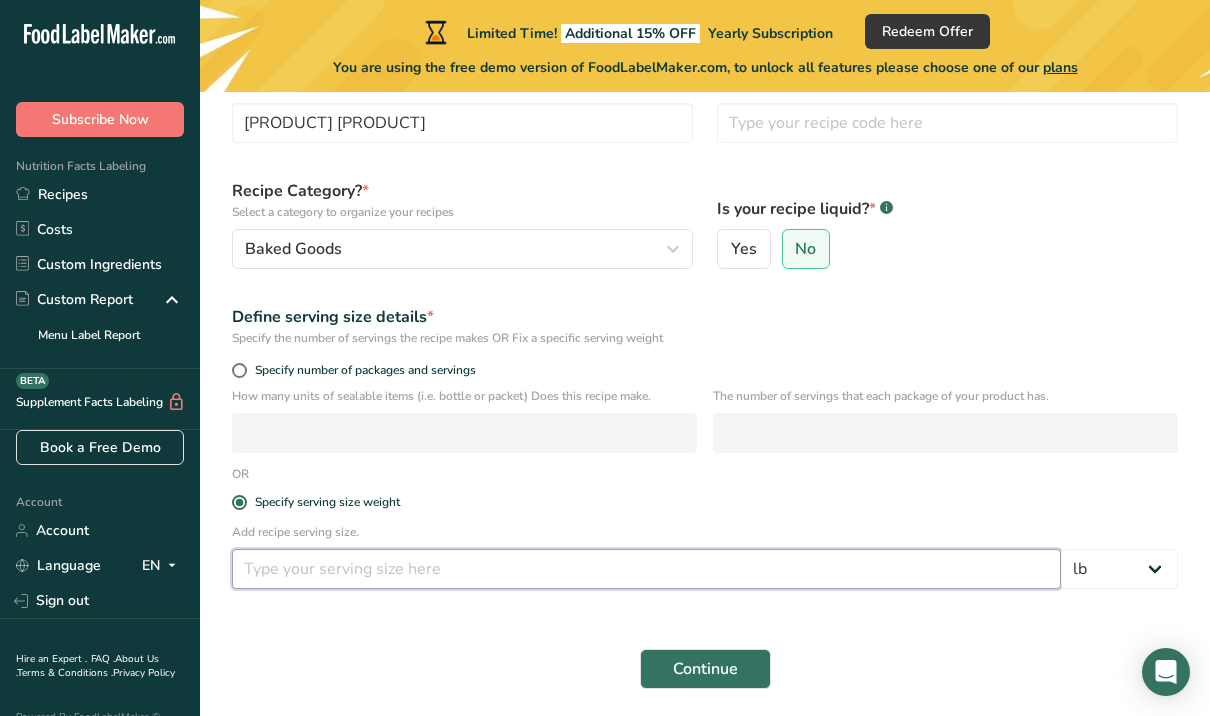 click at bounding box center [646, 569] 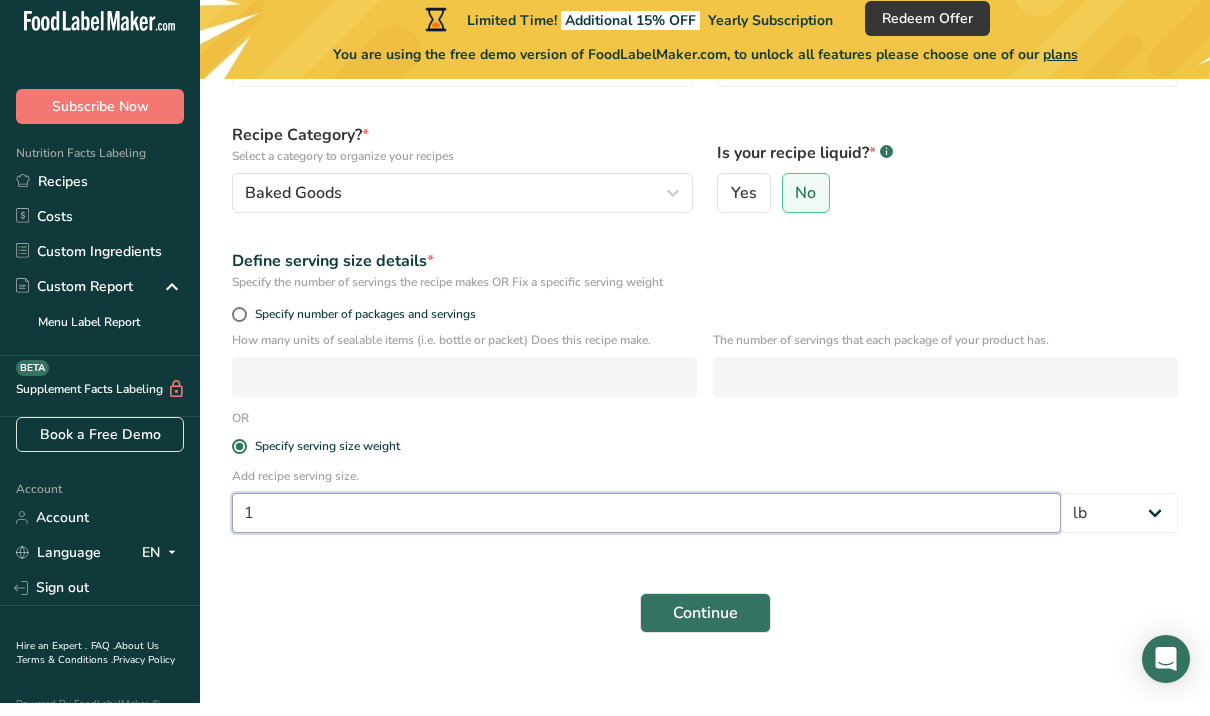 scroll, scrollTop: 195, scrollLeft: 0, axis: vertical 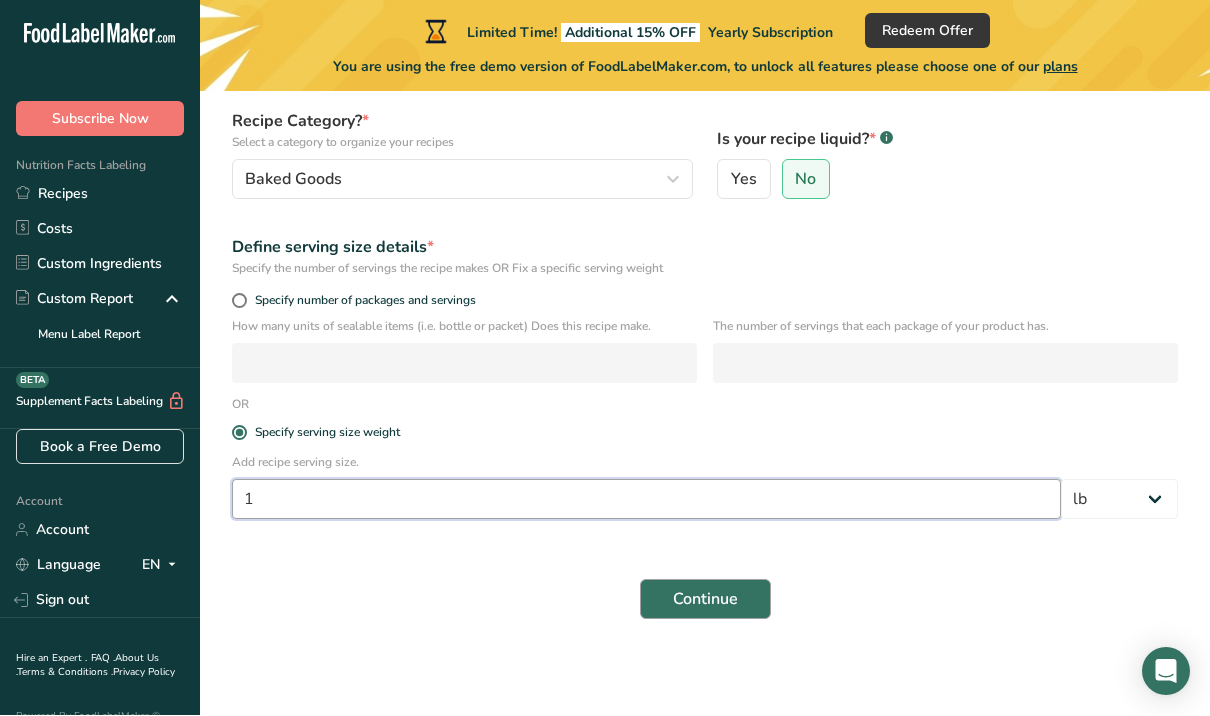 type on "1" 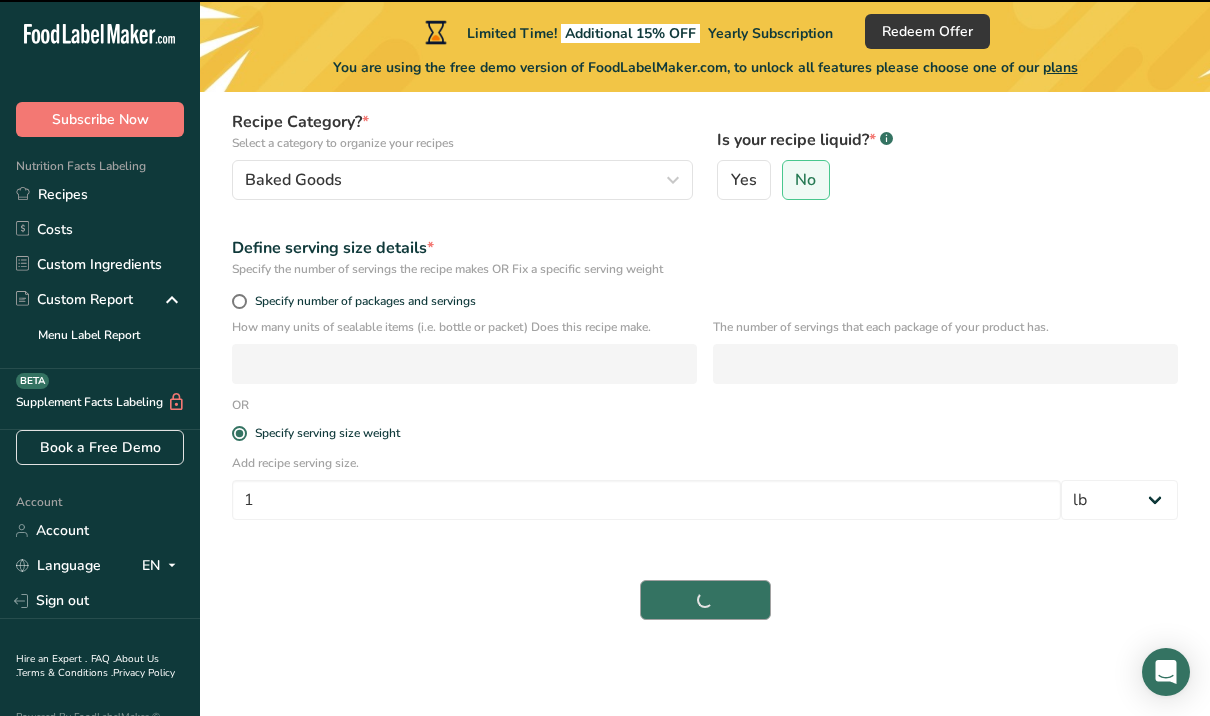 scroll, scrollTop: 126, scrollLeft: 0, axis: vertical 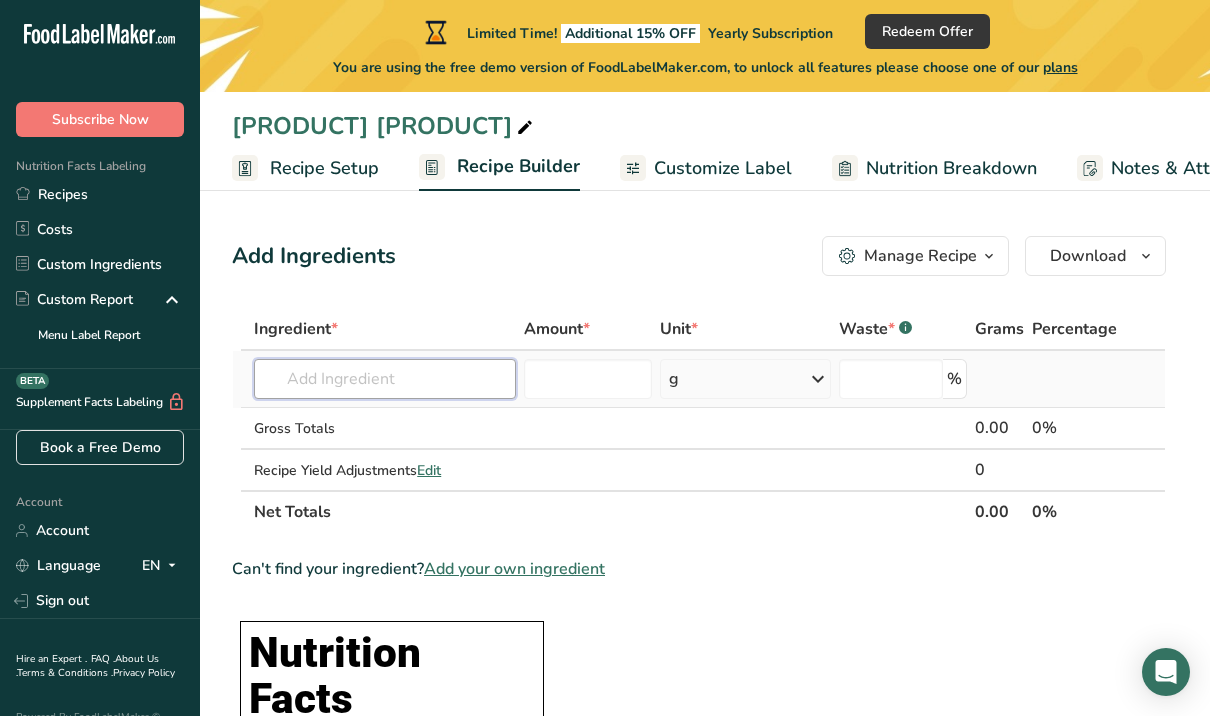 click at bounding box center [385, 379] 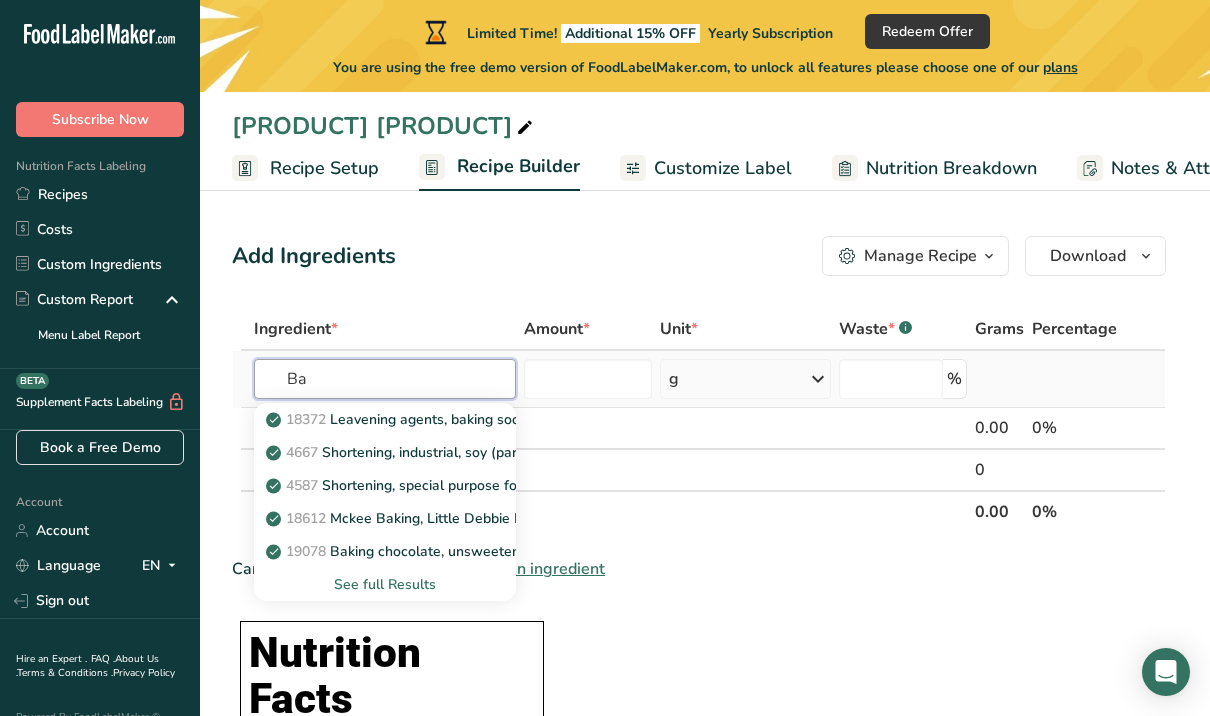 type on "B" 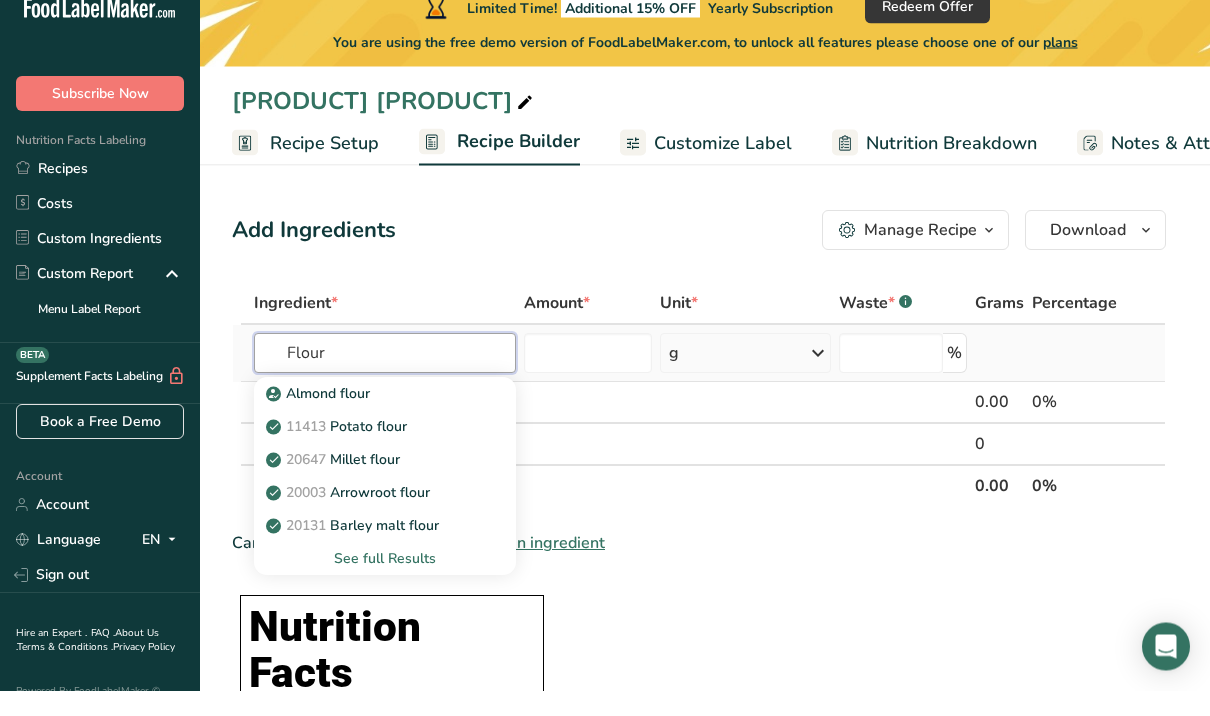 type on "Flour" 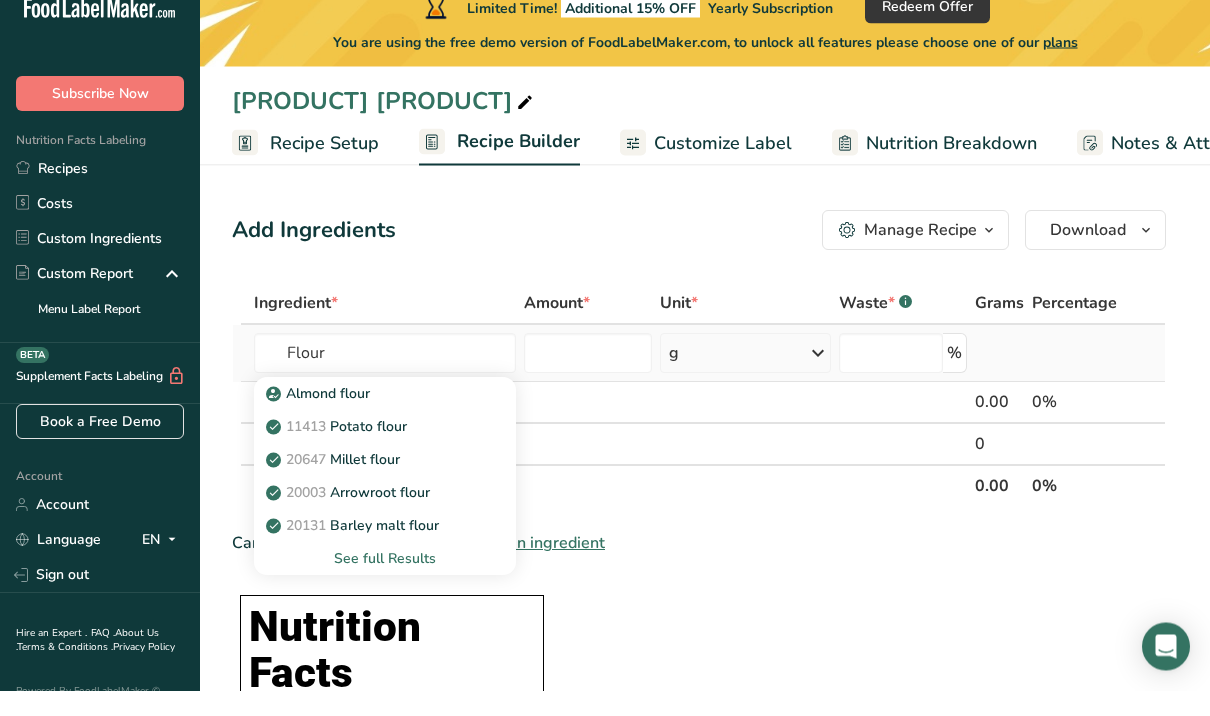 click on "See full Results" at bounding box center (385, 584) 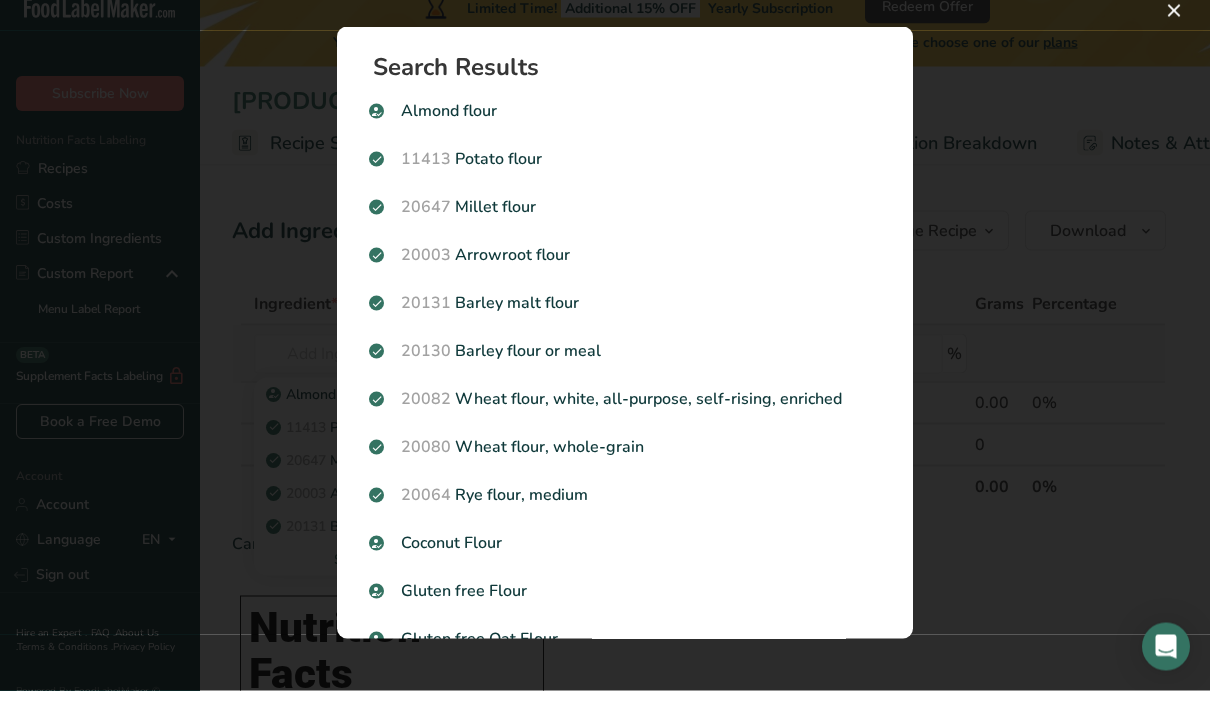 scroll, scrollTop: 26, scrollLeft: 0, axis: vertical 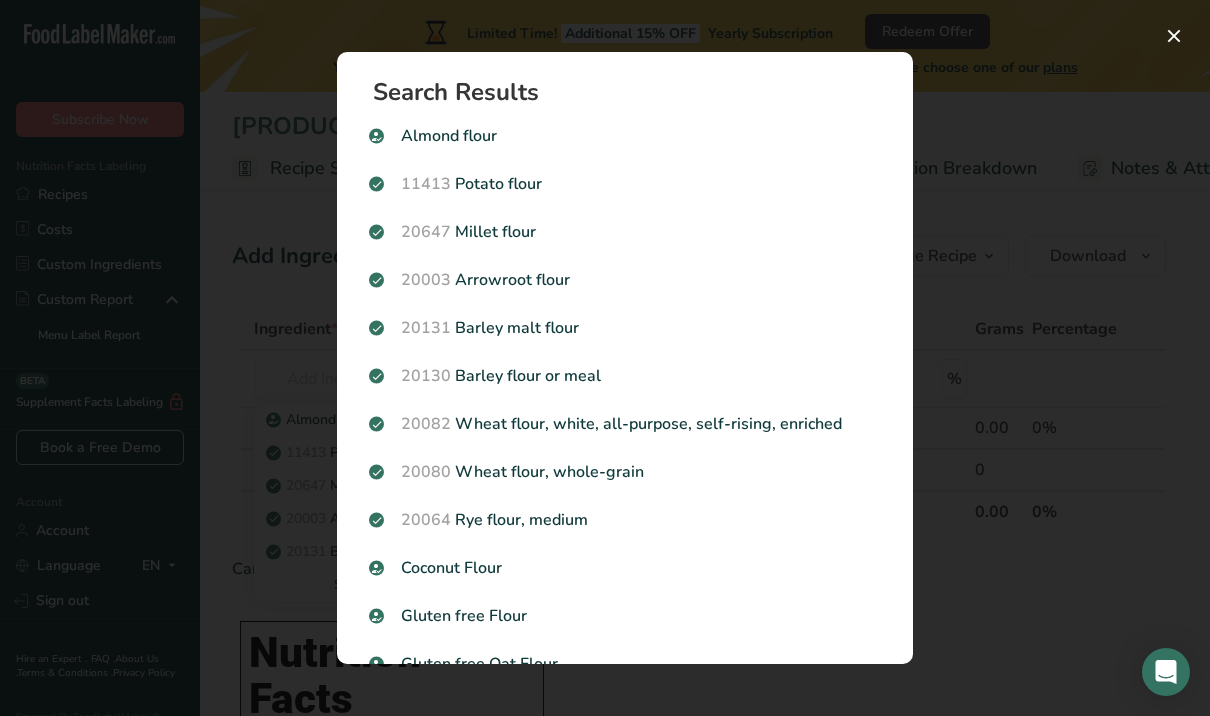 click at bounding box center (605, 358) 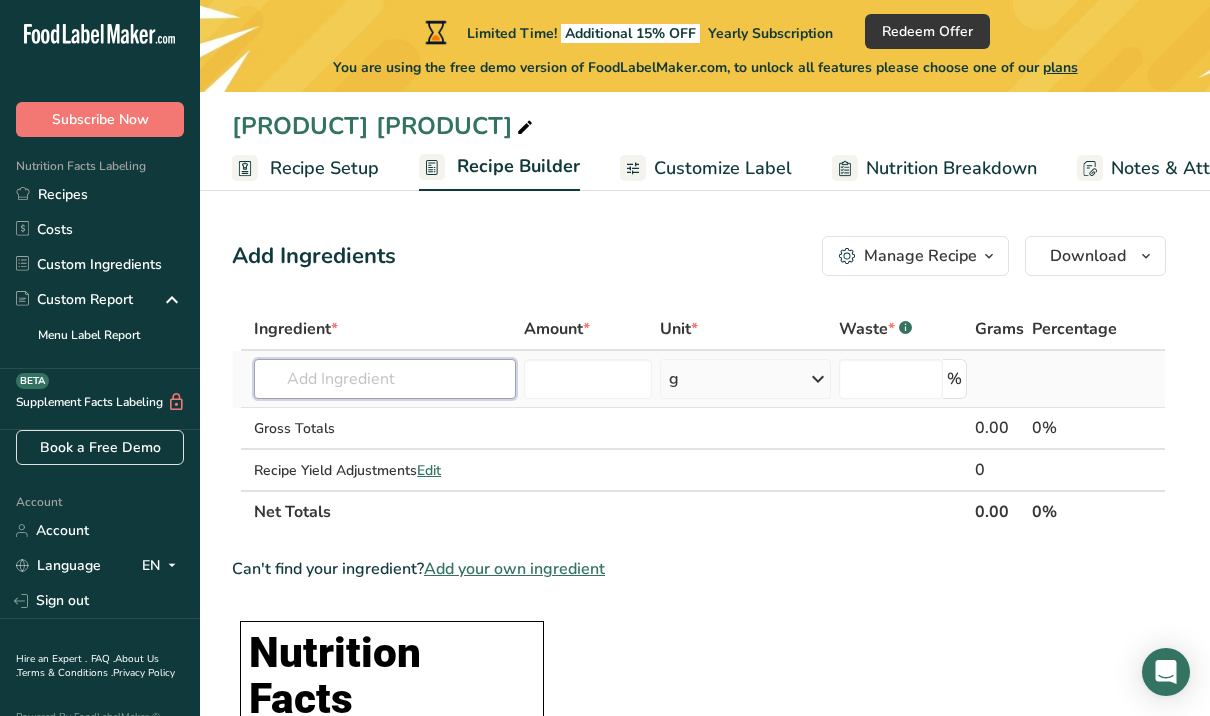 click at bounding box center (385, 379) 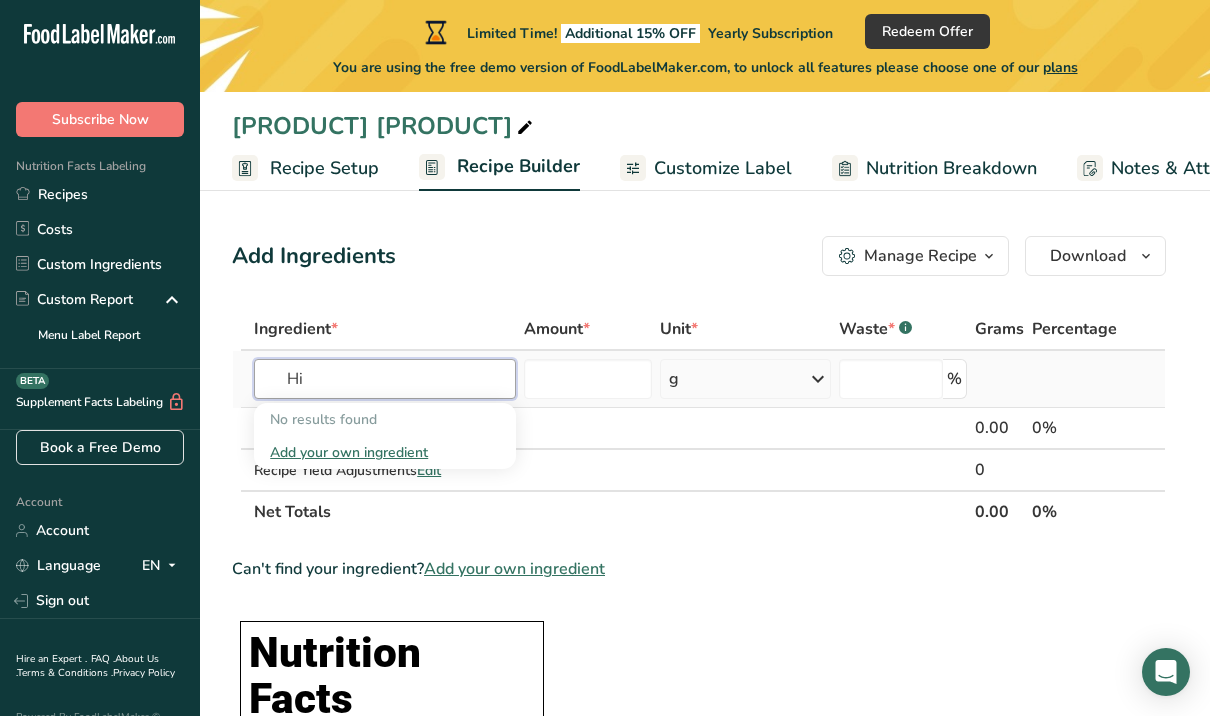 type on "H" 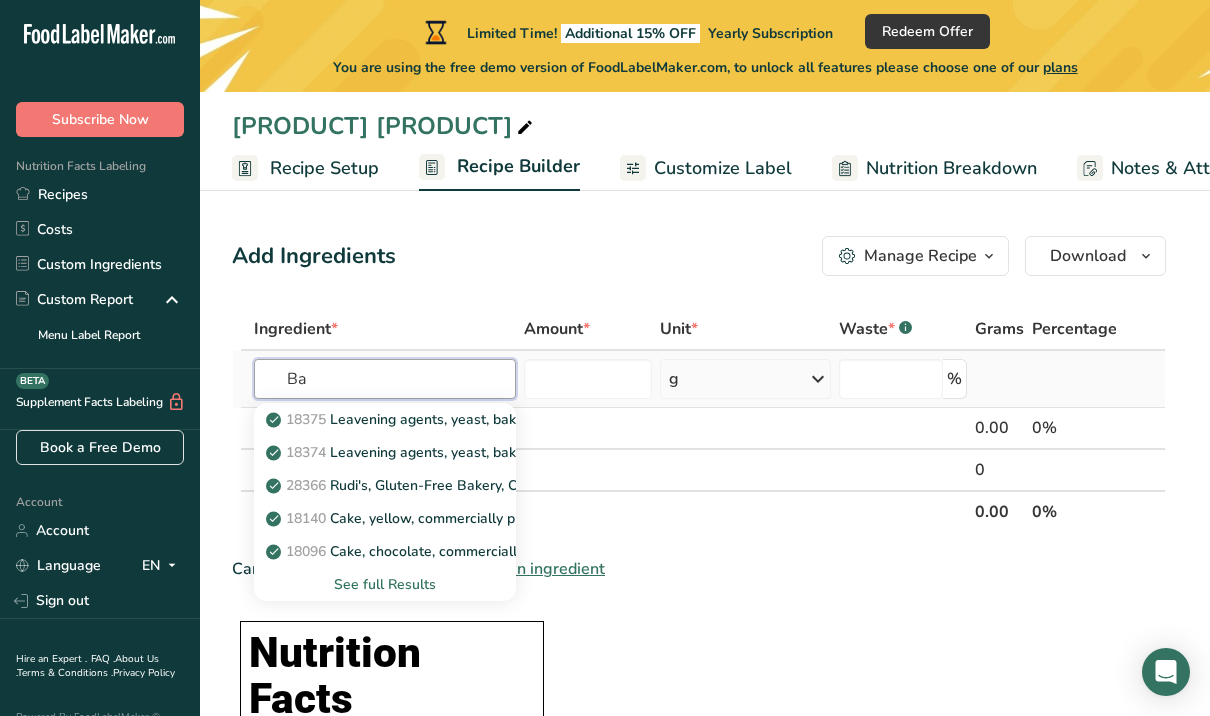 type on "B" 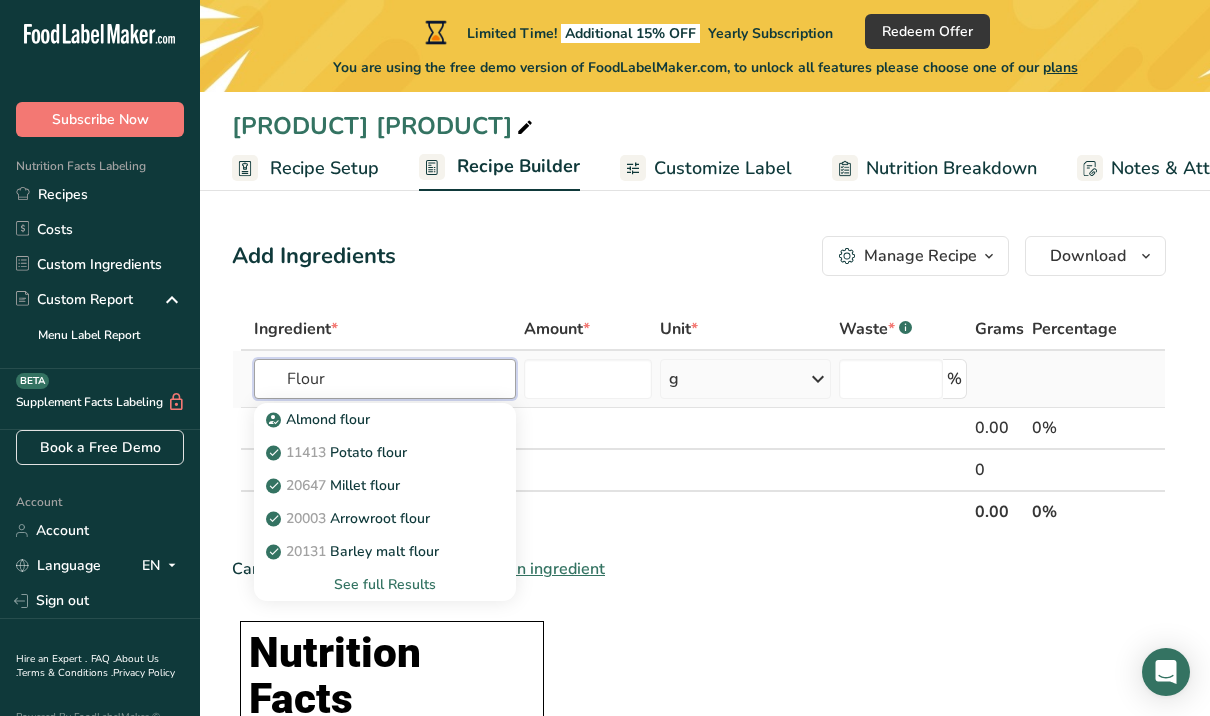 type on "Flour" 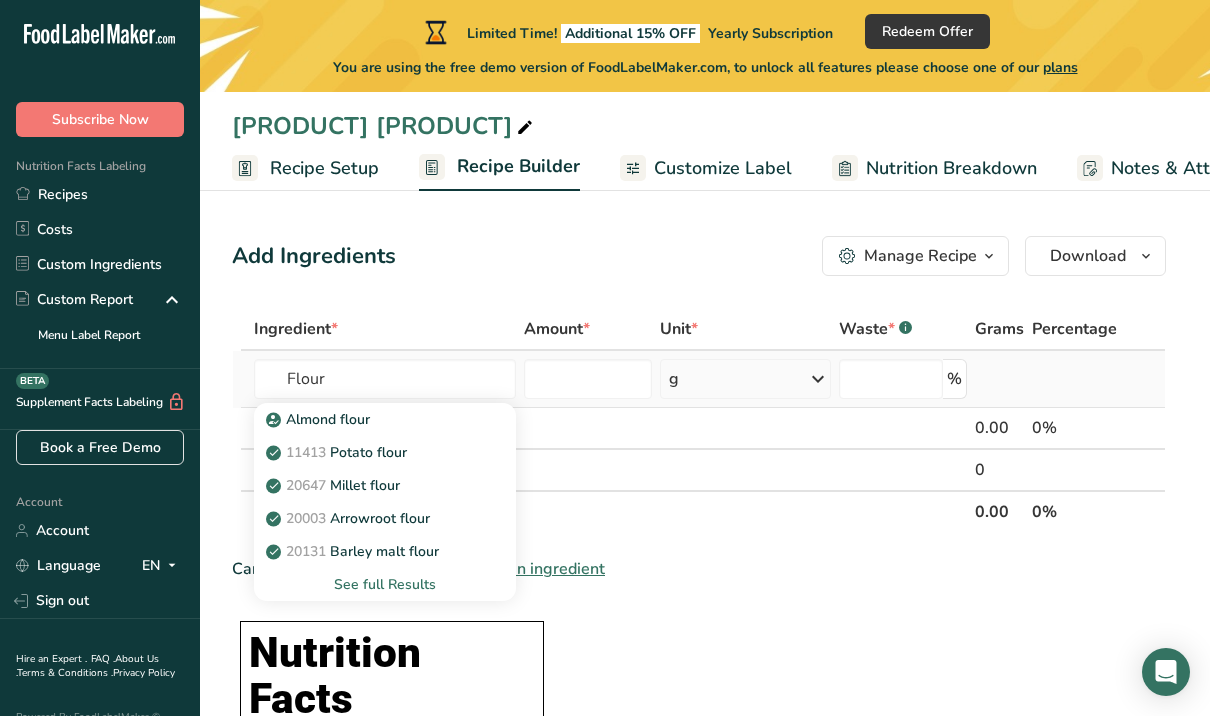 click on "See full Results" at bounding box center [385, 584] 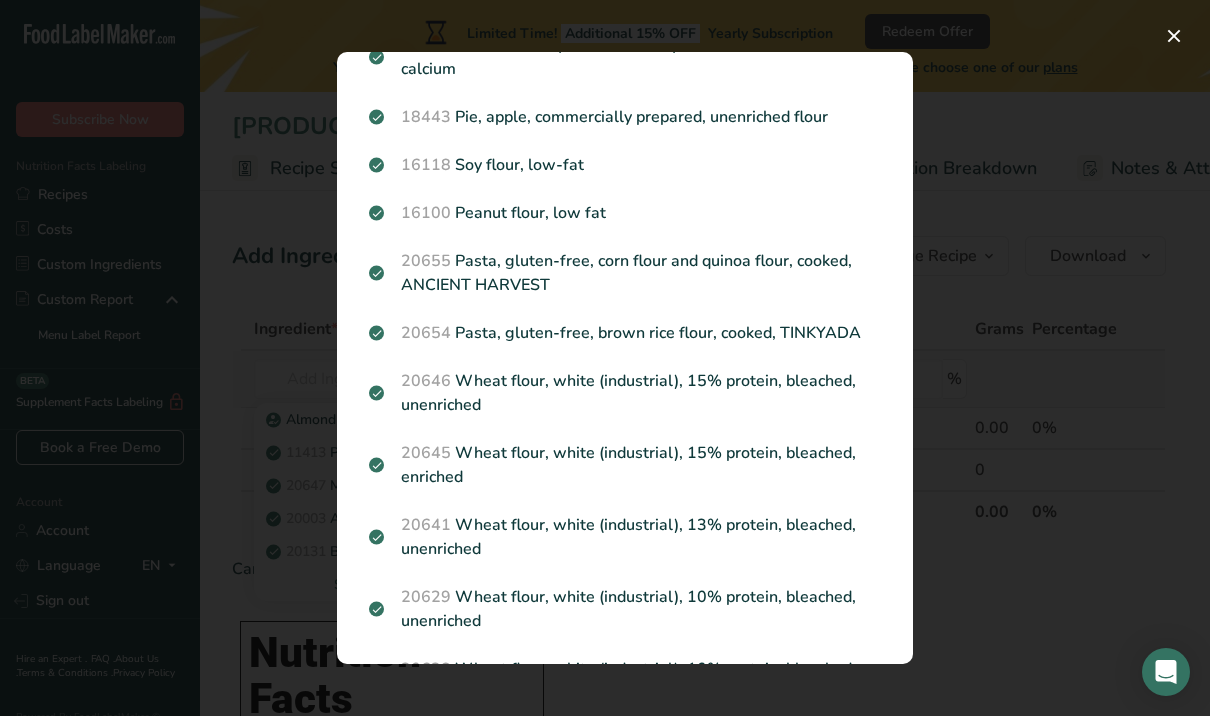 scroll, scrollTop: 2153, scrollLeft: 0, axis: vertical 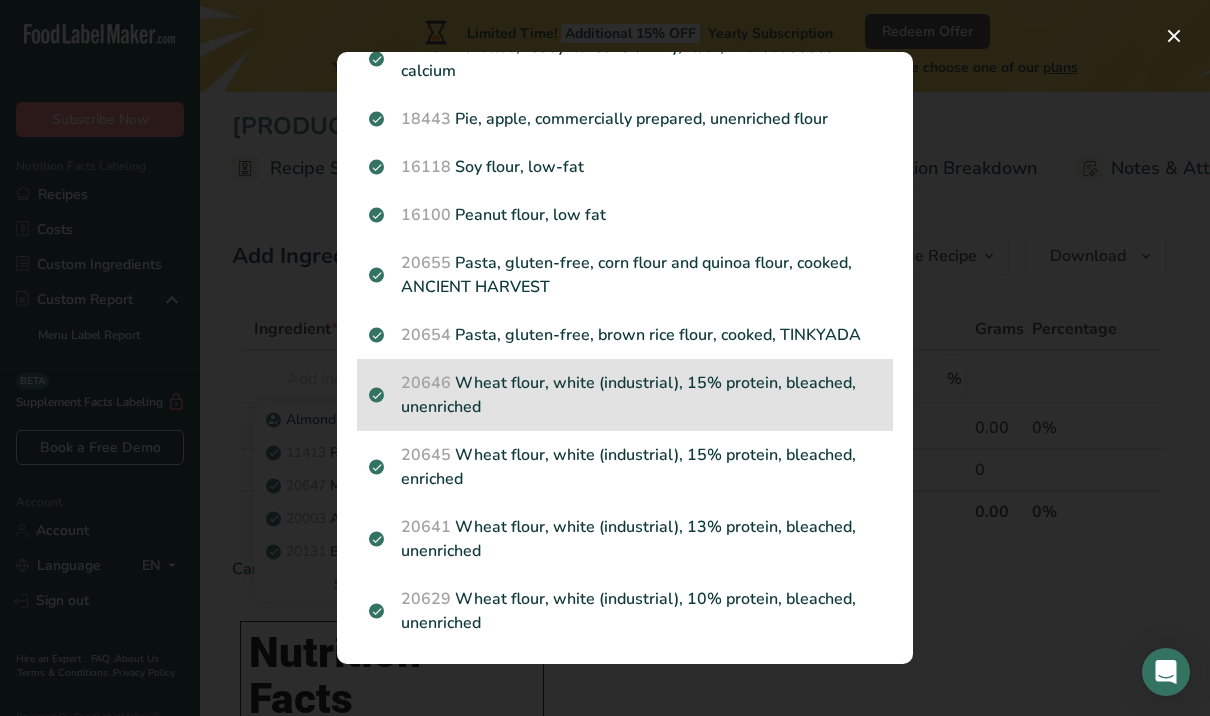 click on "20646
Wheat flour, white (industrial), 15% protein, bleached, unenriched" at bounding box center (625, 395) 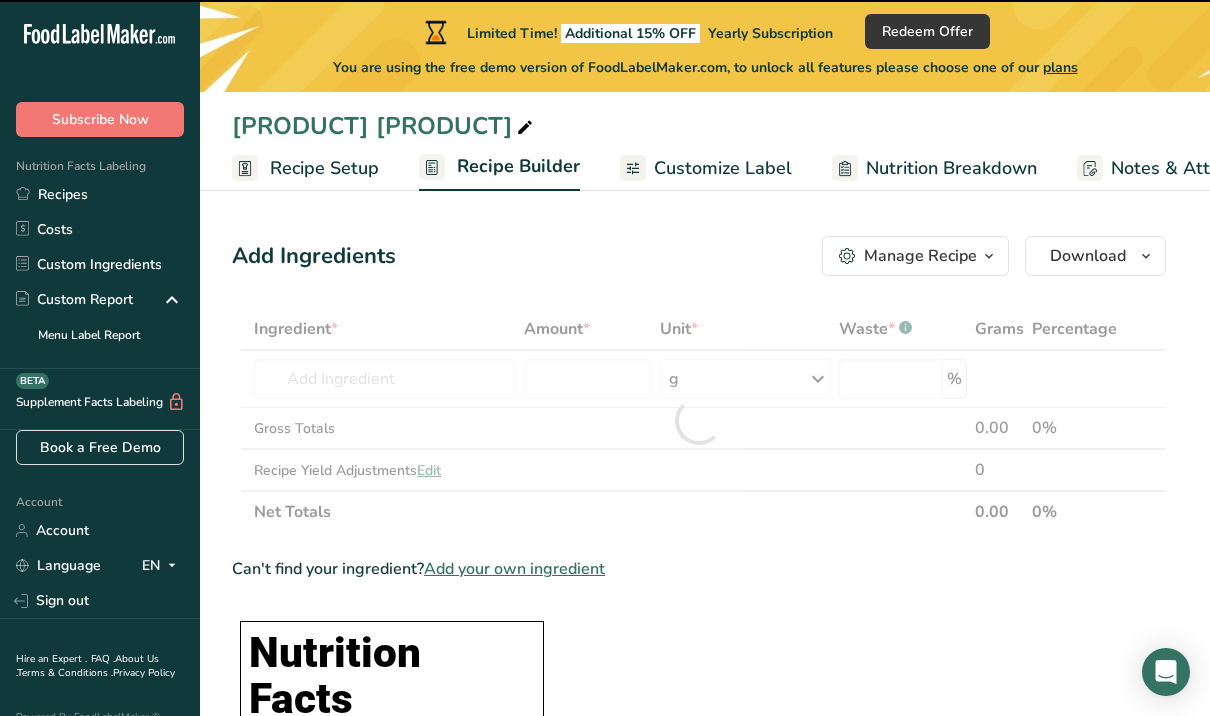 type on "0" 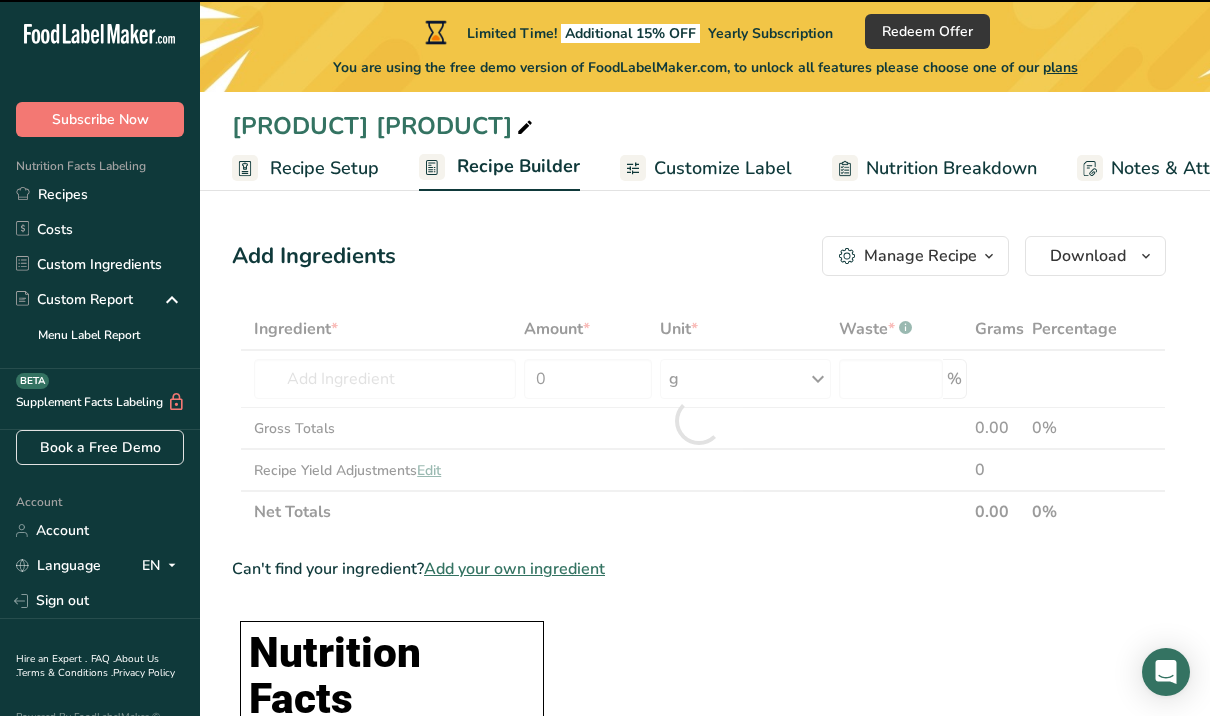 type on "0" 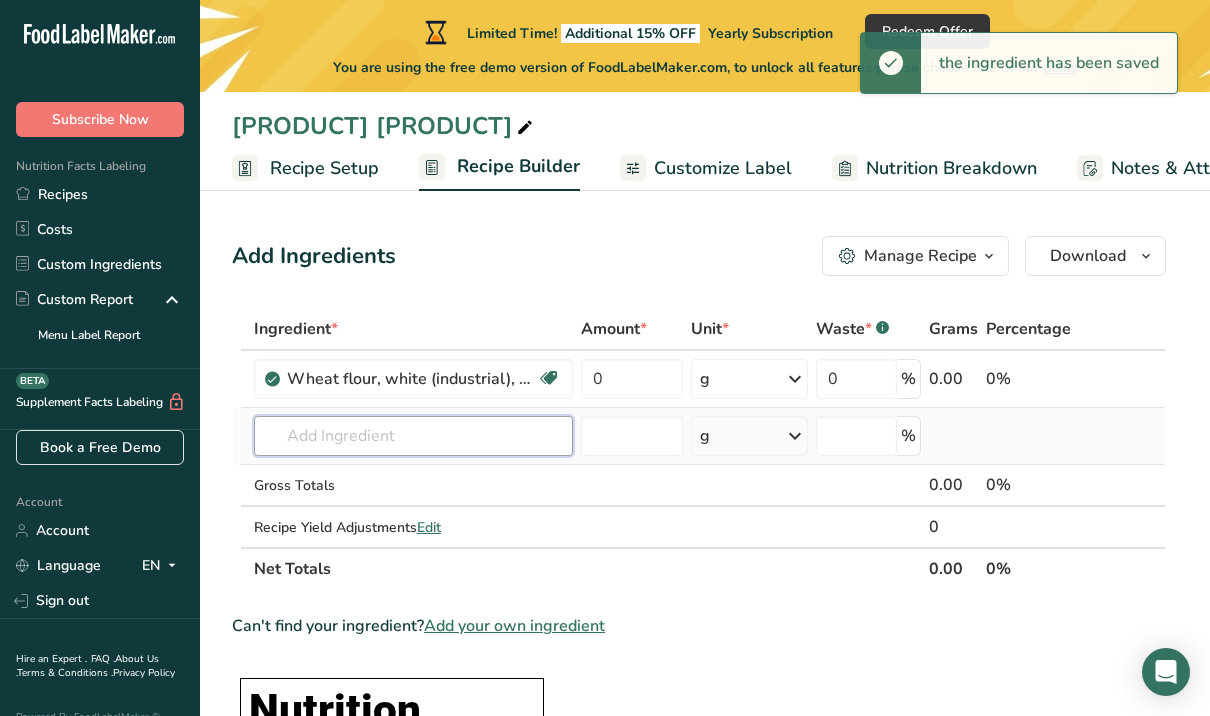 click at bounding box center [413, 436] 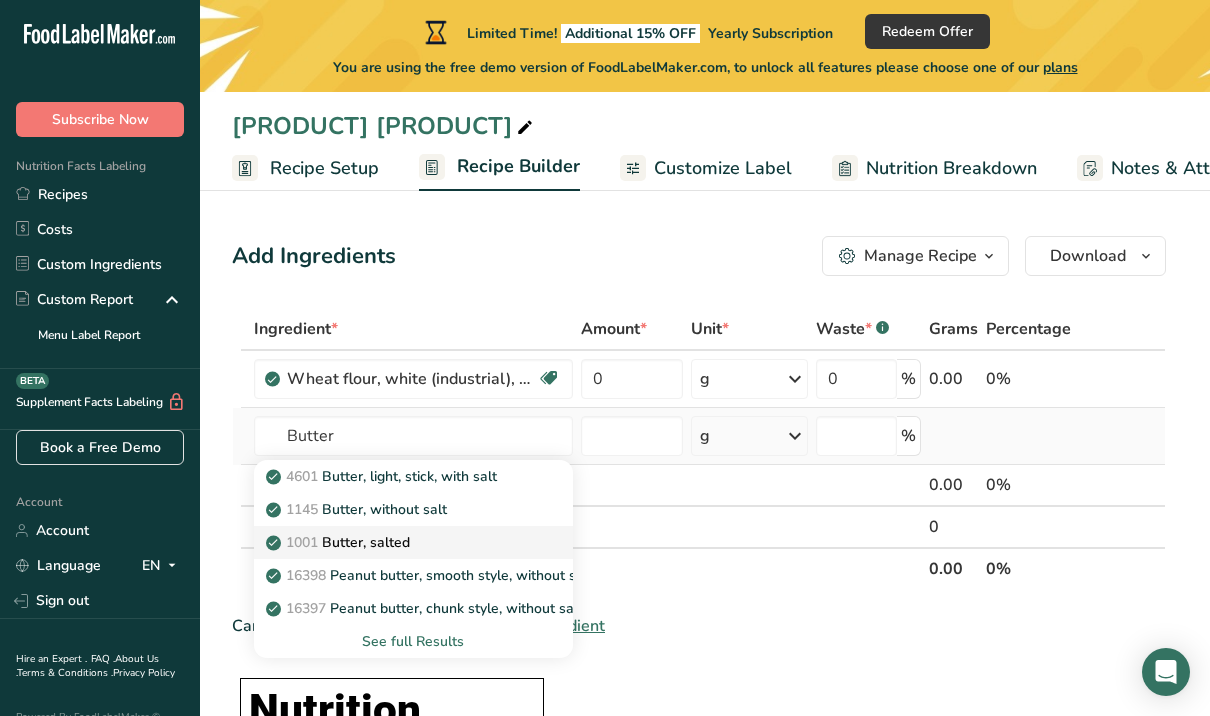 click on "1001
Butter, salted" at bounding box center [397, 542] 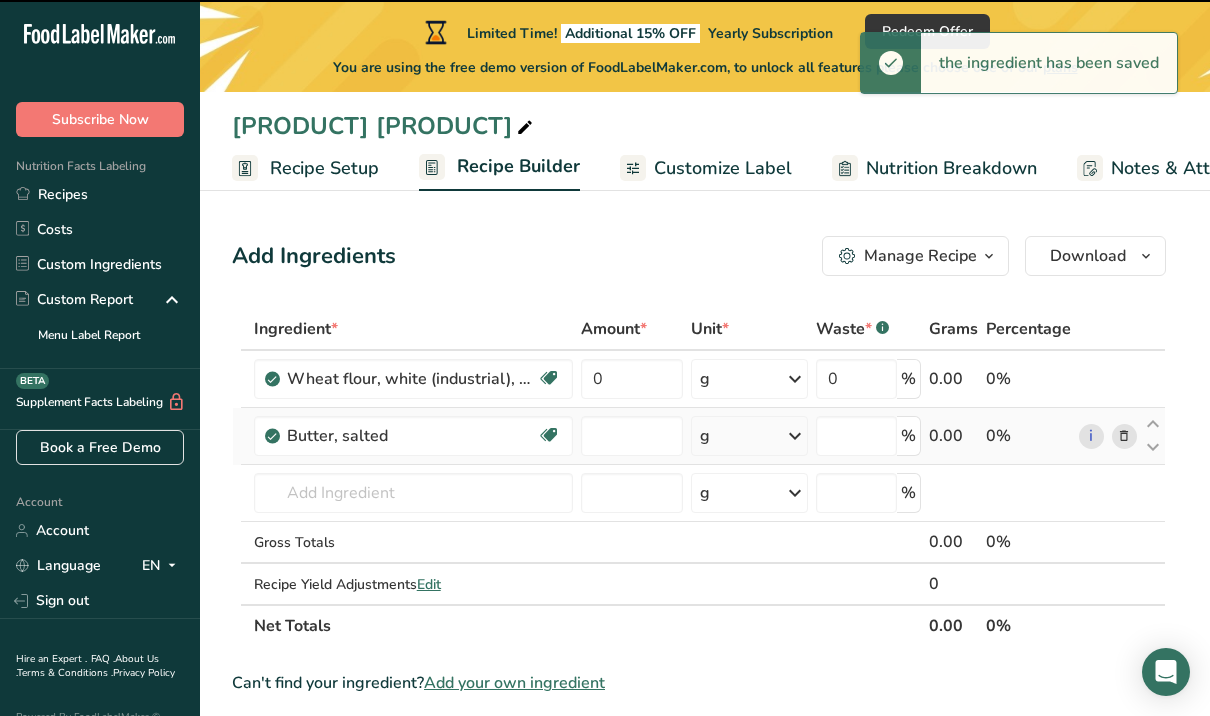 type on "0" 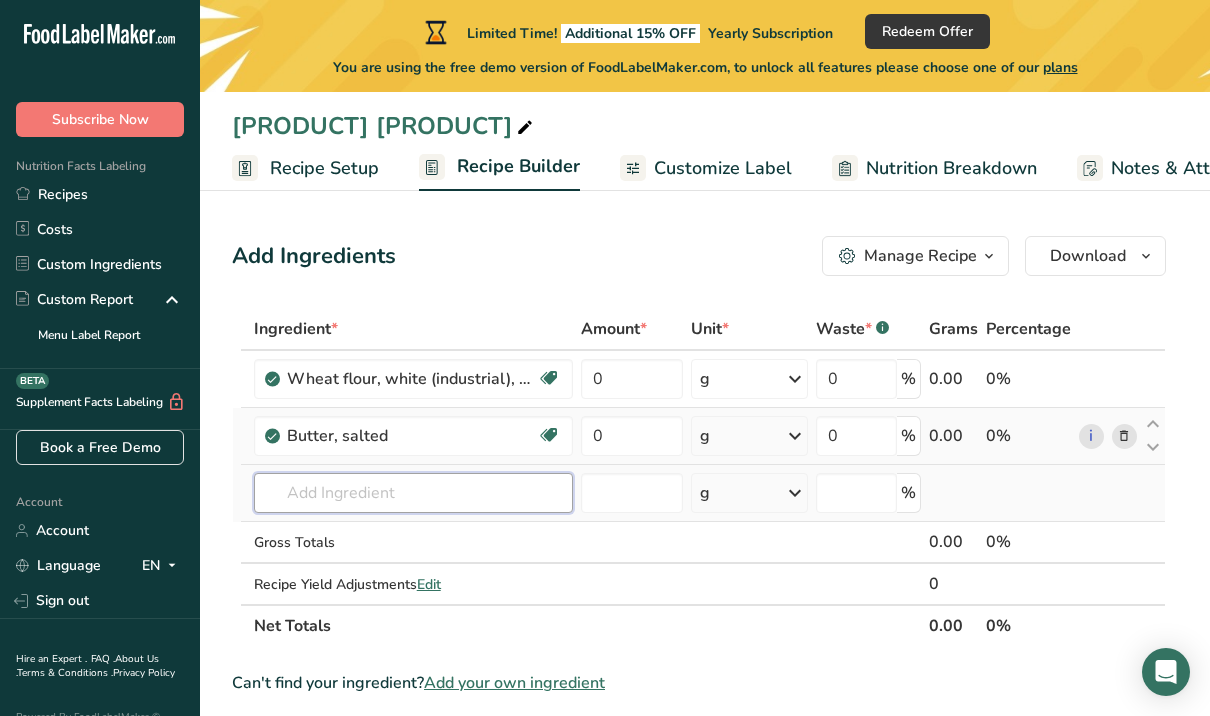 click at bounding box center (413, 493) 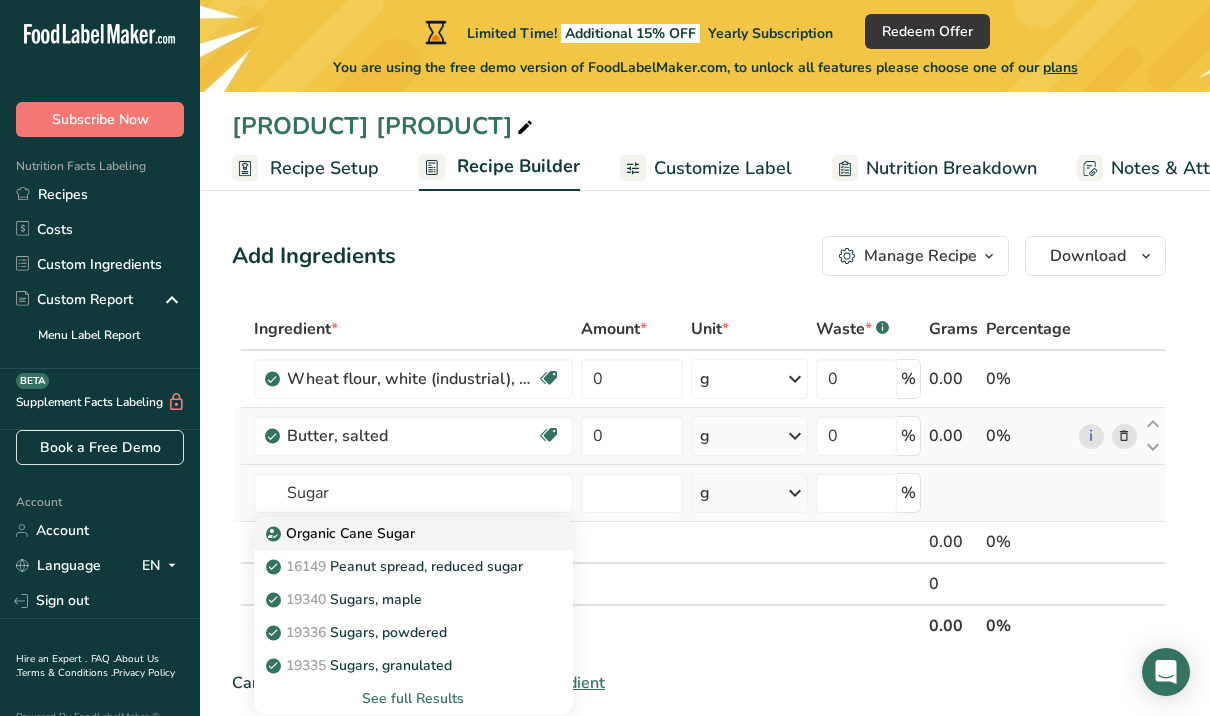 click on "Organic Cane Sugar" at bounding box center (397, 533) 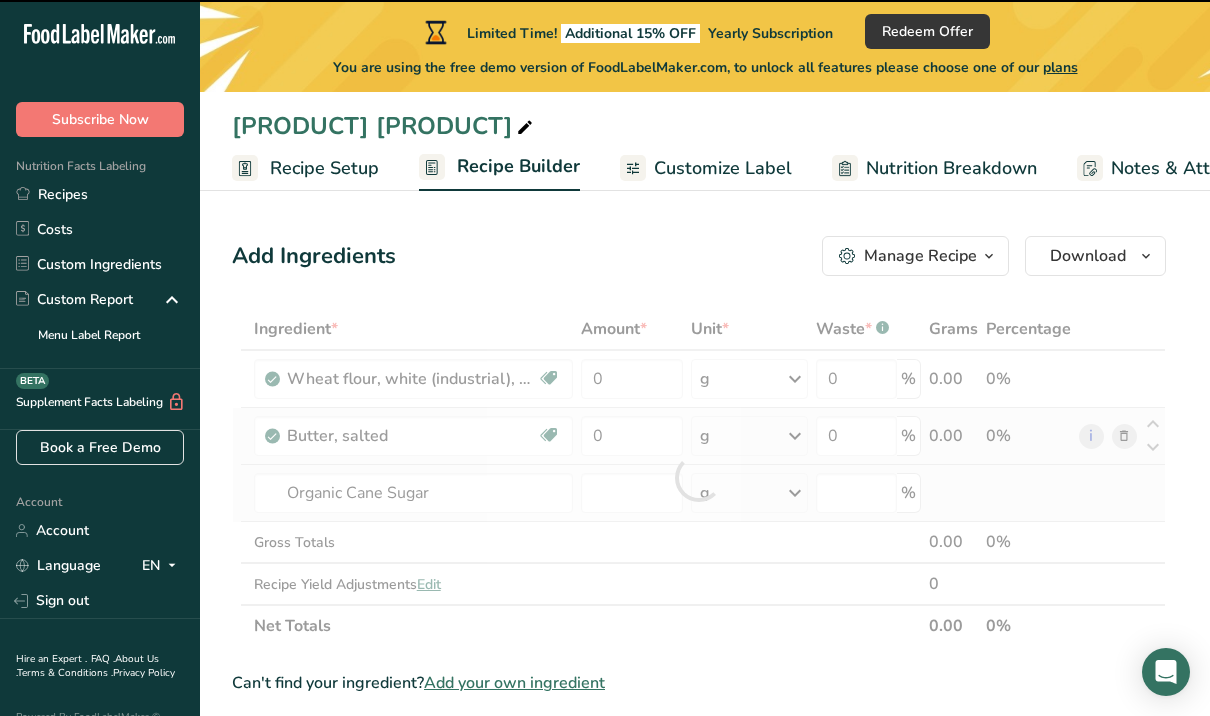 type on "0" 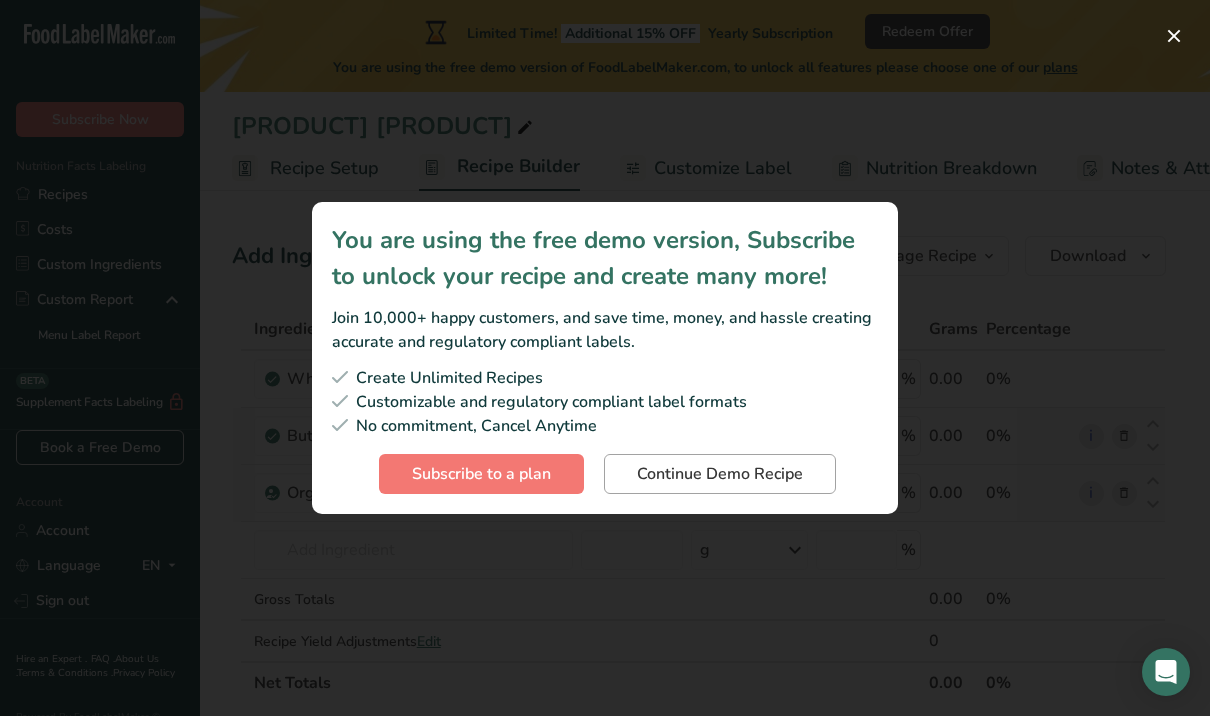 click on "Continue Demo Recipe" at bounding box center (720, 474) 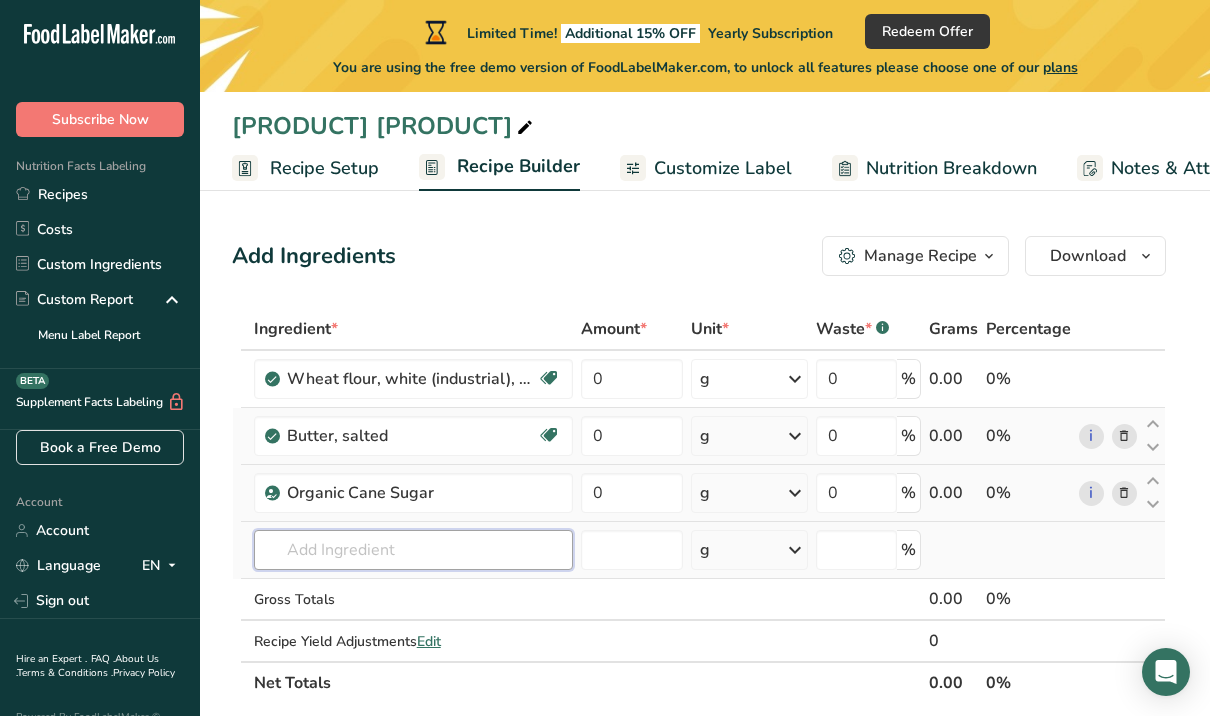 click at bounding box center (413, 550) 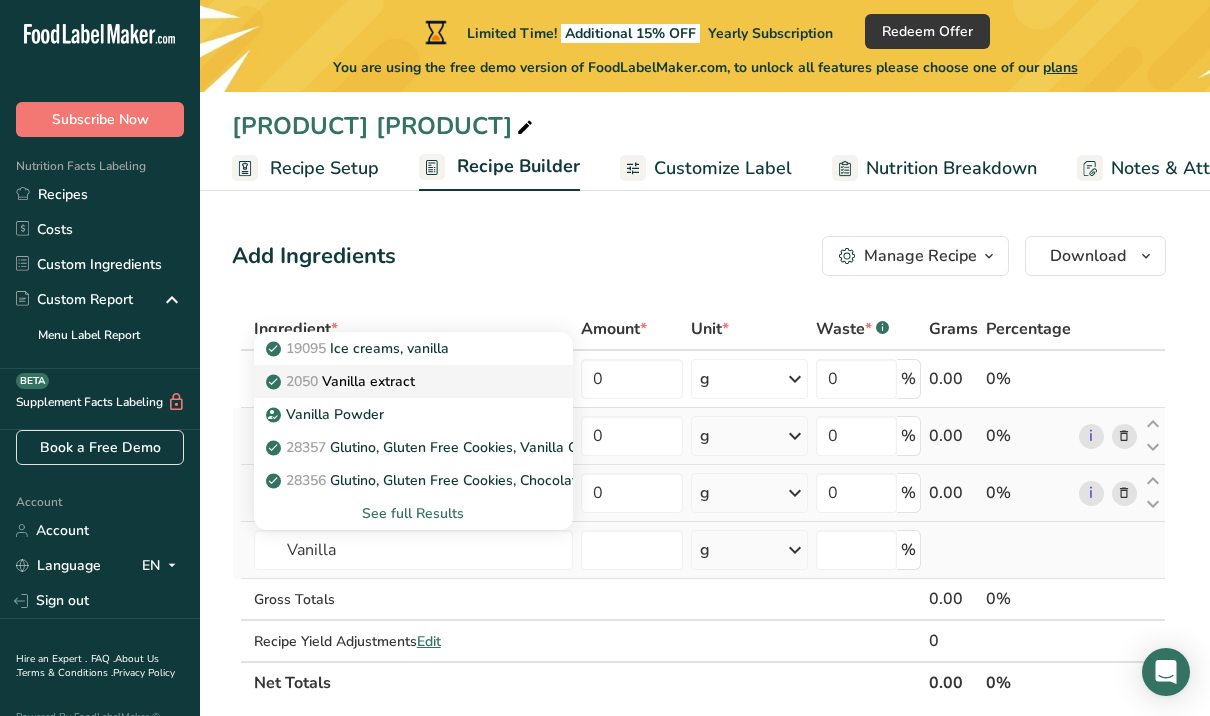 click on "2050
Vanilla extract" at bounding box center [413, 381] 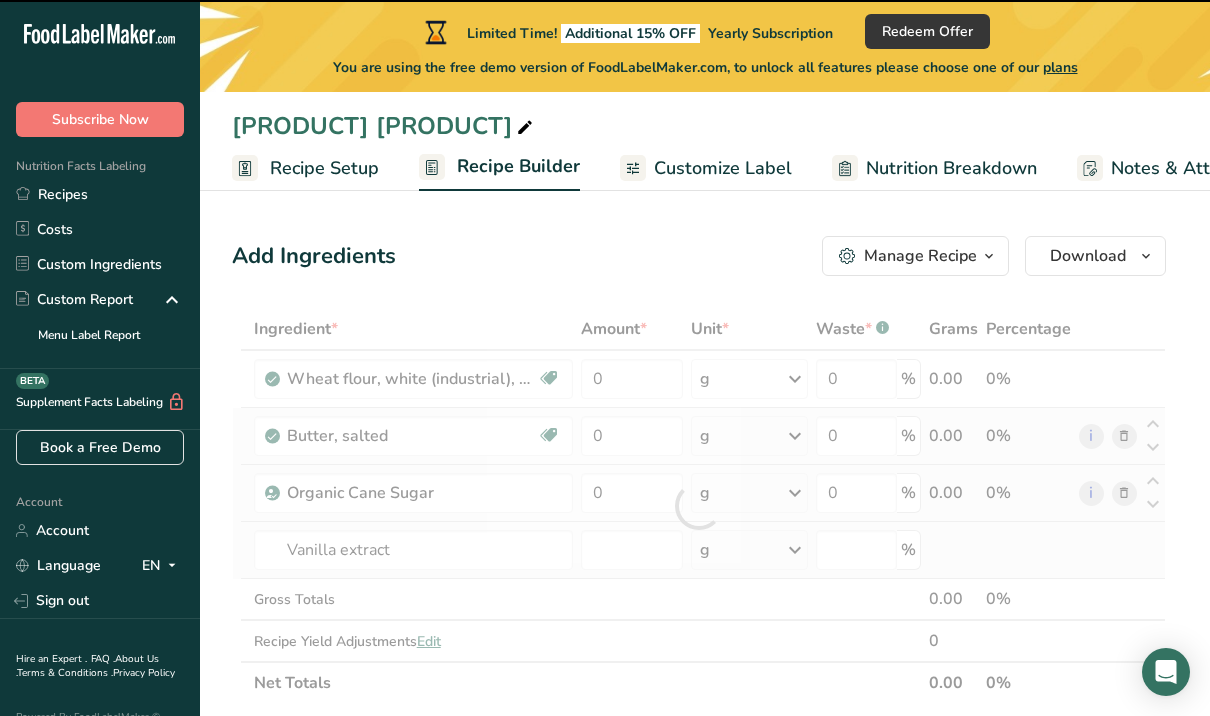 type on "0" 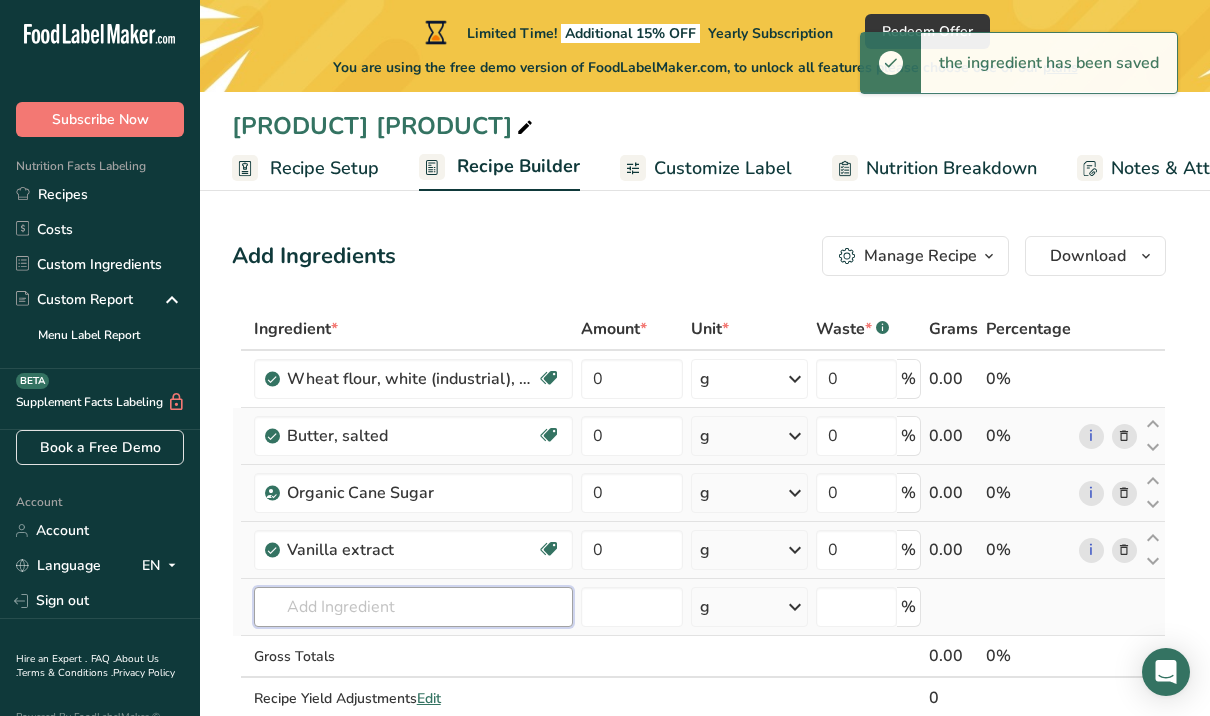click at bounding box center (413, 607) 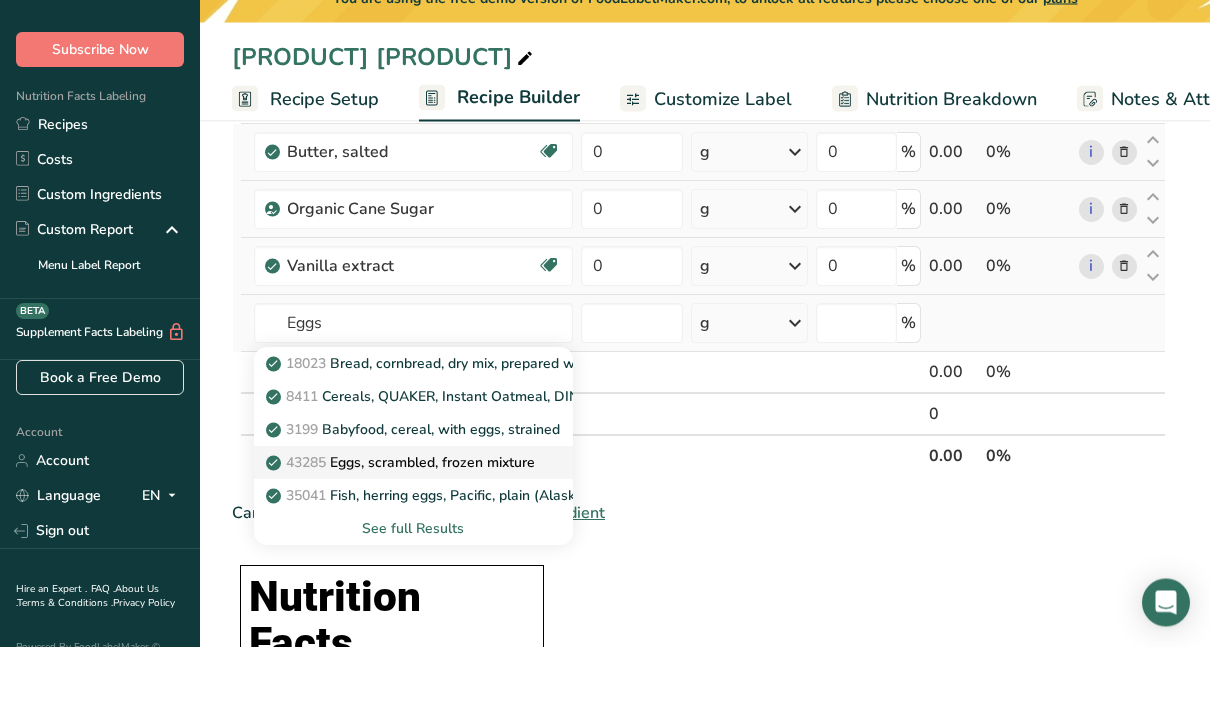 click on "43285
Eggs, scrambled, frozen mixture" at bounding box center [402, 532] 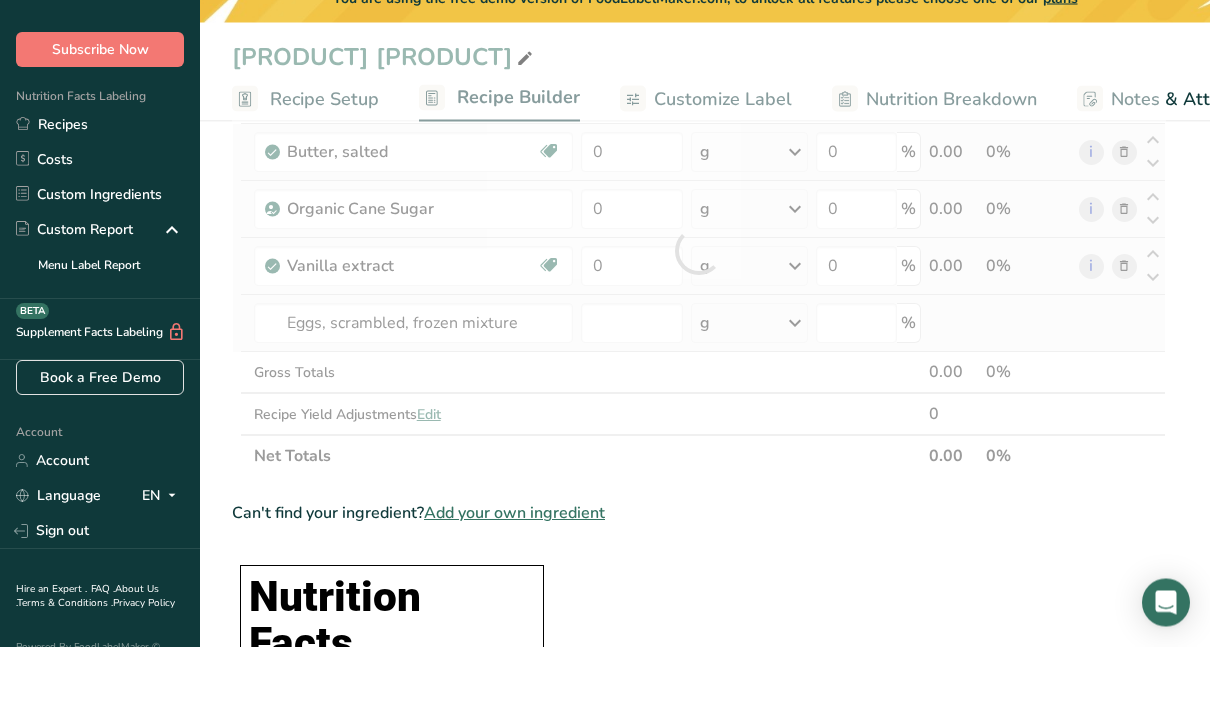 scroll, scrollTop: 284, scrollLeft: 0, axis: vertical 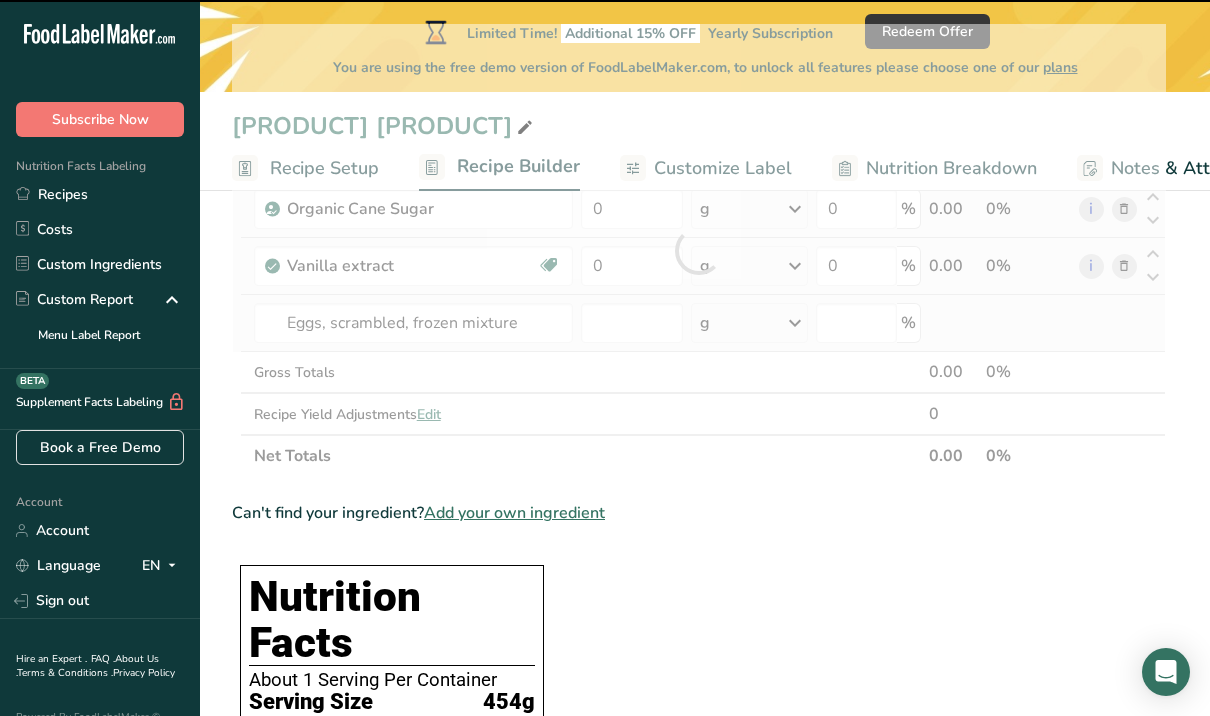 type on "0" 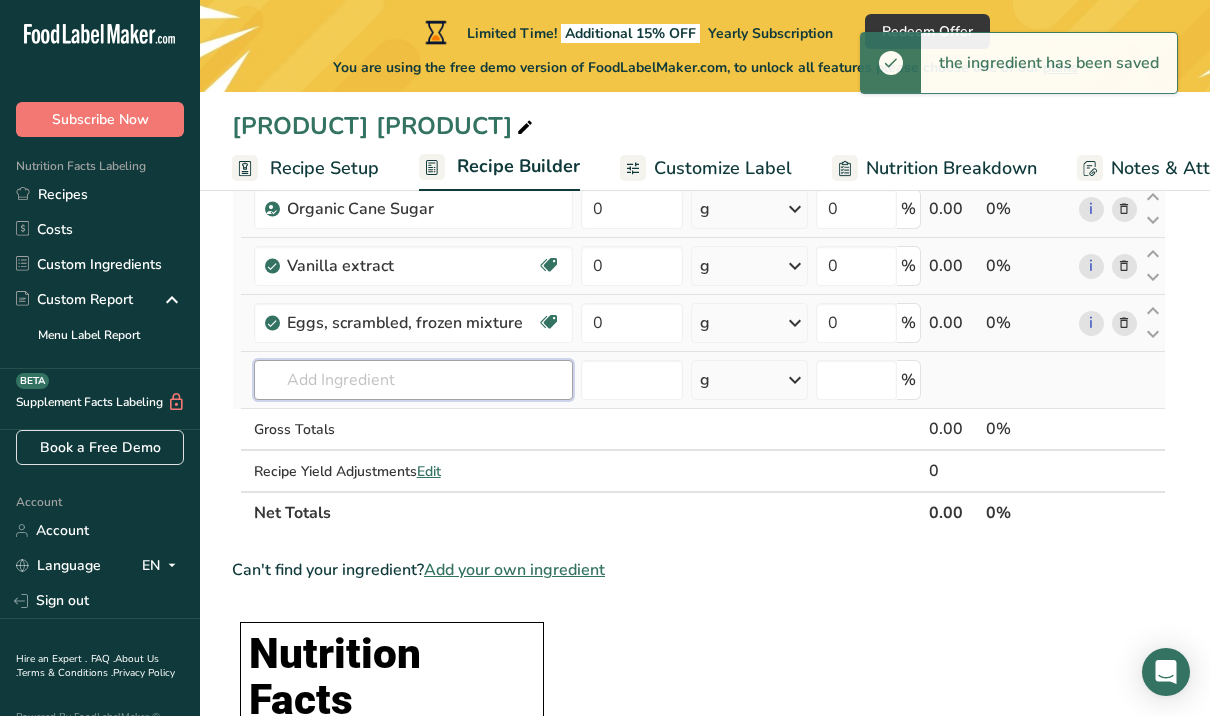 click at bounding box center (413, 380) 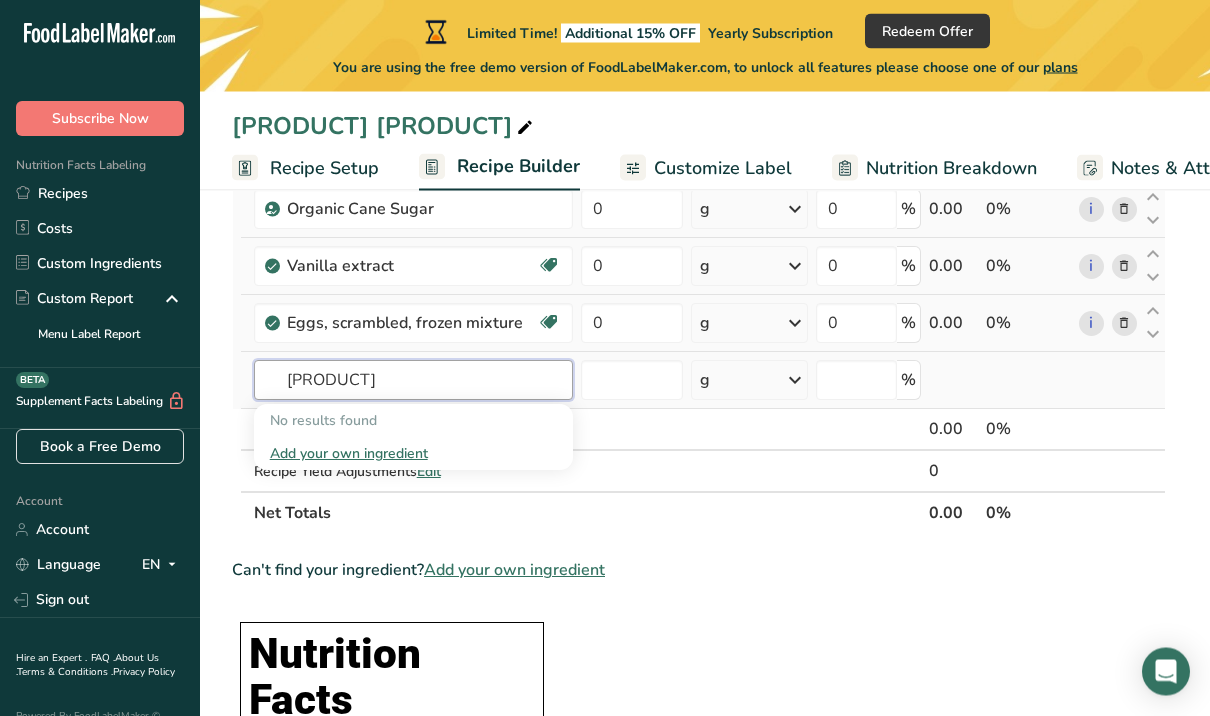 type on "7" 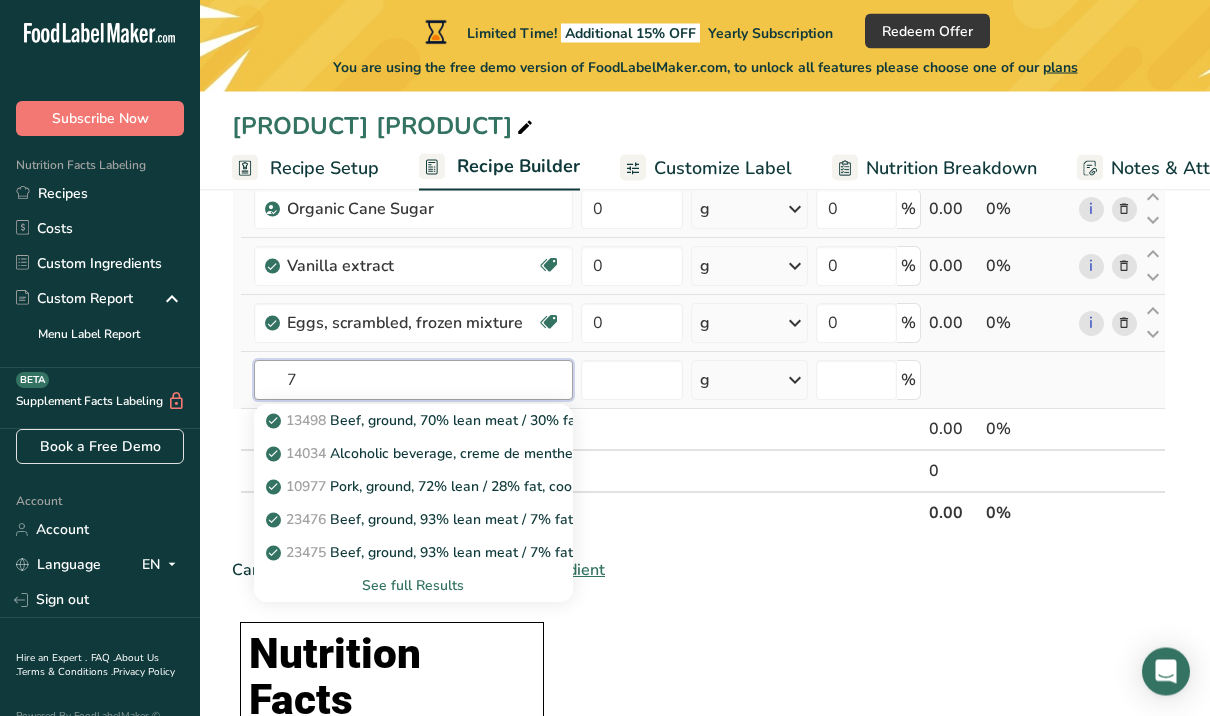 type 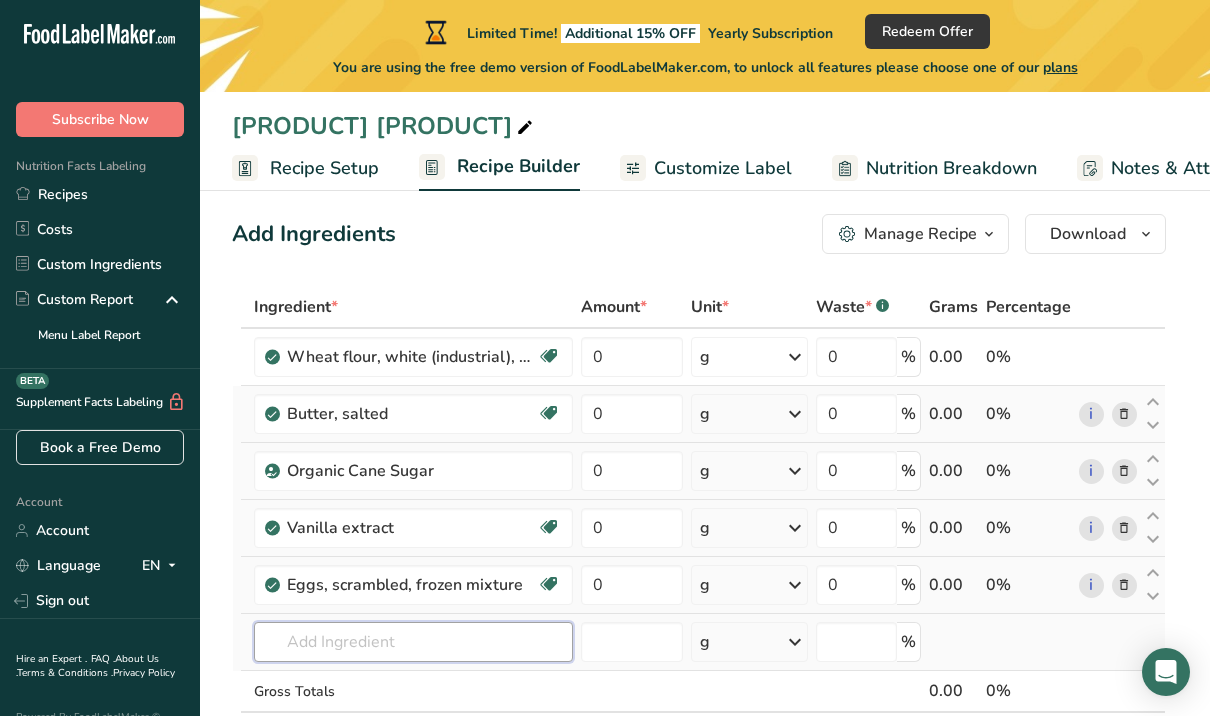 scroll, scrollTop: 22, scrollLeft: 0, axis: vertical 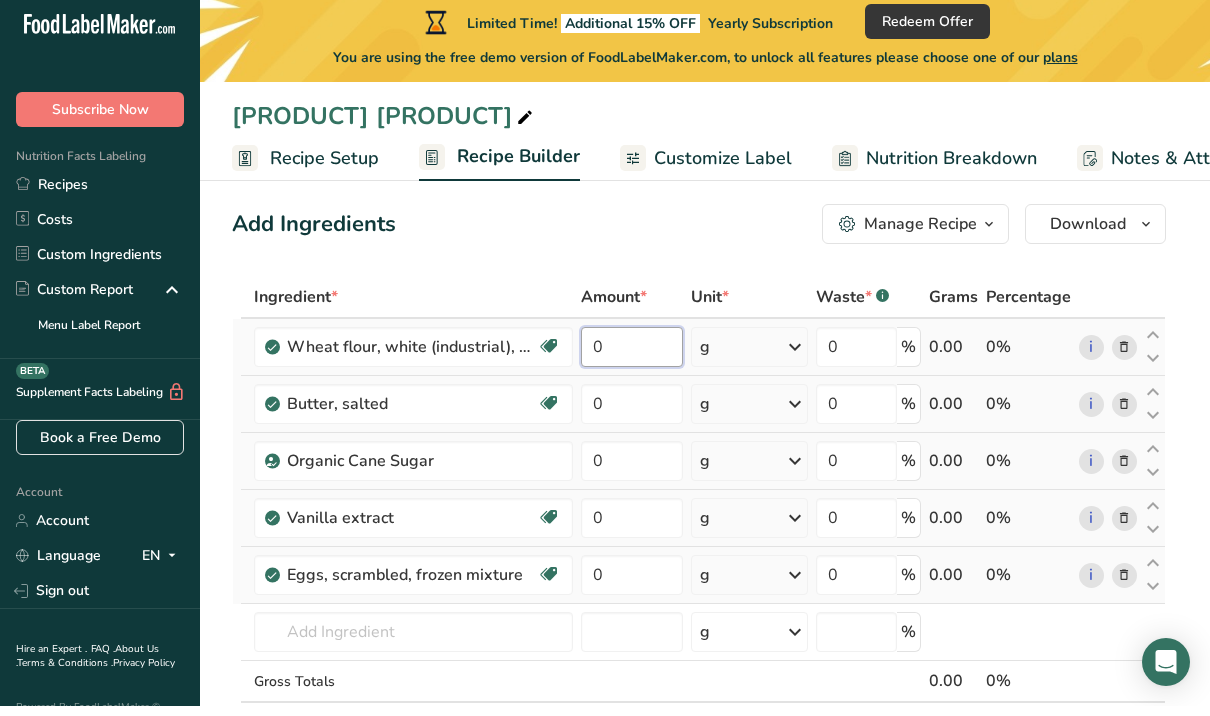 click on "0" at bounding box center (632, 357) 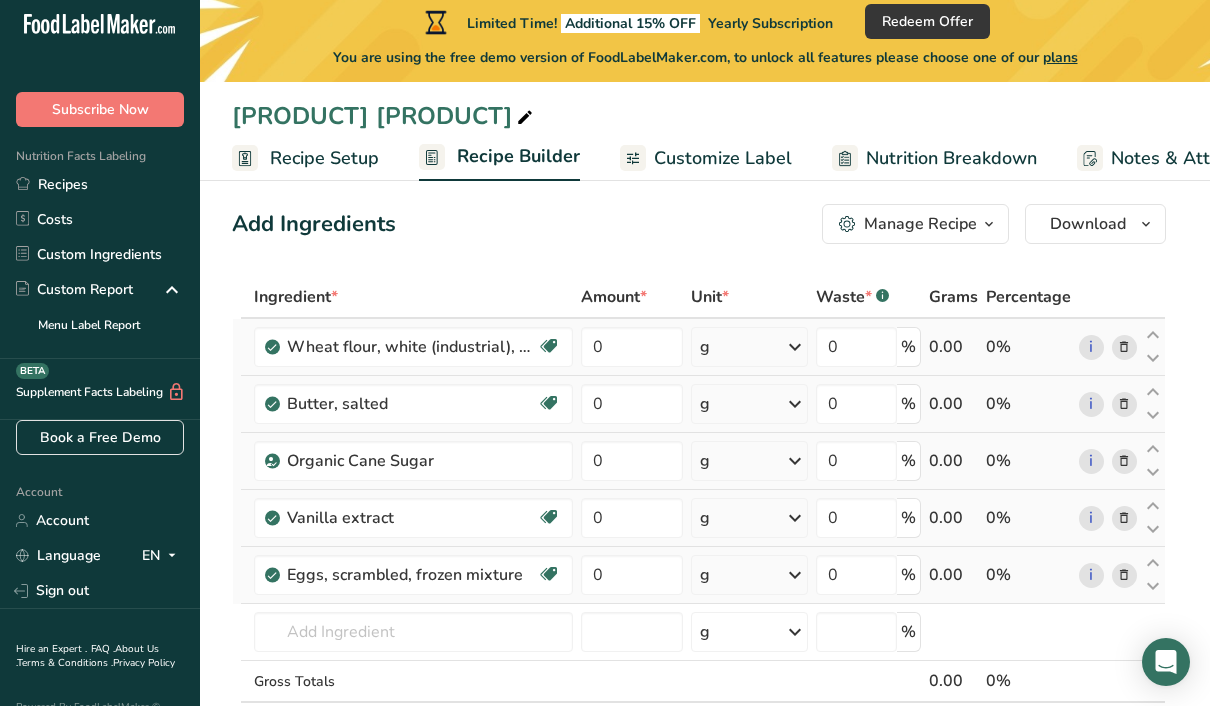 click on "Ingredient *
Amount *
Unit *
Waste *   .a-a{fill:#347362;}.b-a{fill:#fff;}          Grams
Percentage
Wheat flour, white (industrial), 15% protein, bleached, unenriched
Dairy free
Vegan
Vegetarian
Soy free
0
g
Weight Units
g
kg
mg
See more
Volume Units
l
Volume units require a density conversion. If you know your ingredient's density enter it below. Otherwise, click on "RIA" our AI Regulatory bot - she will be able to help you
lb/ft3
g/cm3
Confirm
mL
lb/ft3
g/cm3" at bounding box center (699, 541) 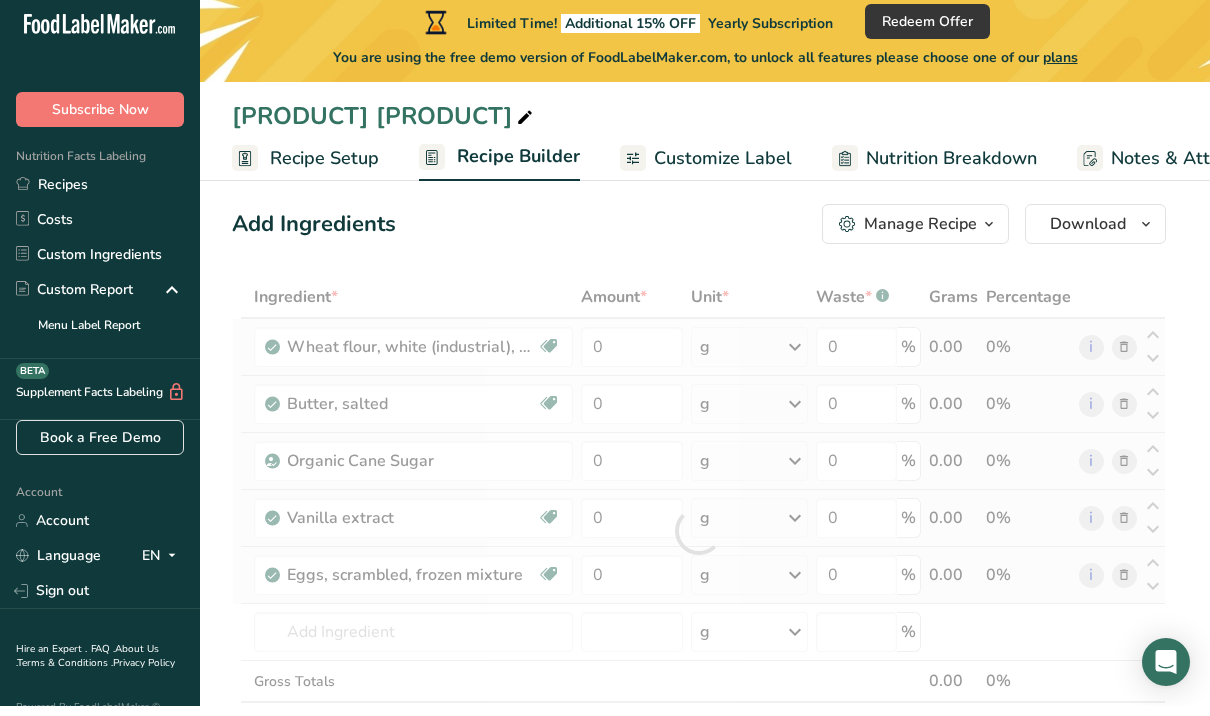 scroll, scrollTop: 32, scrollLeft: 0, axis: vertical 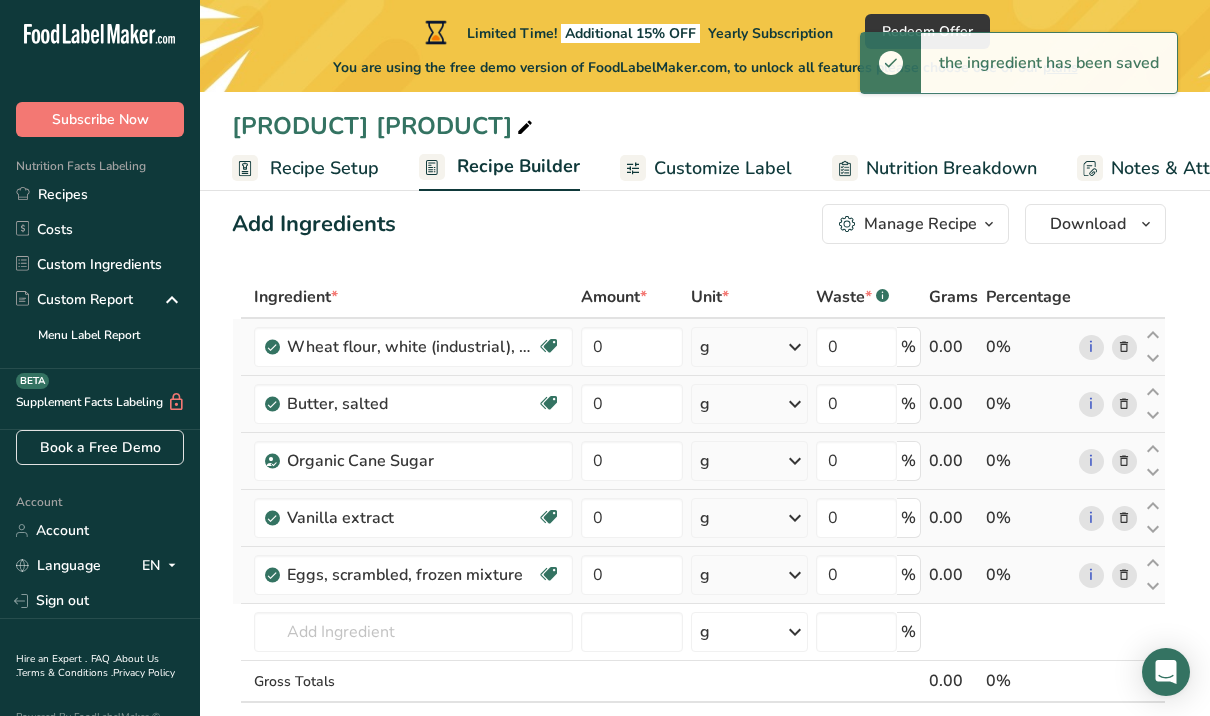 click at bounding box center (795, 347) 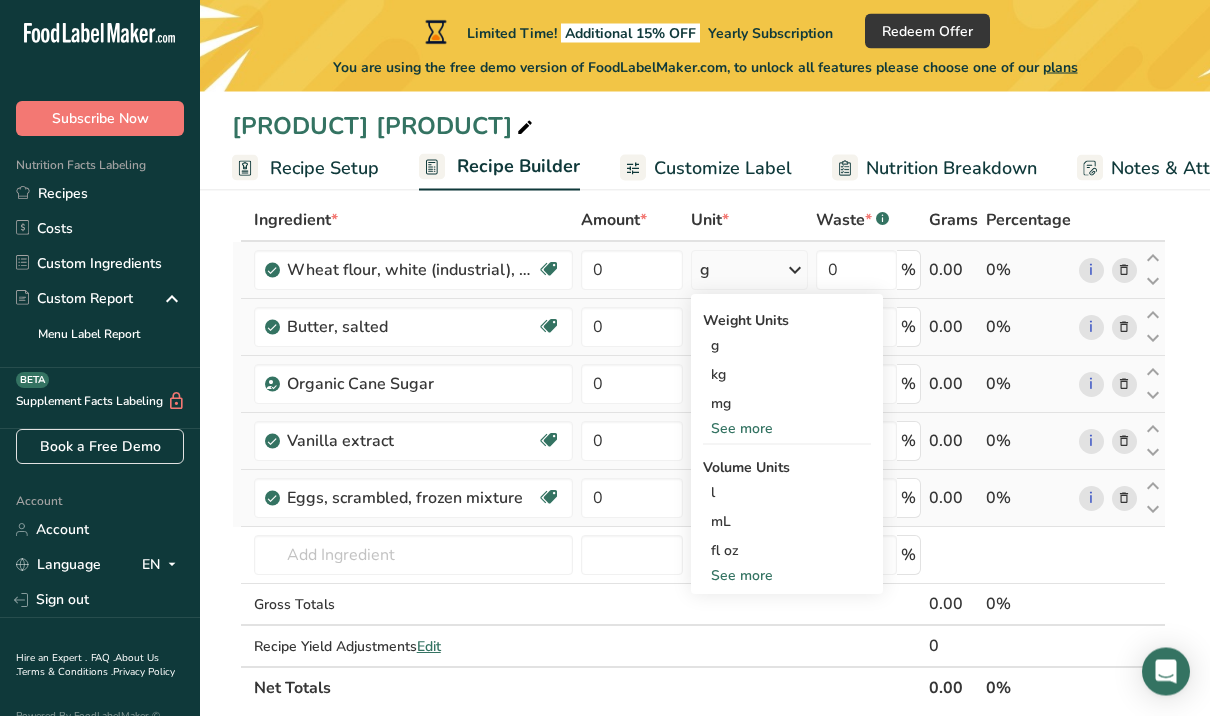scroll, scrollTop: 109, scrollLeft: 0, axis: vertical 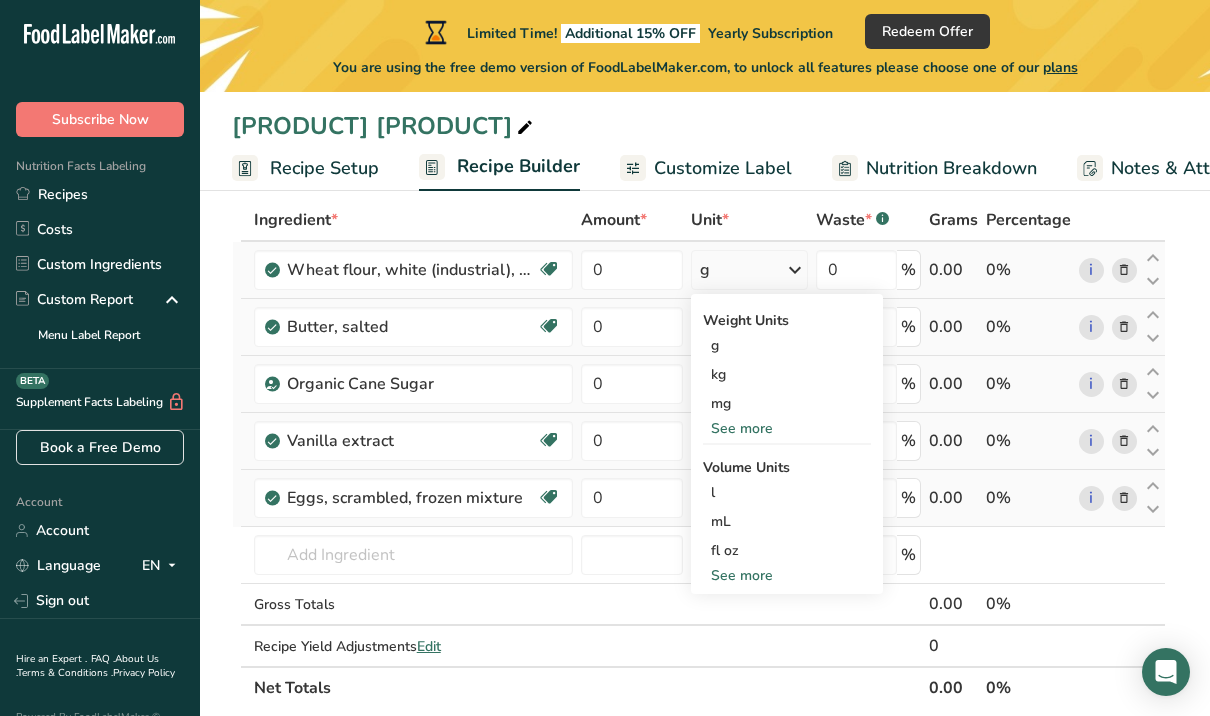 click on "See more" at bounding box center (787, 575) 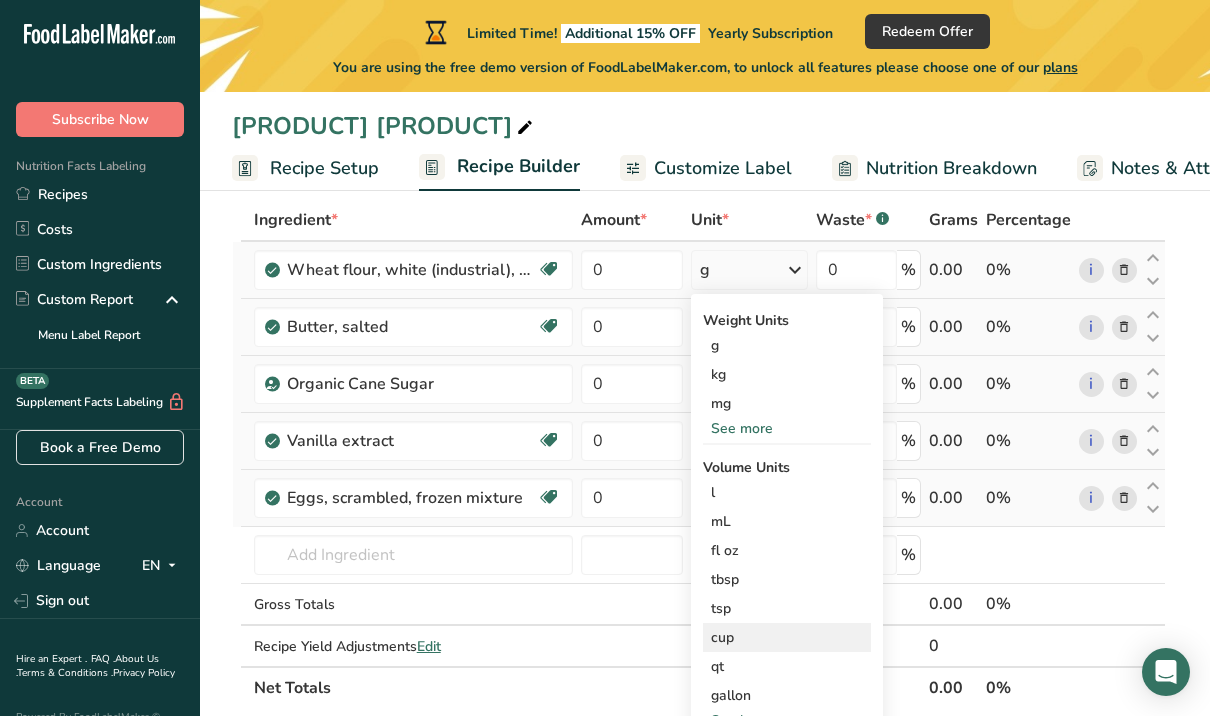 click on "cup" at bounding box center [787, 637] 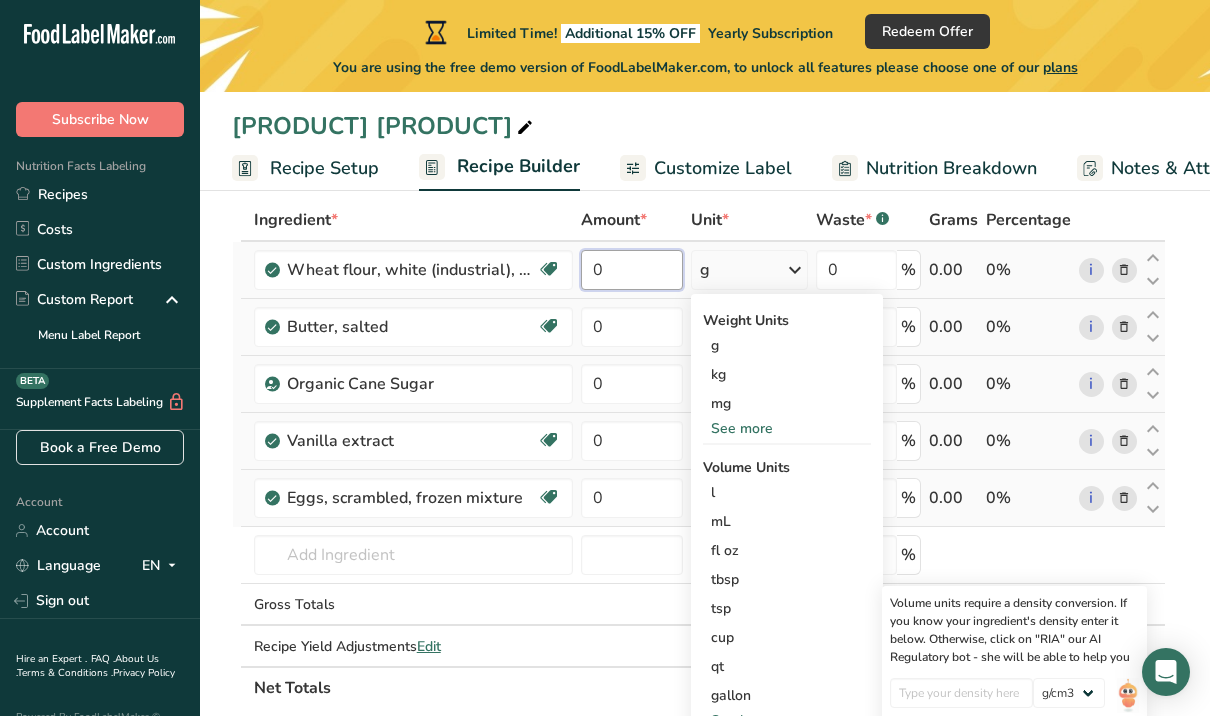 click on "0" at bounding box center [632, 270] 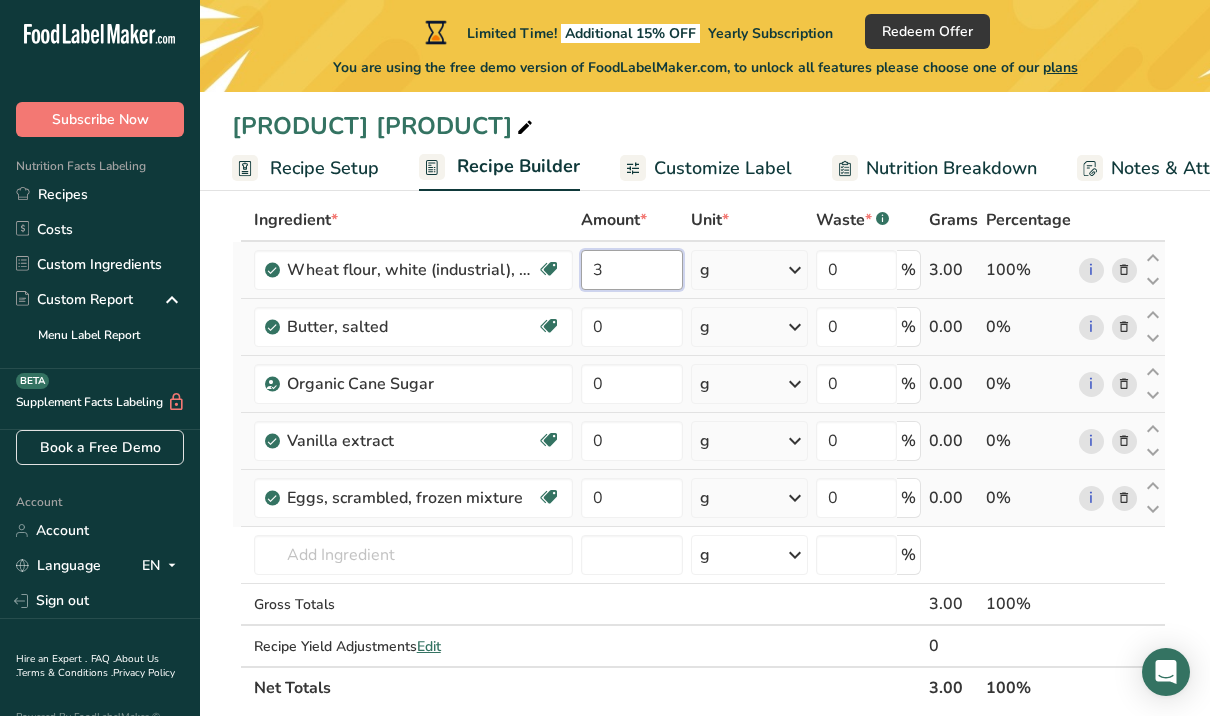 type on "3" 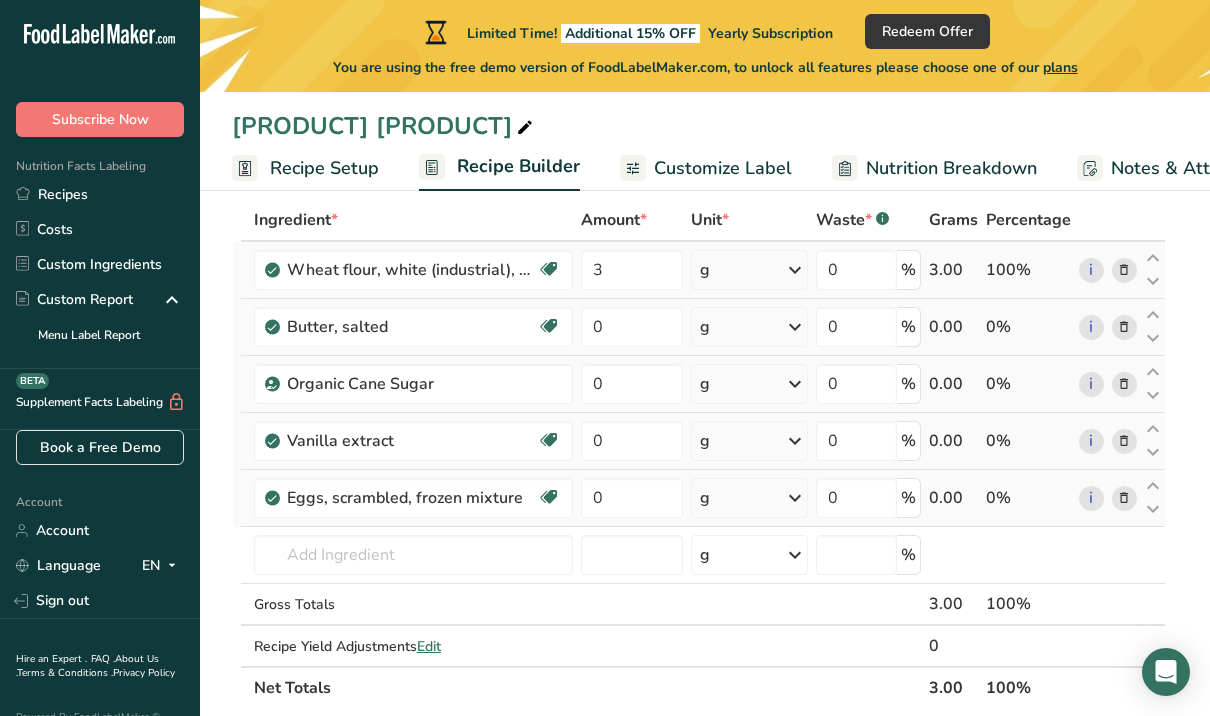 click on "Ingredient *
Amount *
Unit *
Waste *   .a-a{fill:#347362;}.b-a{fill:#fff;}          Grams
Percentage
Wheat flour, white (industrial), 15% protein, bleached, unenriched
Dairy free
Vegan
Vegetarian
Soy free
3
g
Weight Units
g
kg
mg
See more
Volume Units
l
Volume units require a density conversion. If you know your ingredient's density enter it below. Otherwise, click on "RIA" our AI Regulatory bot - she will be able to help you
lb/ft3
g/cm3
Confirm
mL
lb/ft3
g/cm3" at bounding box center [699, 454] 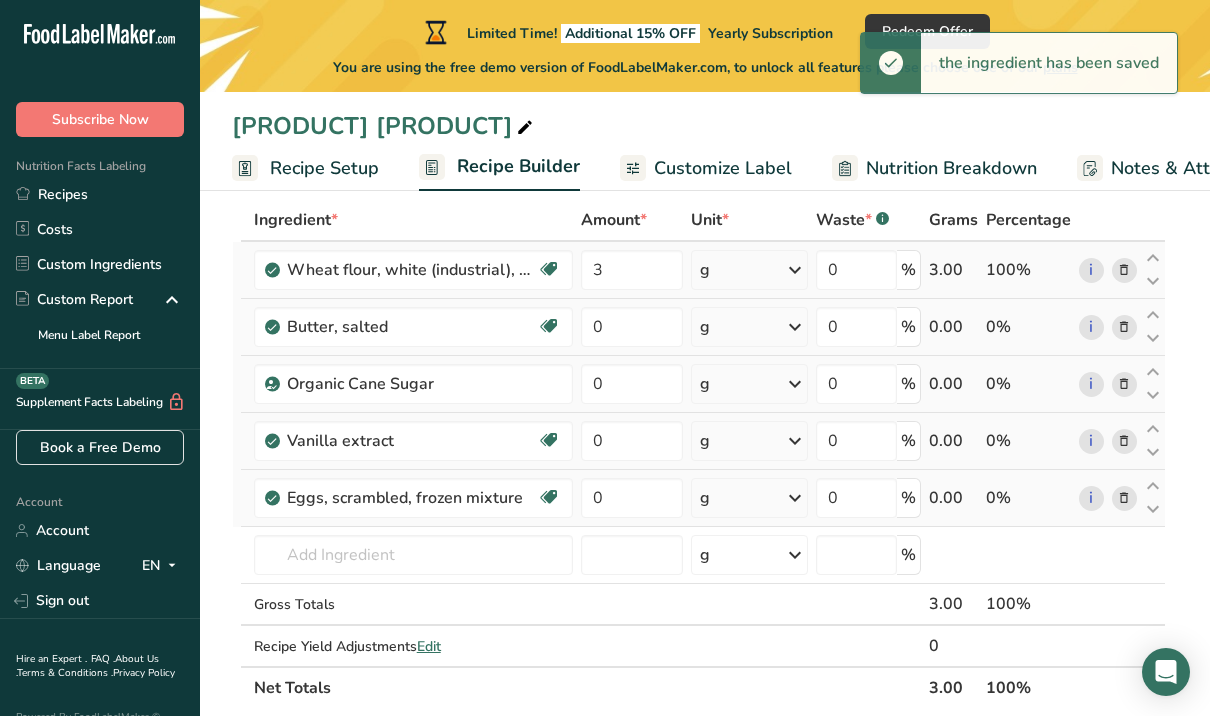 click at bounding box center [795, 270] 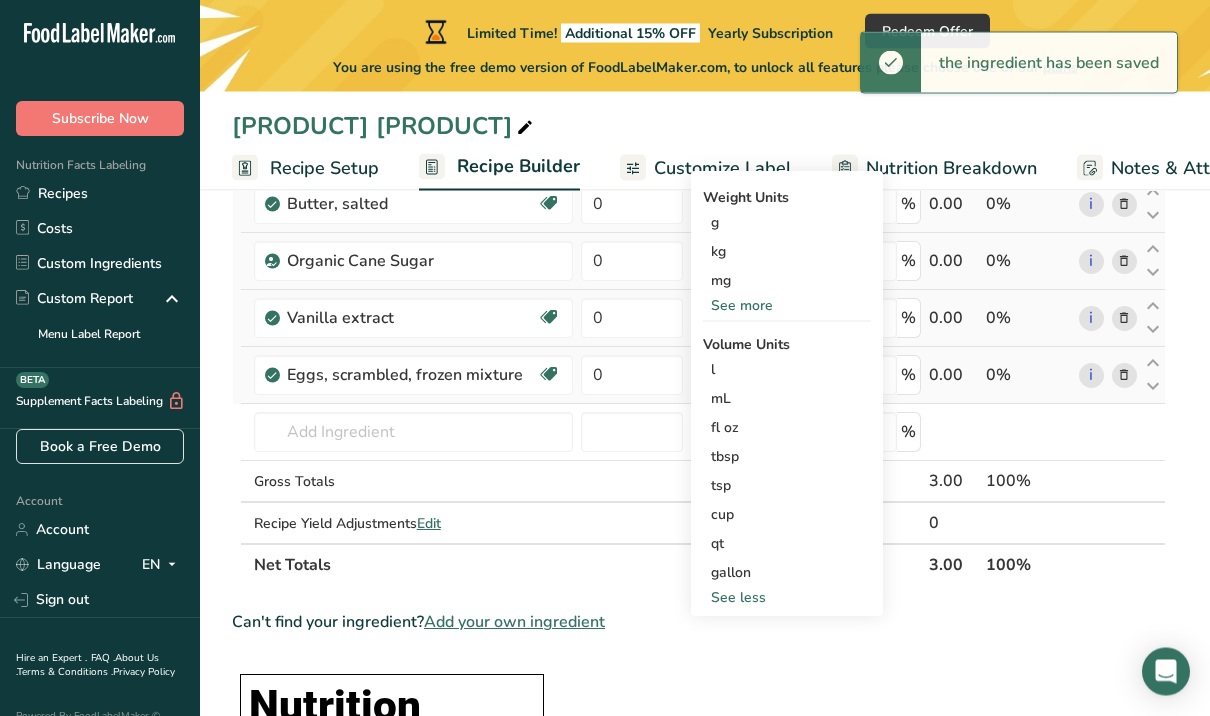 scroll, scrollTop: 236, scrollLeft: 0, axis: vertical 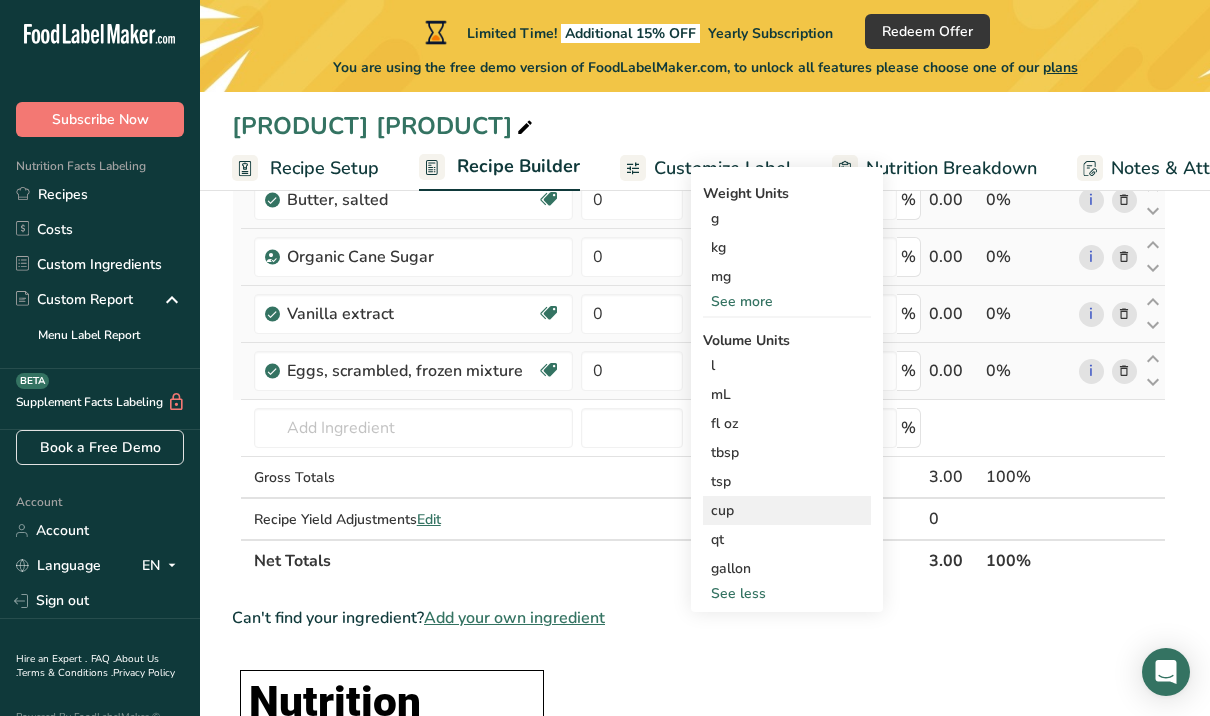 click on "cup" at bounding box center [787, 510] 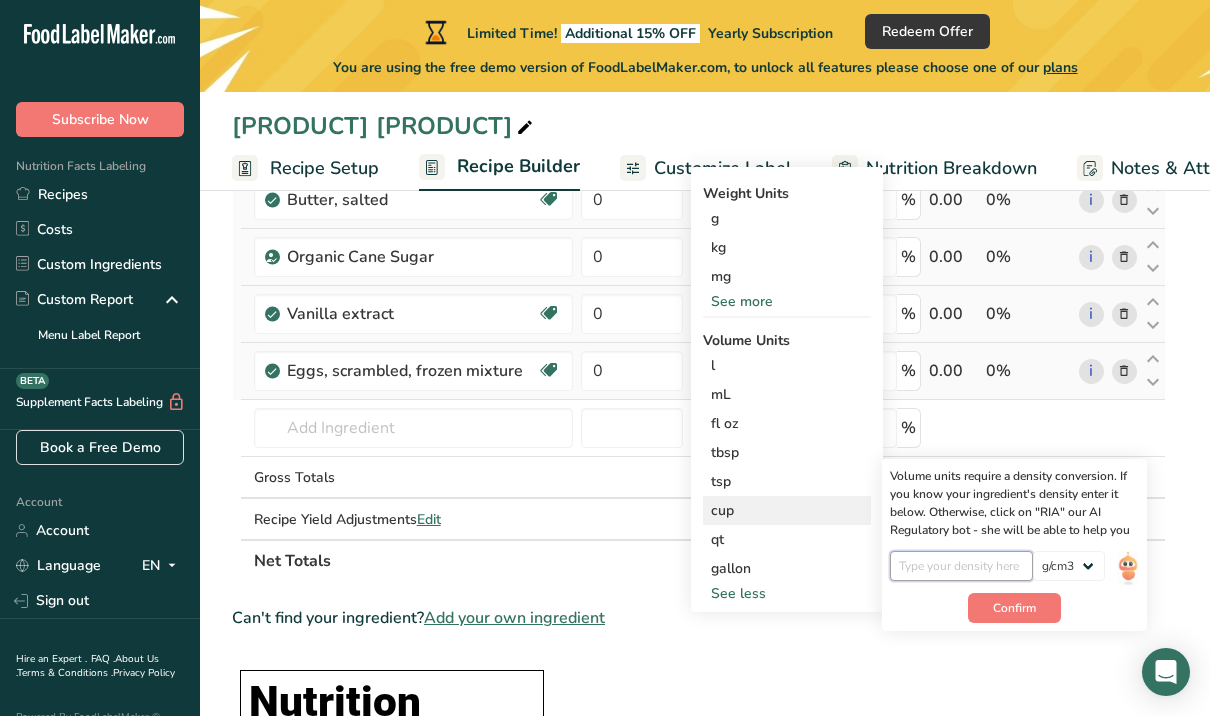 click at bounding box center (961, 566) 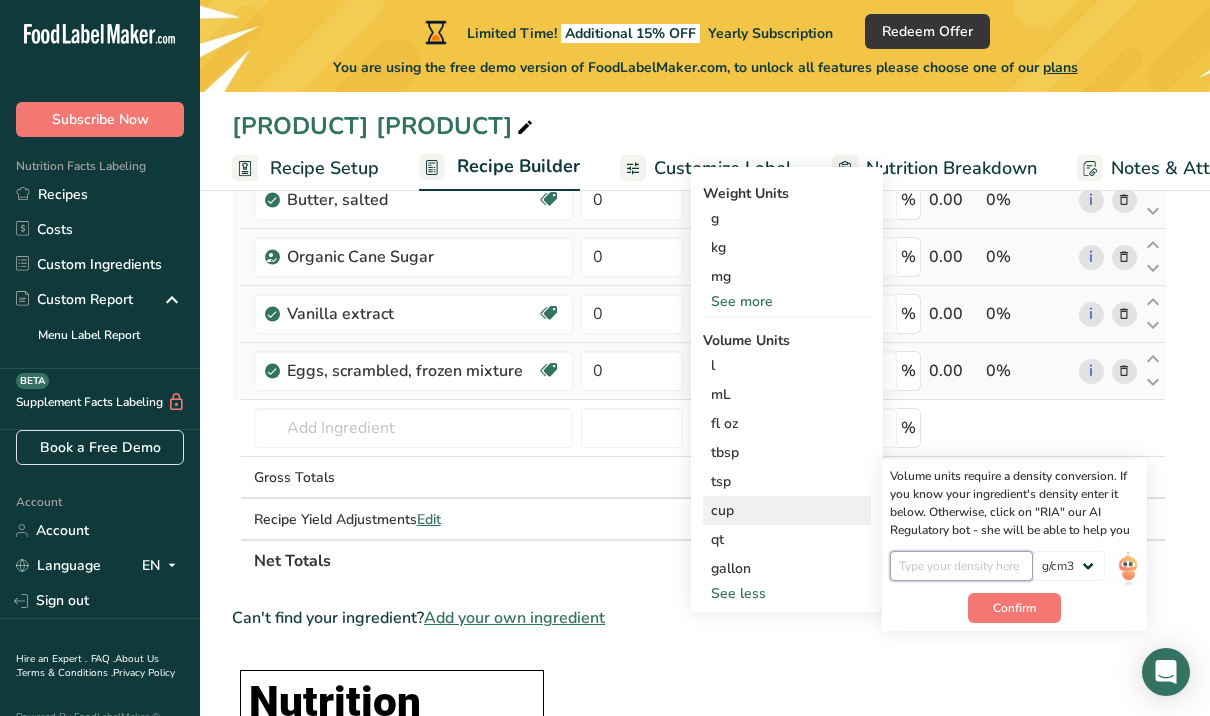 scroll, scrollTop: 235, scrollLeft: 0, axis: vertical 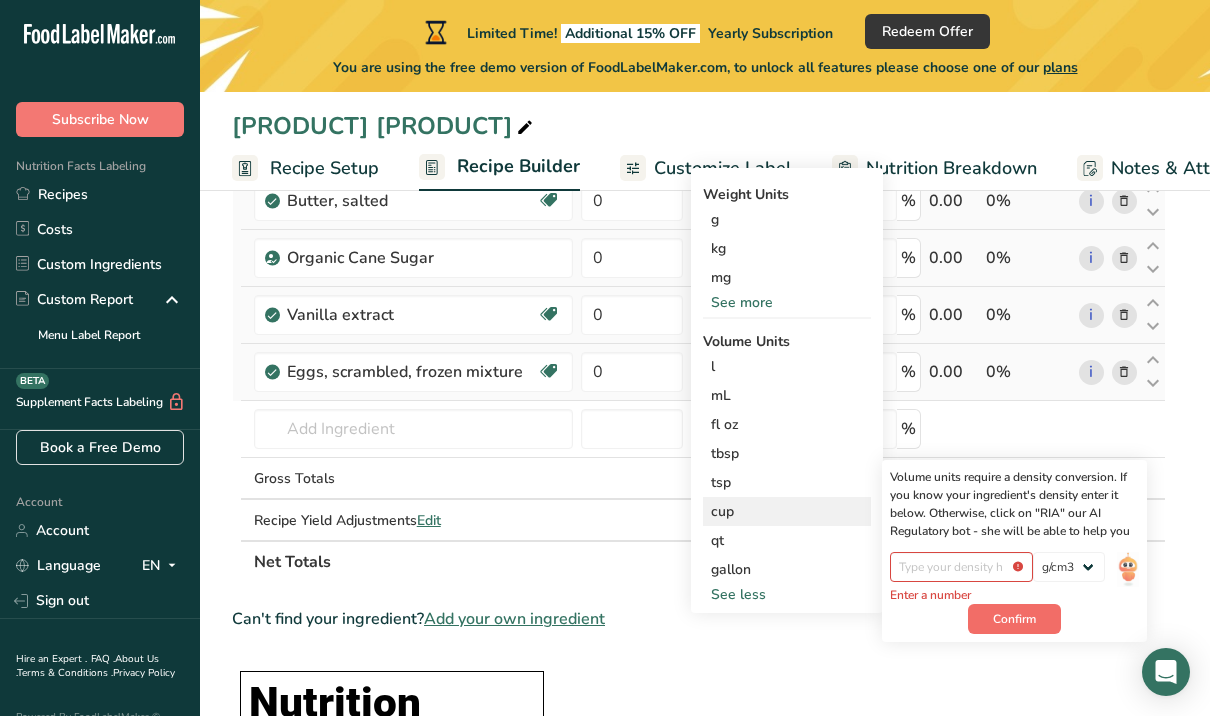click on "Confirm" at bounding box center (1014, 619) 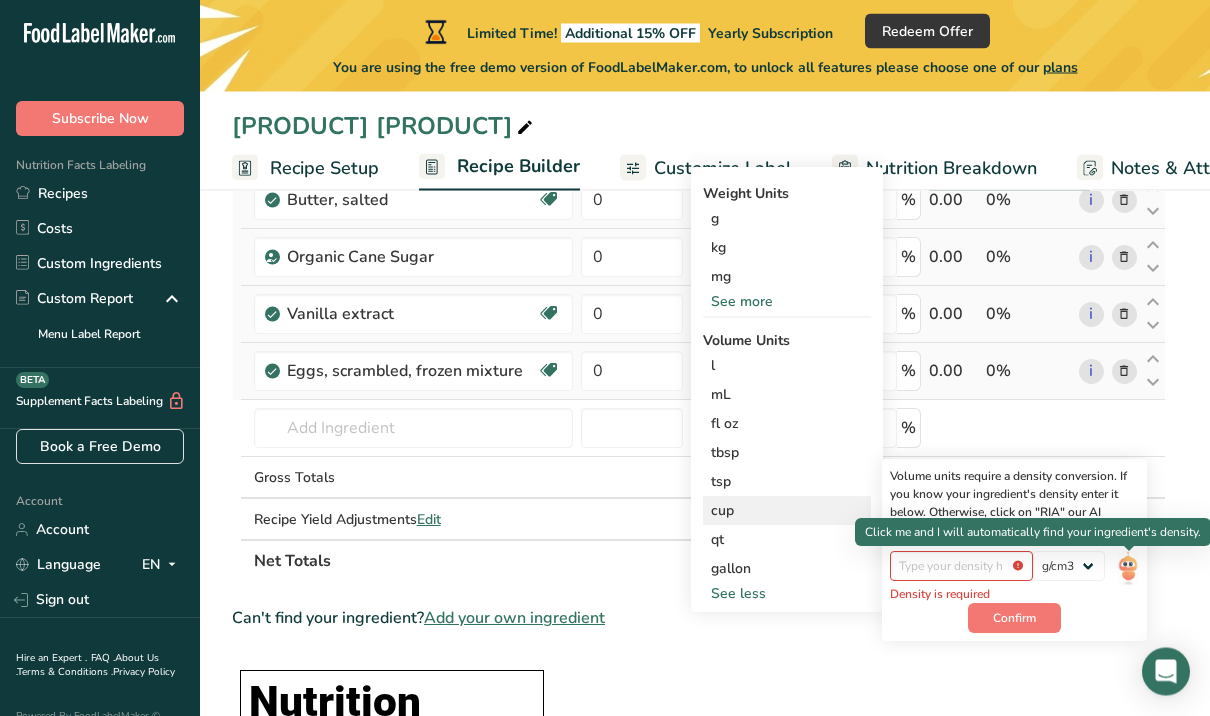 scroll, scrollTop: 236, scrollLeft: 0, axis: vertical 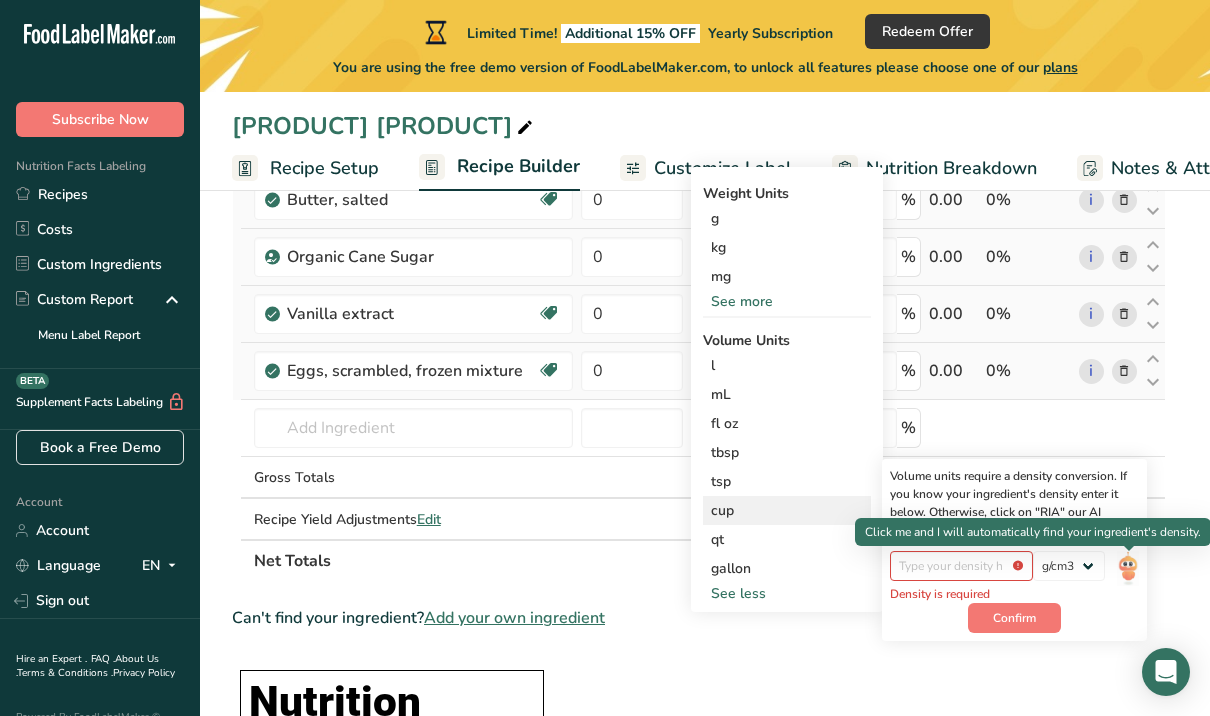 click at bounding box center [1128, 568] 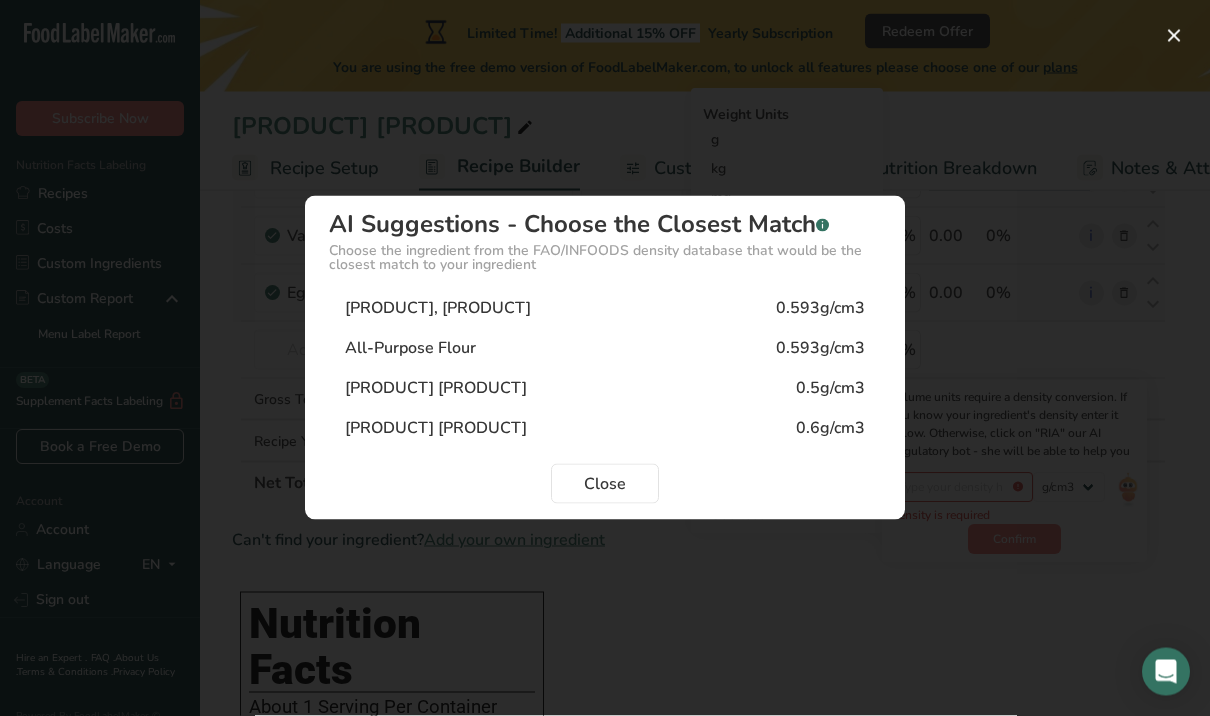 scroll, scrollTop: 317, scrollLeft: 0, axis: vertical 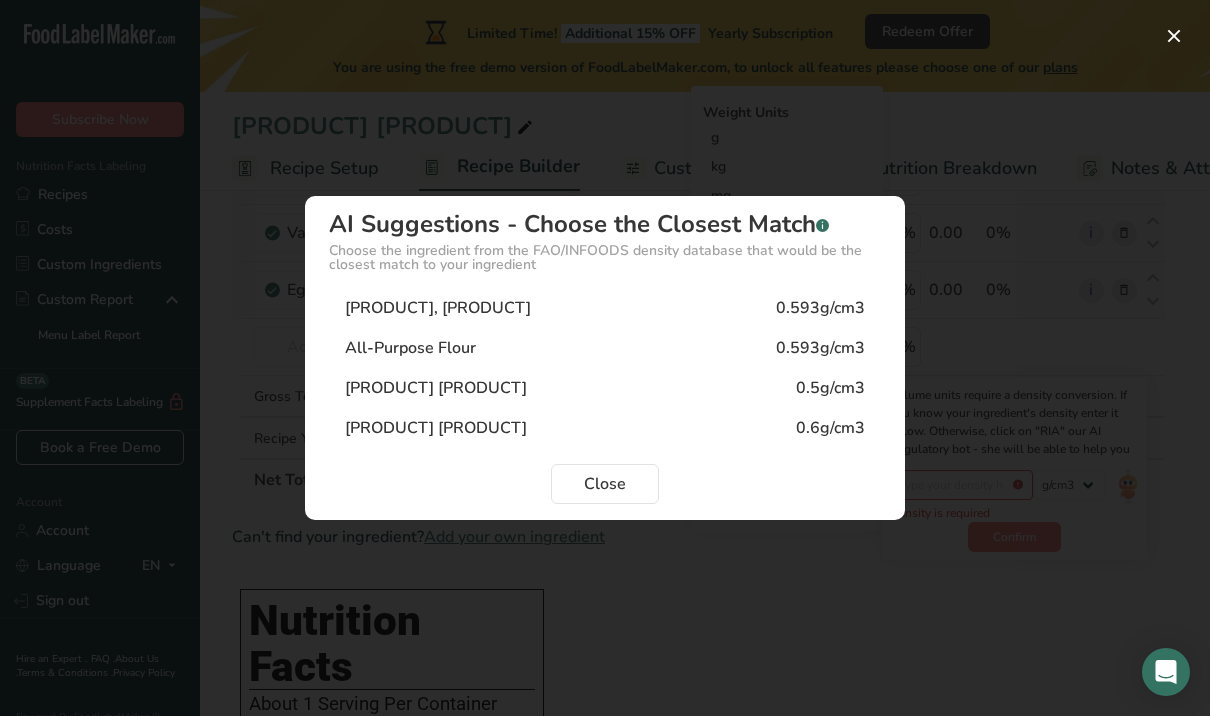 click on "Industrial White Wheat Flour" at bounding box center [436, 428] 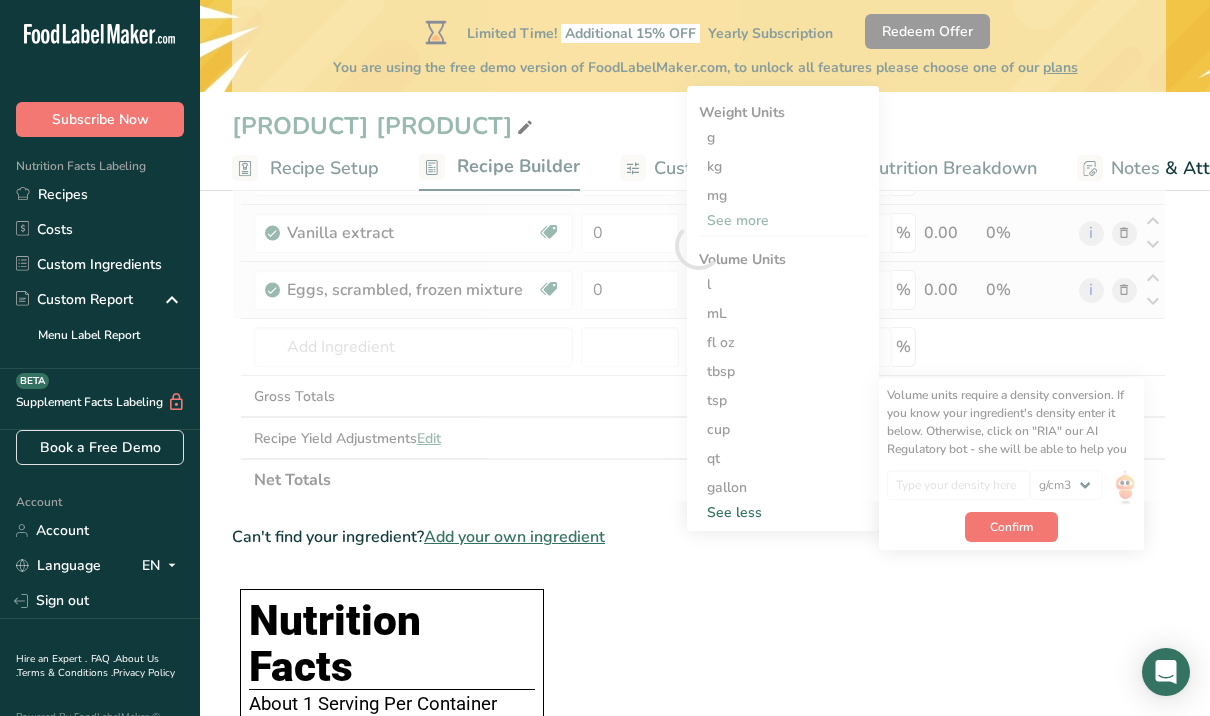 type on "0.6" 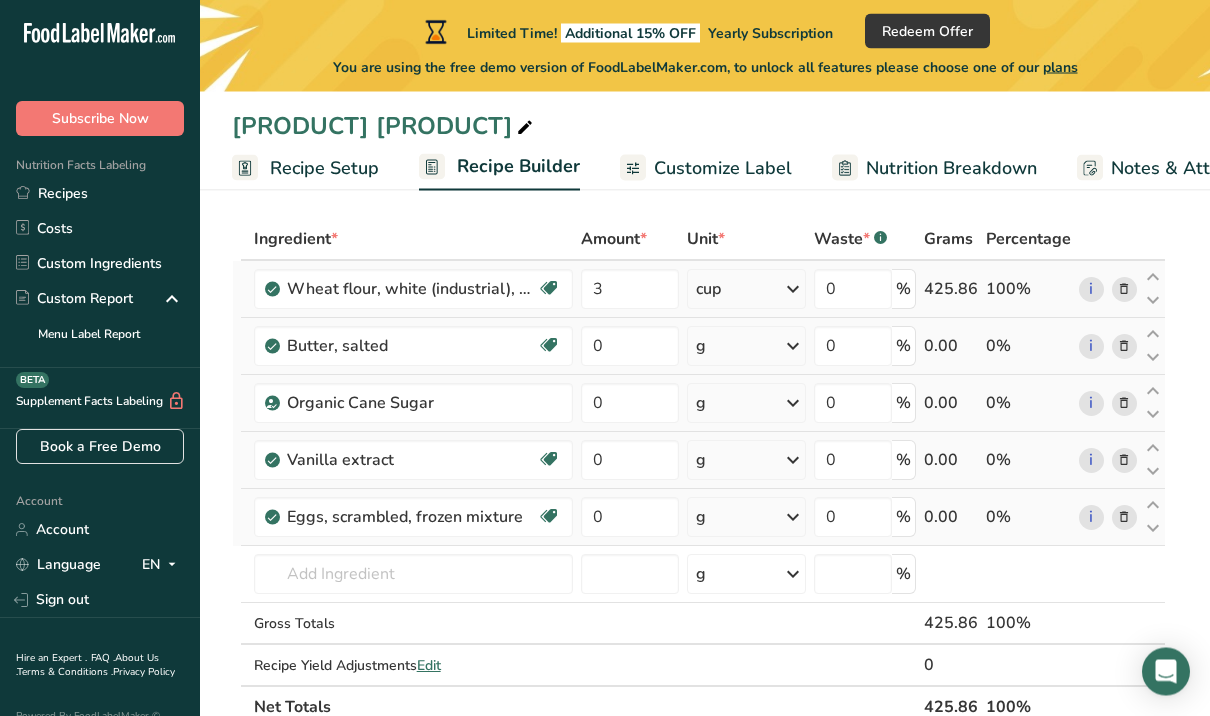 scroll, scrollTop: 90, scrollLeft: 0, axis: vertical 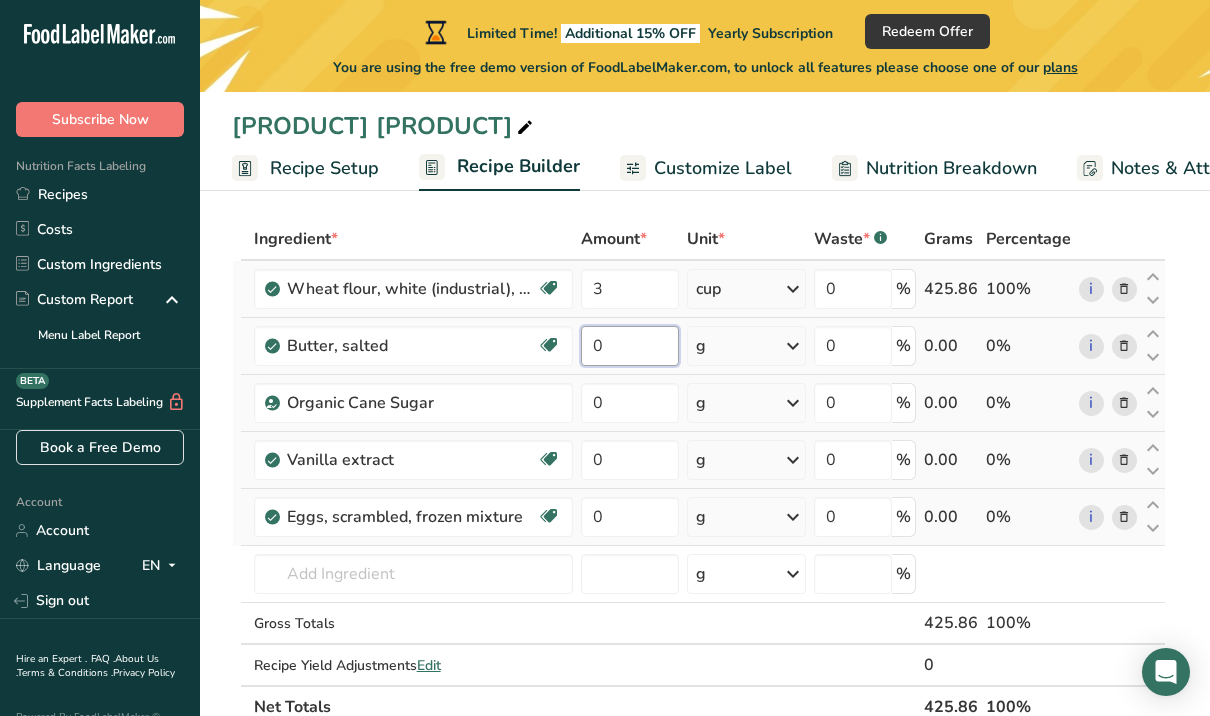 click on "0" at bounding box center [630, 346] 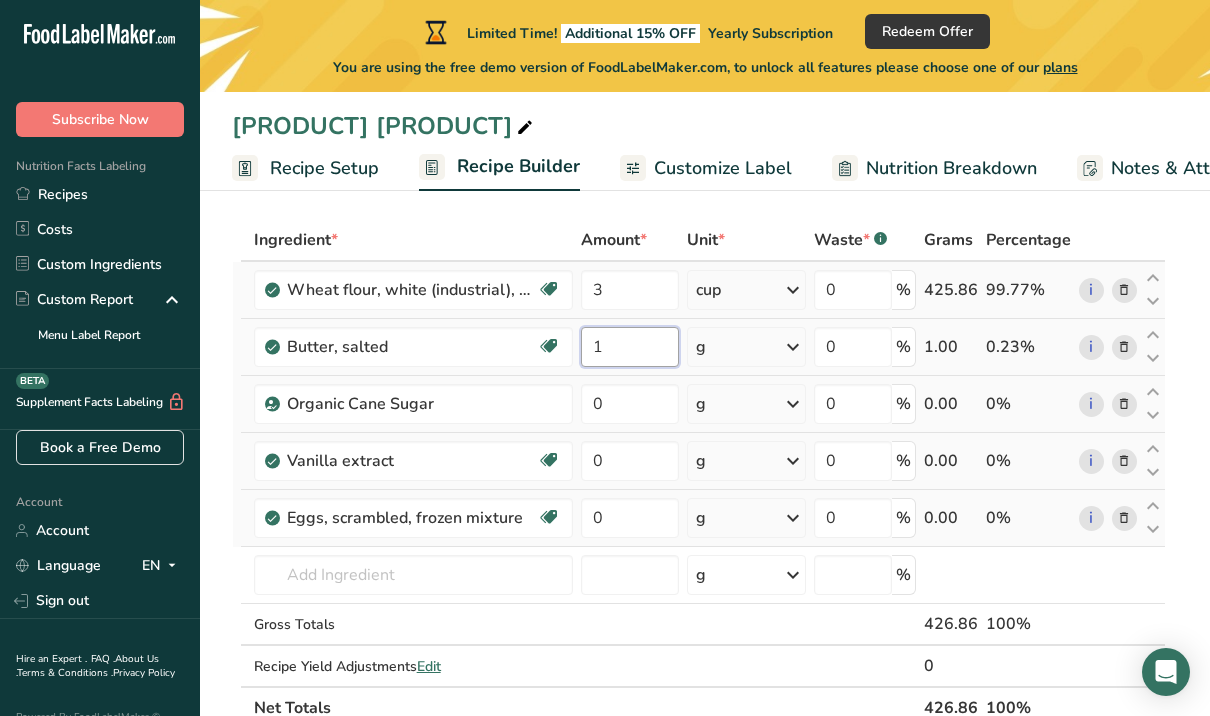 type on "1" 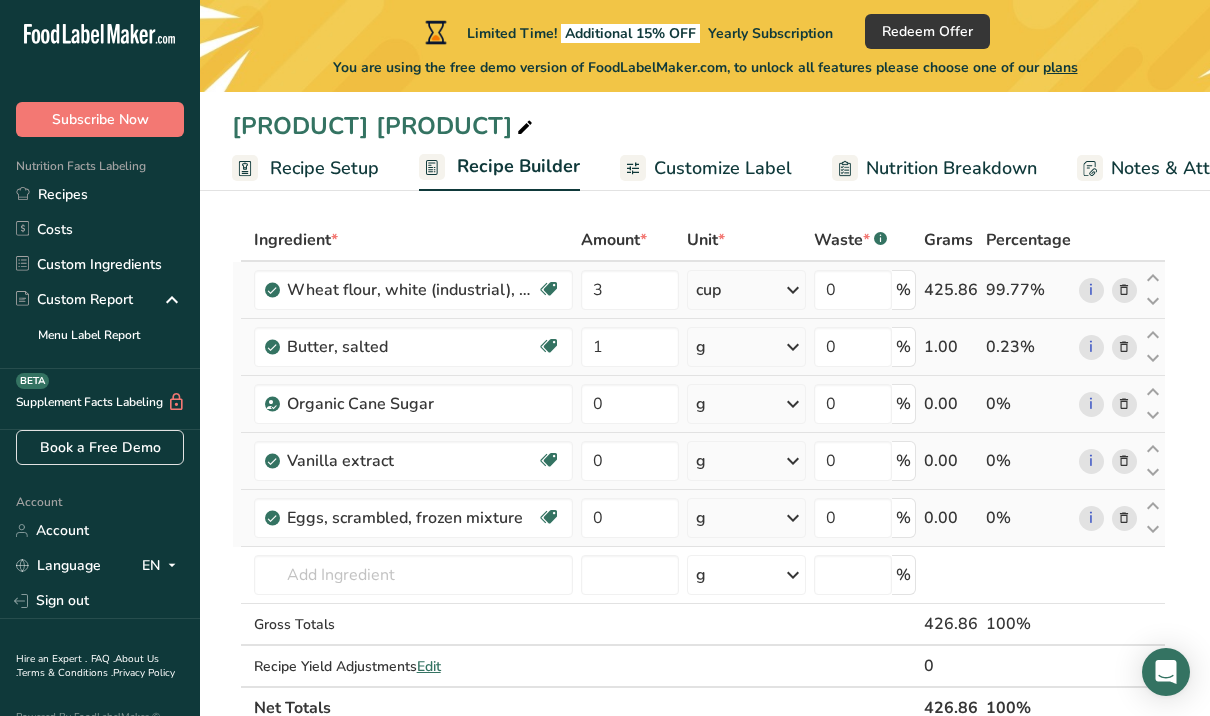 click on "Ingredient *
Amount *
Unit *
Waste *   .a-a{fill:#347362;}.b-a{fill:#fff;}          Grams
Percentage
Wheat flour, white (industrial), 15% protein, bleached, unenriched
Dairy free
Vegan
Vegetarian
Soy free
3
cup
Weight Units
g
kg
mg
See more
Volume Units
l
Volume units require a density conversion. If you know your ingredient's density enter it below. Otherwise, click on "RIA" our AI Regulatory bot - she will be able to help you
0.6
lb/ft3
g/cm3
Confirm
mL
0.6
lb/ft3
g/cm3" at bounding box center (699, 474) 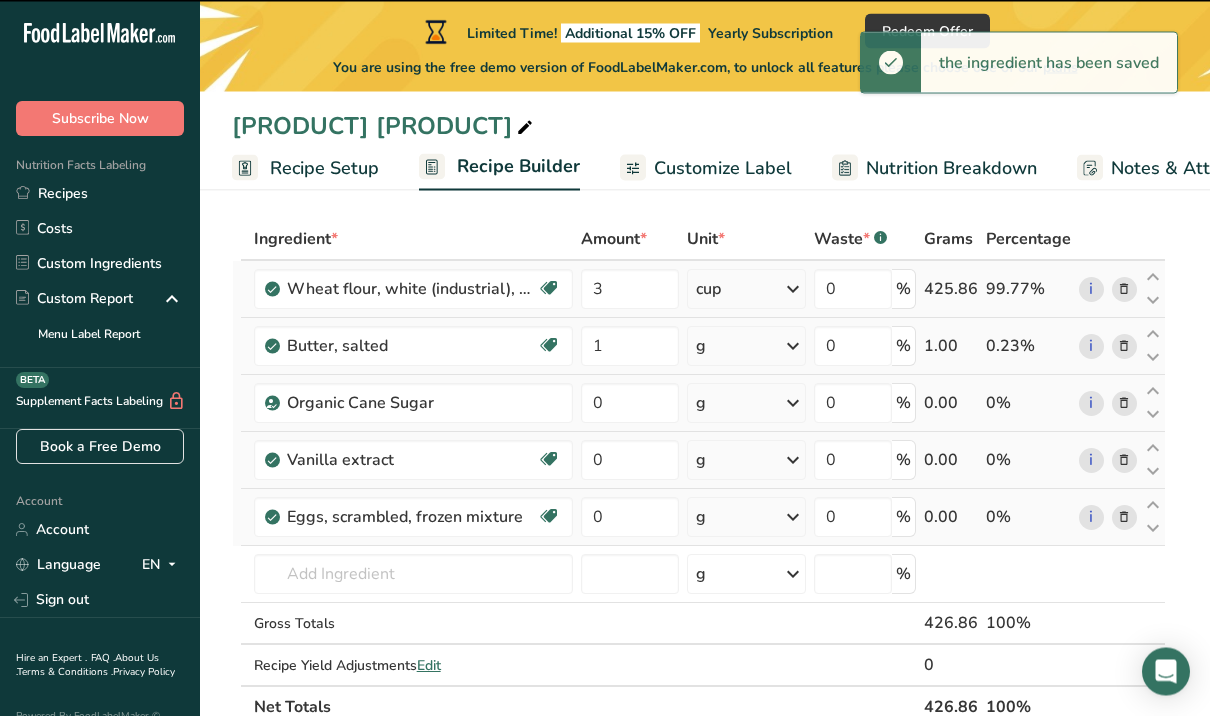 scroll, scrollTop: 90, scrollLeft: 0, axis: vertical 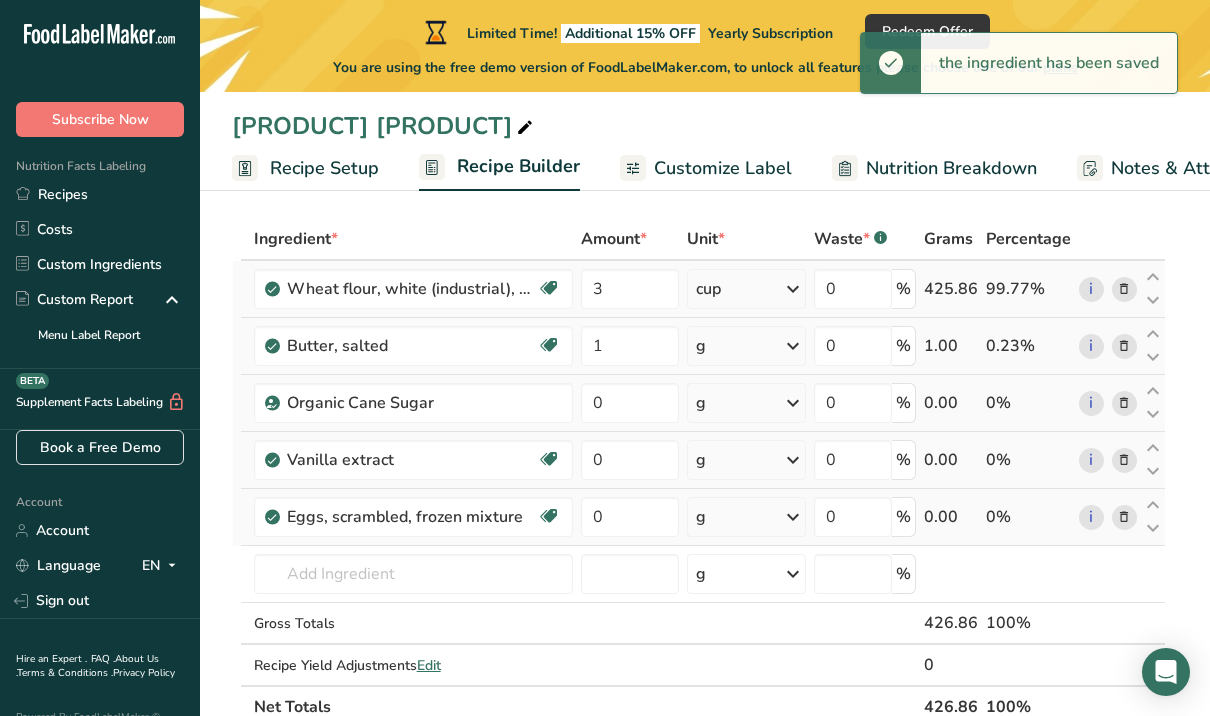 click at bounding box center [793, 346] 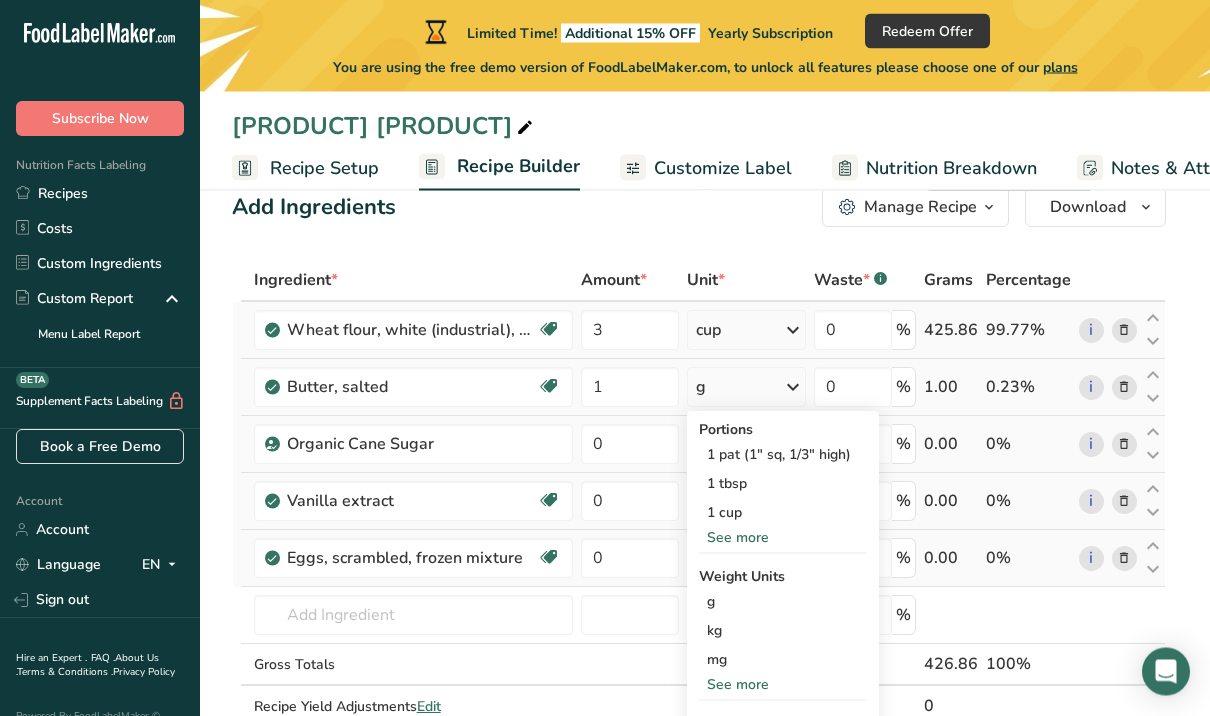scroll, scrollTop: 37, scrollLeft: 0, axis: vertical 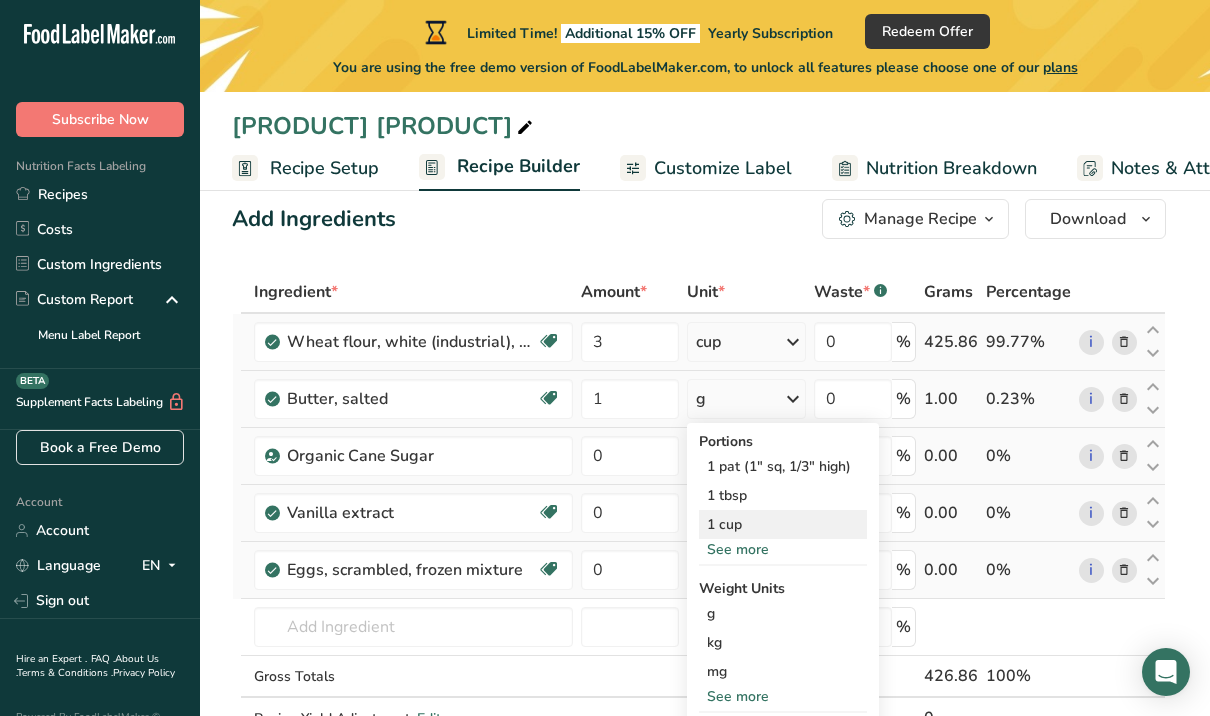 click on "1 cup" at bounding box center (783, 524) 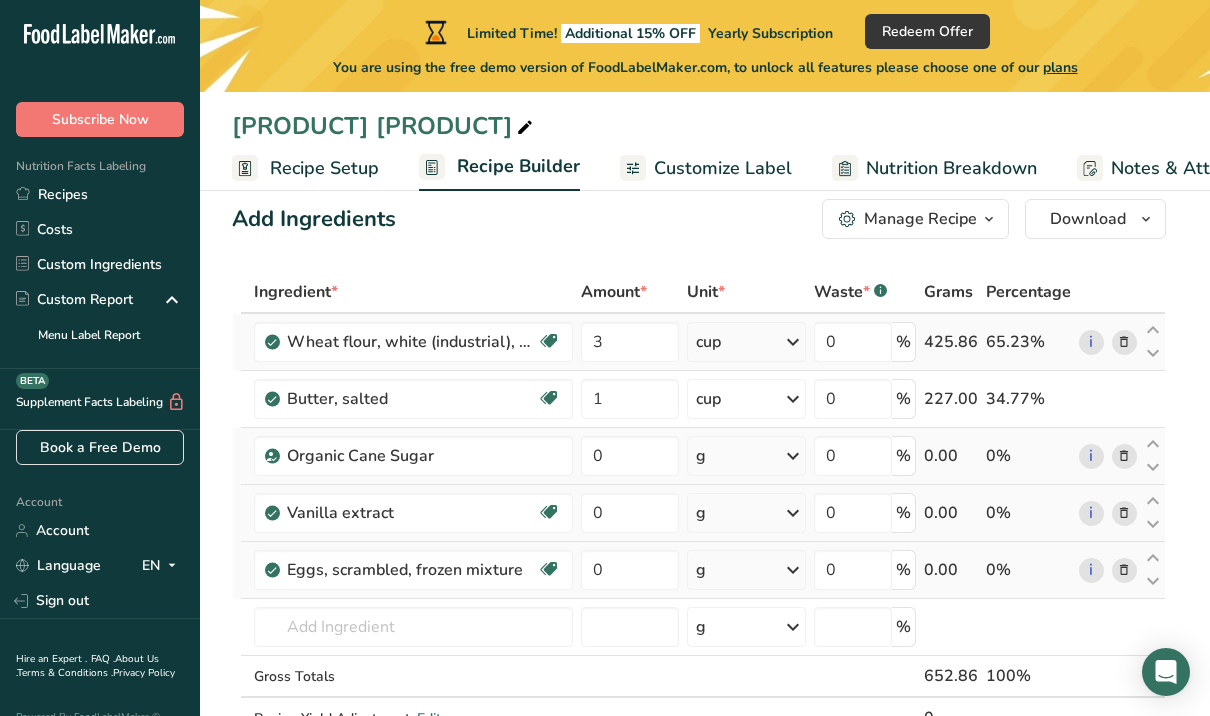 click at bounding box center [793, 456] 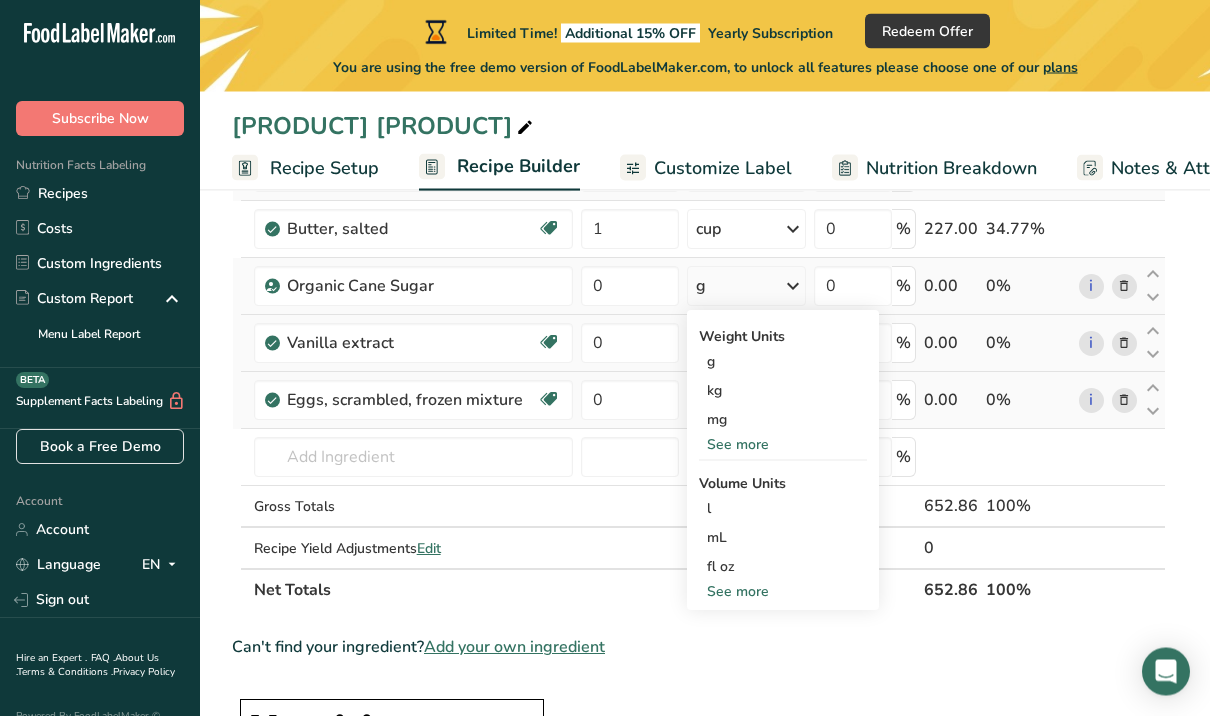 scroll, scrollTop: 207, scrollLeft: 0, axis: vertical 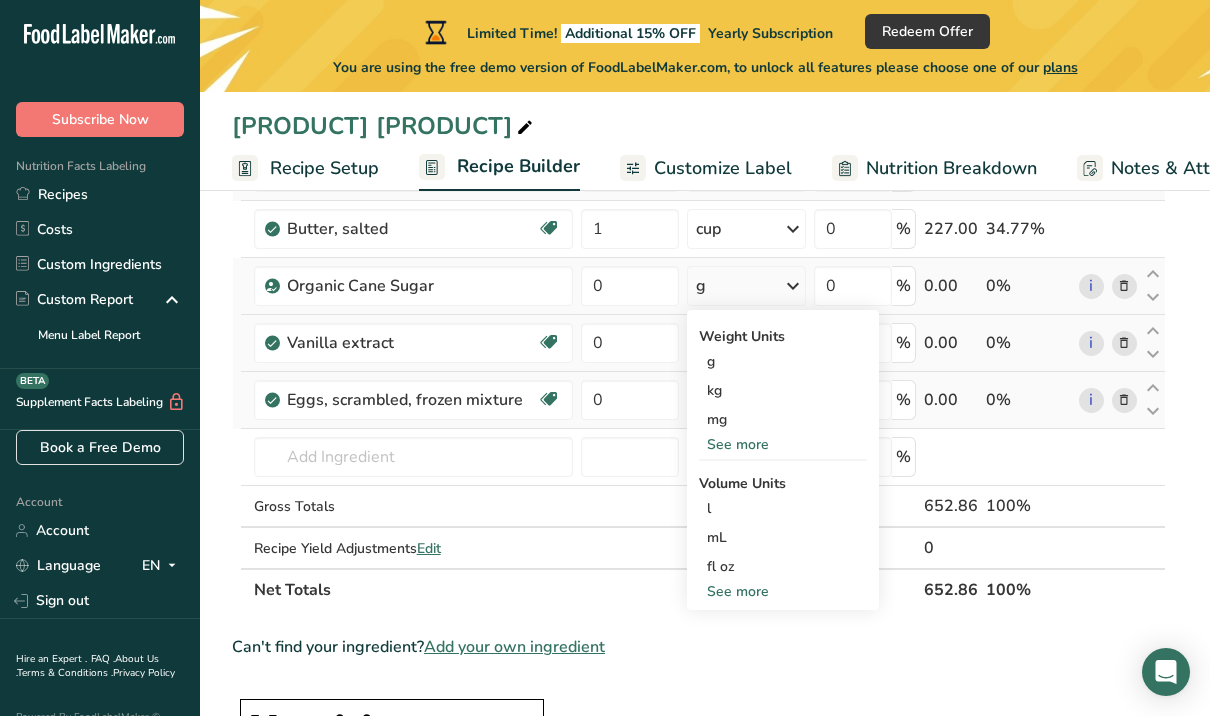 click on "See more" at bounding box center (783, 591) 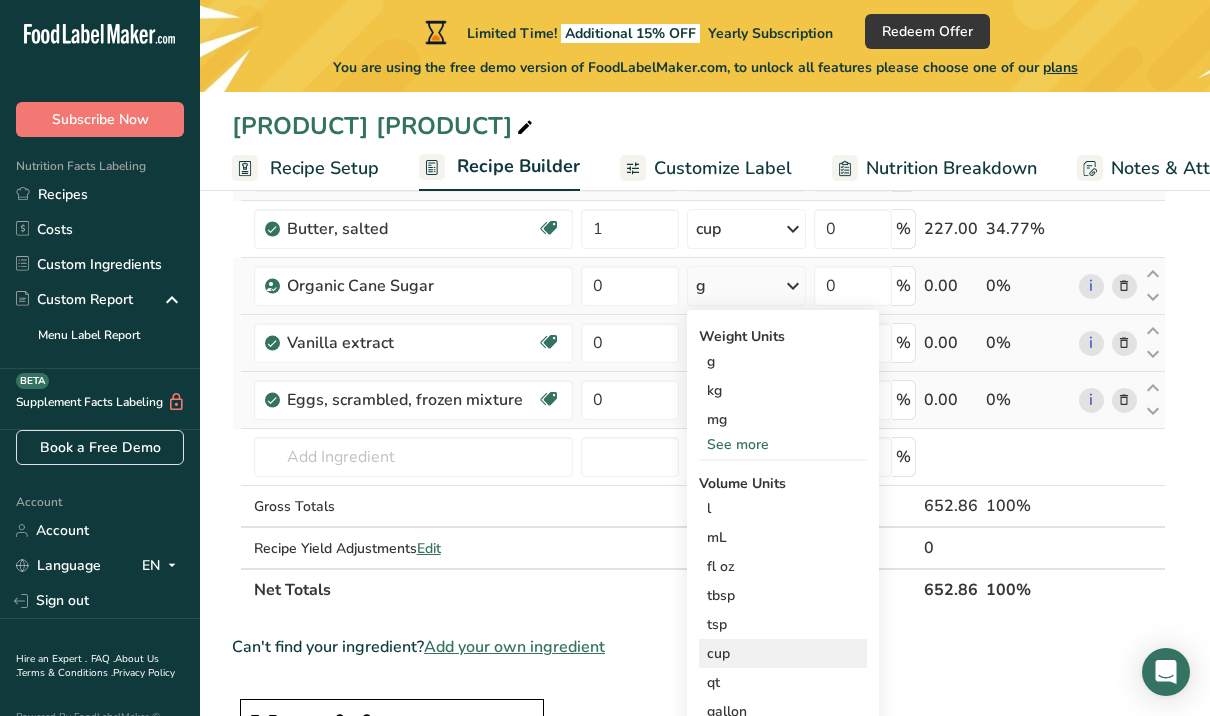 click on "cup" at bounding box center [783, 653] 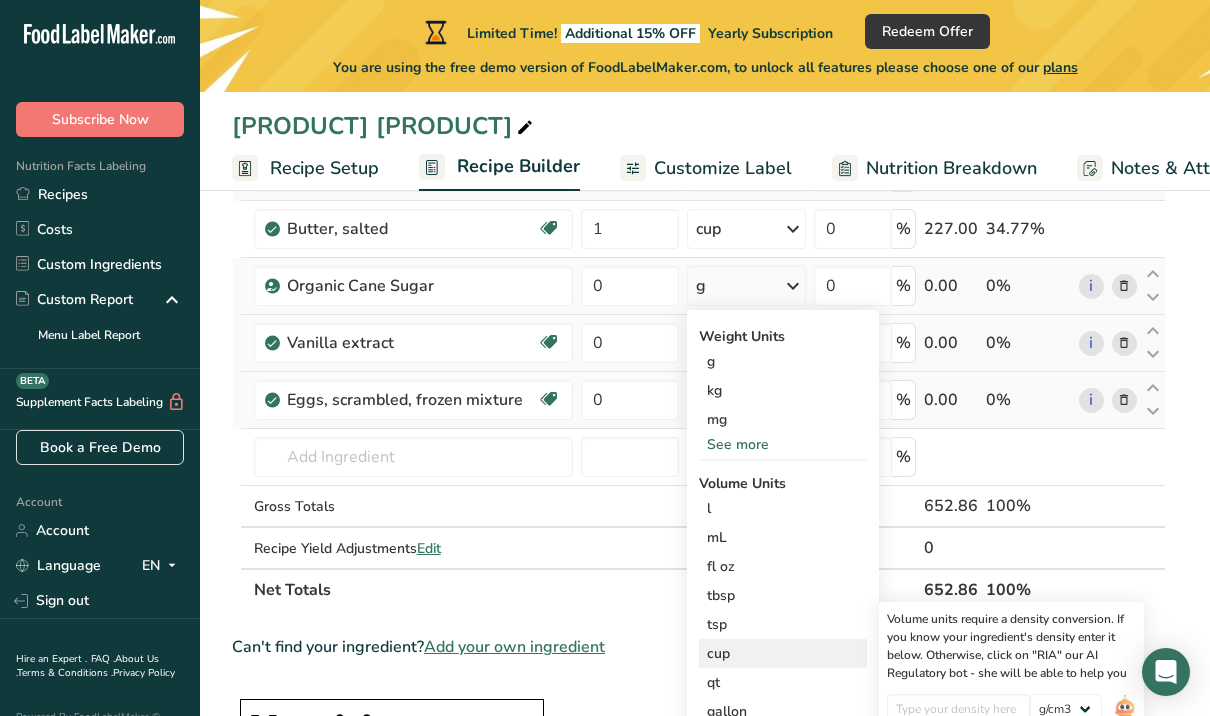 click on "cup" at bounding box center [783, 653] 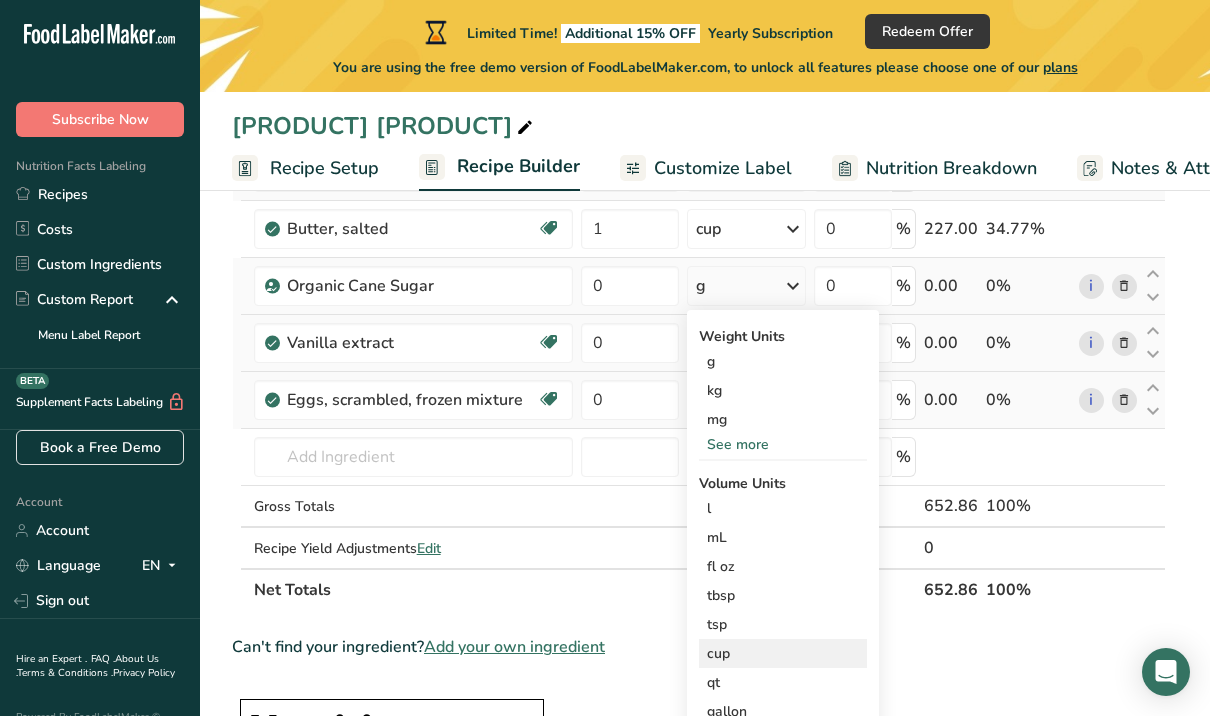 click on "cup" at bounding box center (783, 653) 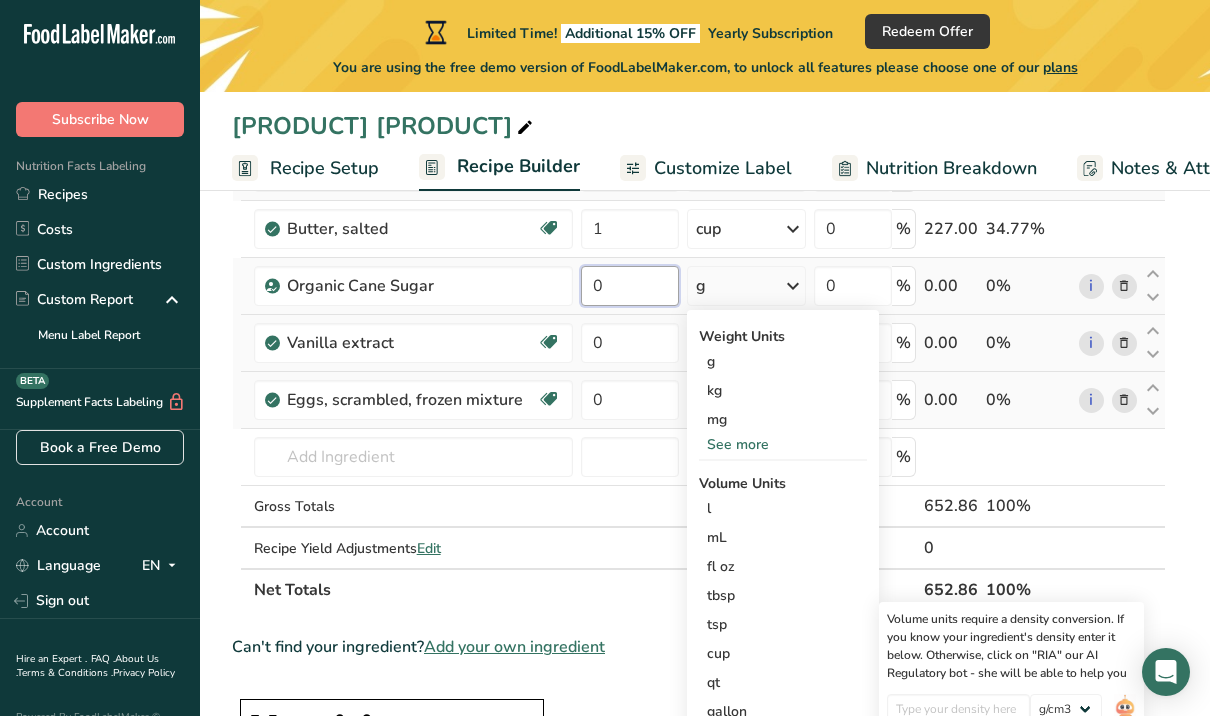 click on "0" at bounding box center [630, 286] 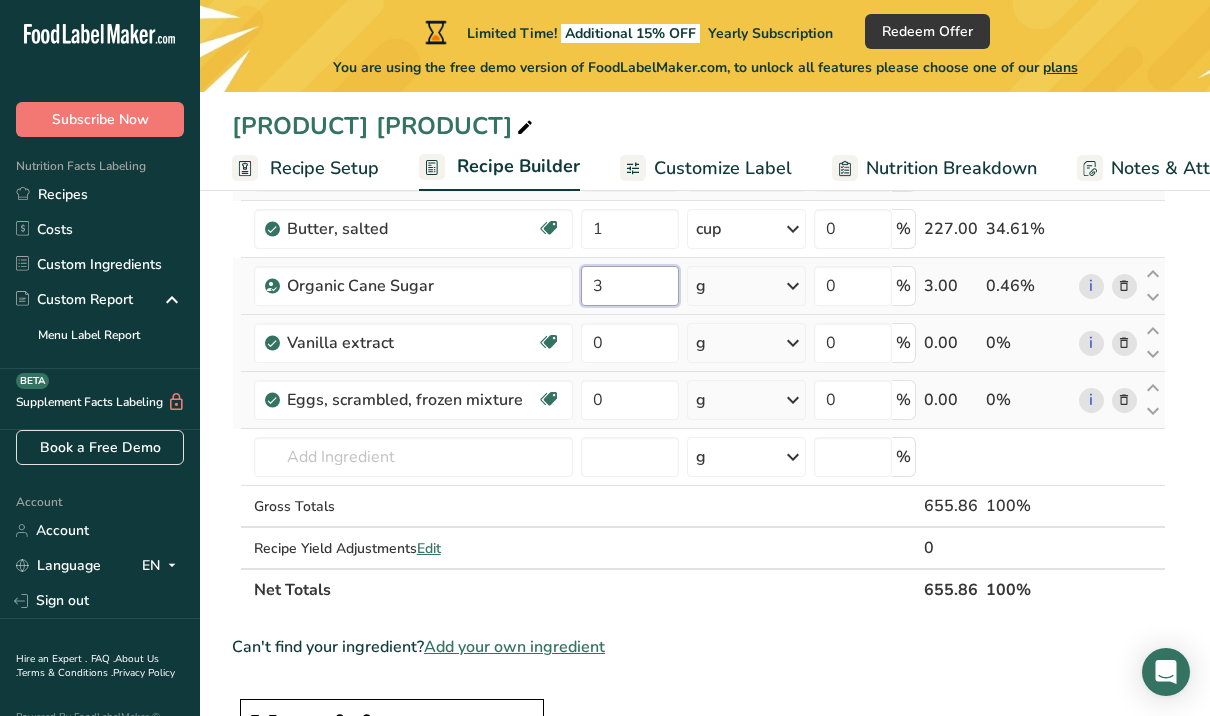 type on "3" 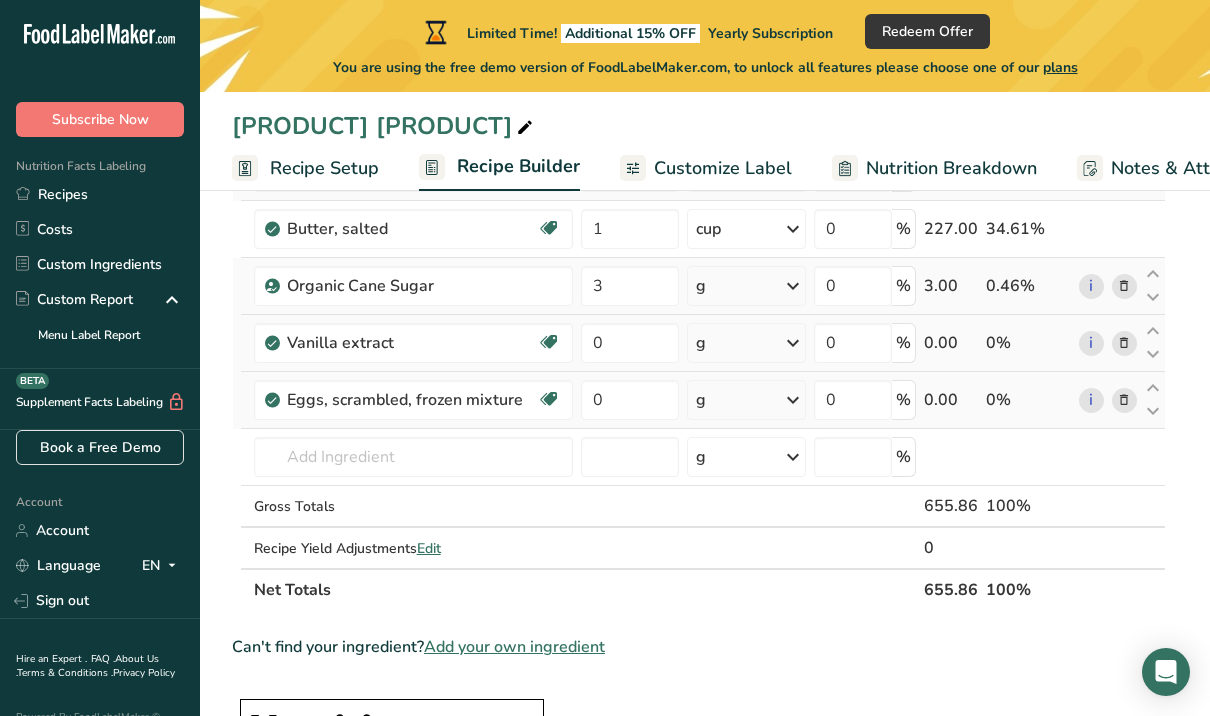 click on "Ingredient *
Amount *
Unit *
Waste *   .a-a{fill:#347362;}.b-a{fill:#fff;}          Grams
Percentage
Wheat flour, white (industrial), 15% protein, bleached, unenriched
Dairy free
Vegan
Vegetarian
Soy free
3
cup
Weight Units
g
kg
mg
See more
Volume Units
l
Volume units require a density conversion. If you know your ingredient's density enter it below. Otherwise, click on "RIA" our AI Regulatory bot - she will be able to help you
0.6
lb/ft3
g/cm3
Confirm
mL
0.6
lb/ft3
g/cm3" at bounding box center (699, 356) 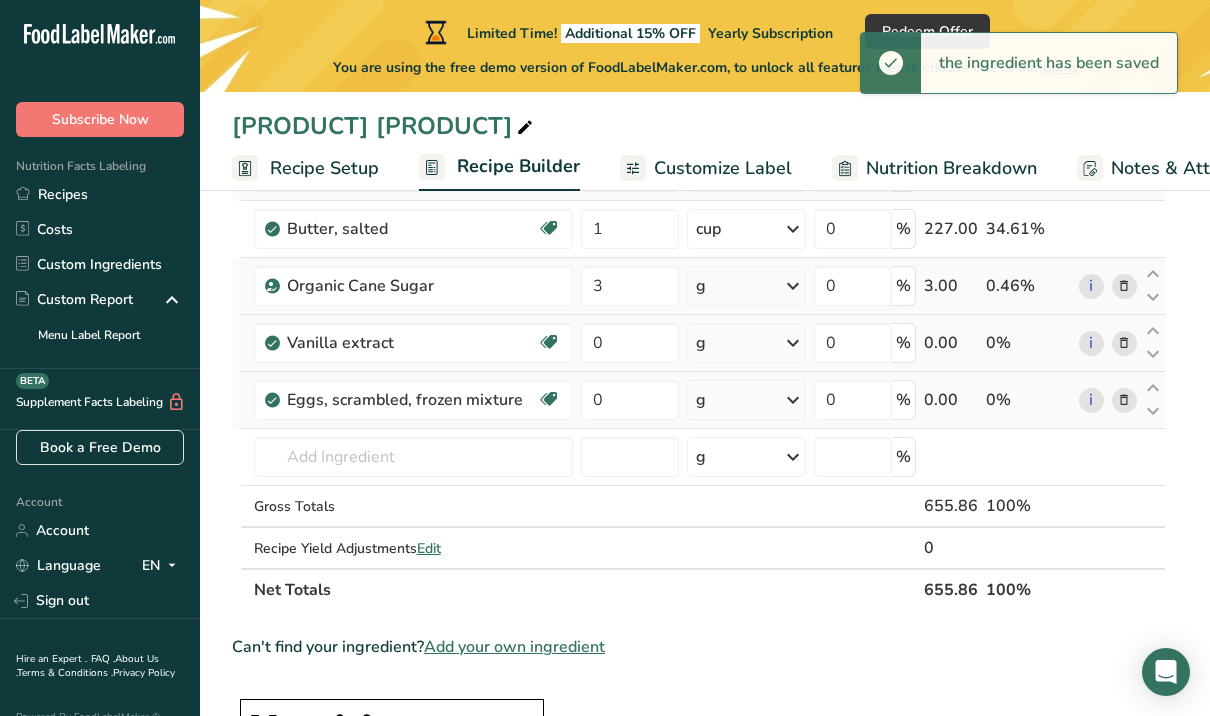 click at bounding box center [793, 286] 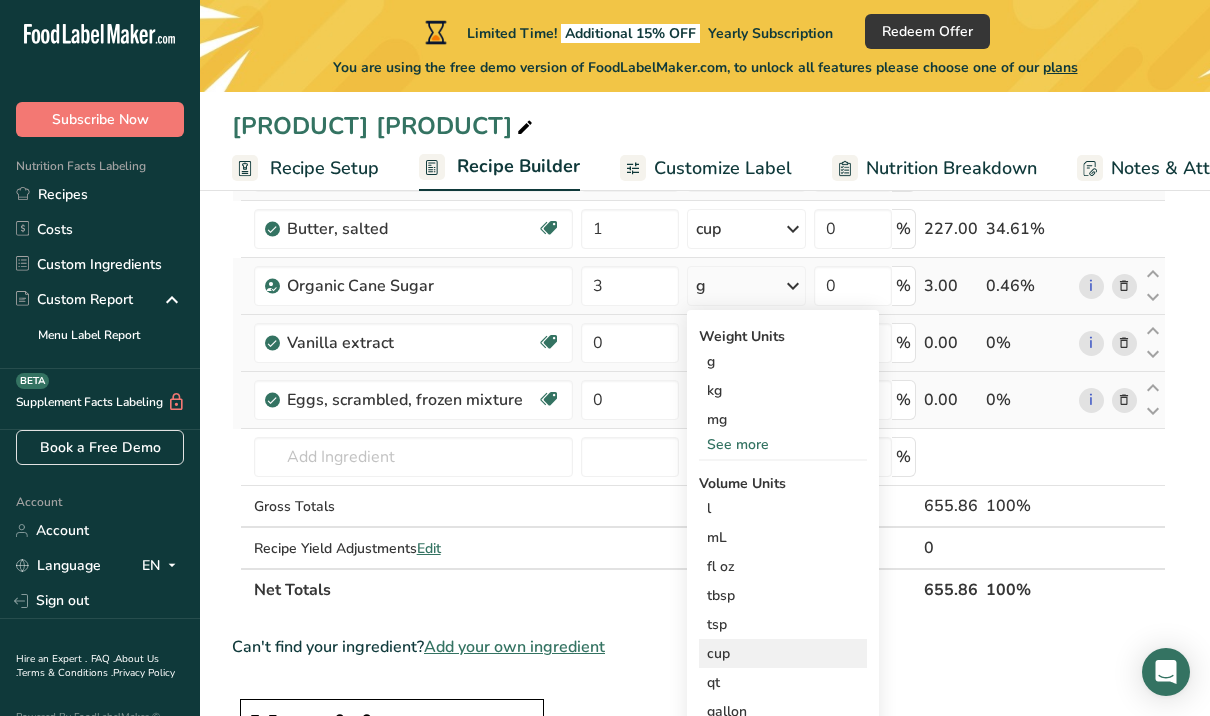 click on "cup" at bounding box center (783, 653) 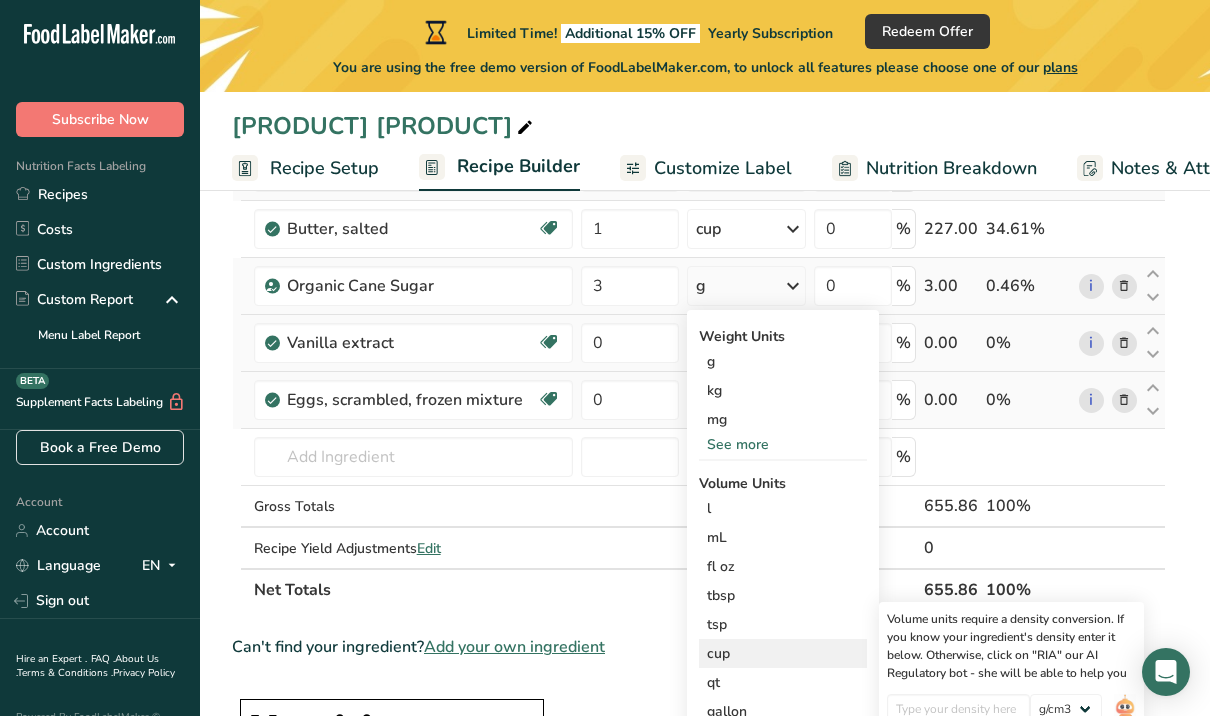 click on "cup" at bounding box center (783, 653) 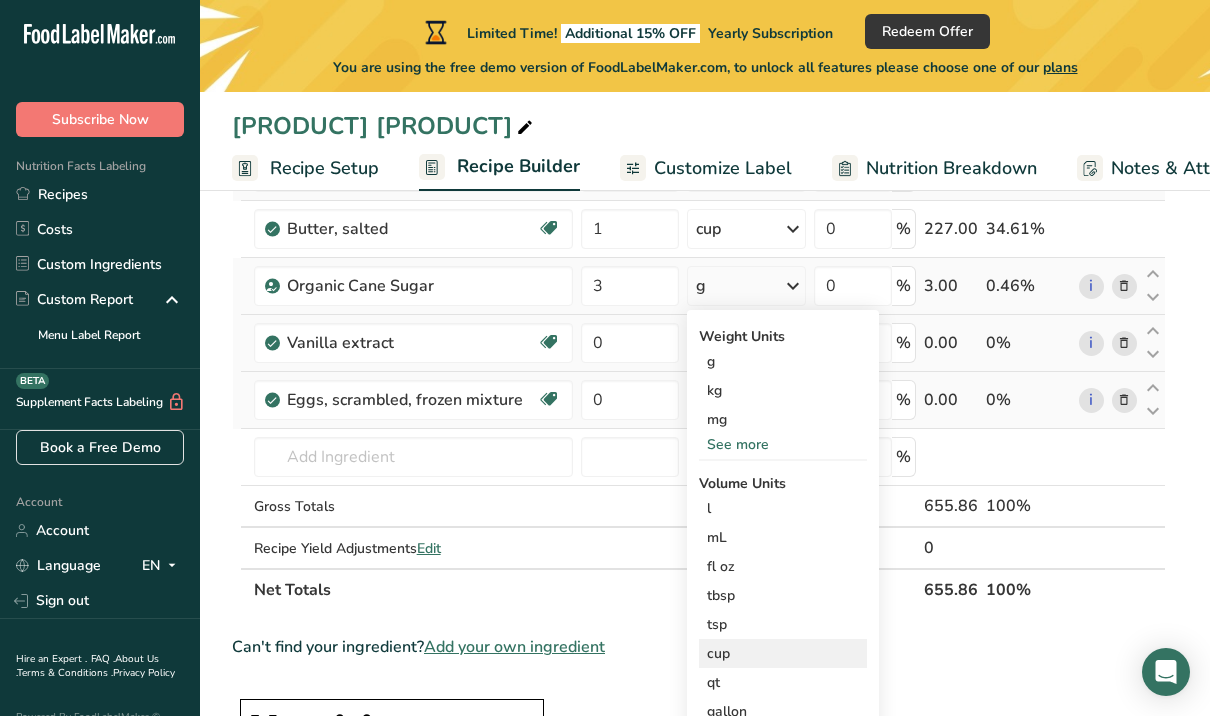 click on "cup" at bounding box center [783, 653] 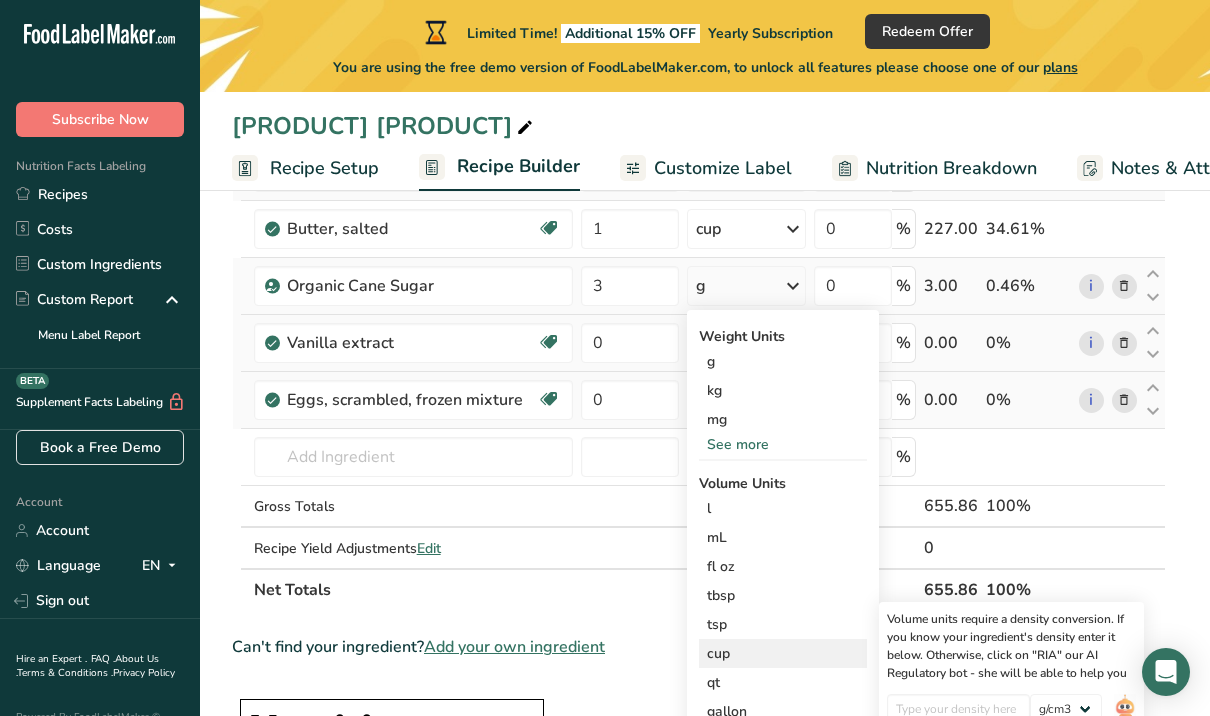 click on "cup" at bounding box center (783, 653) 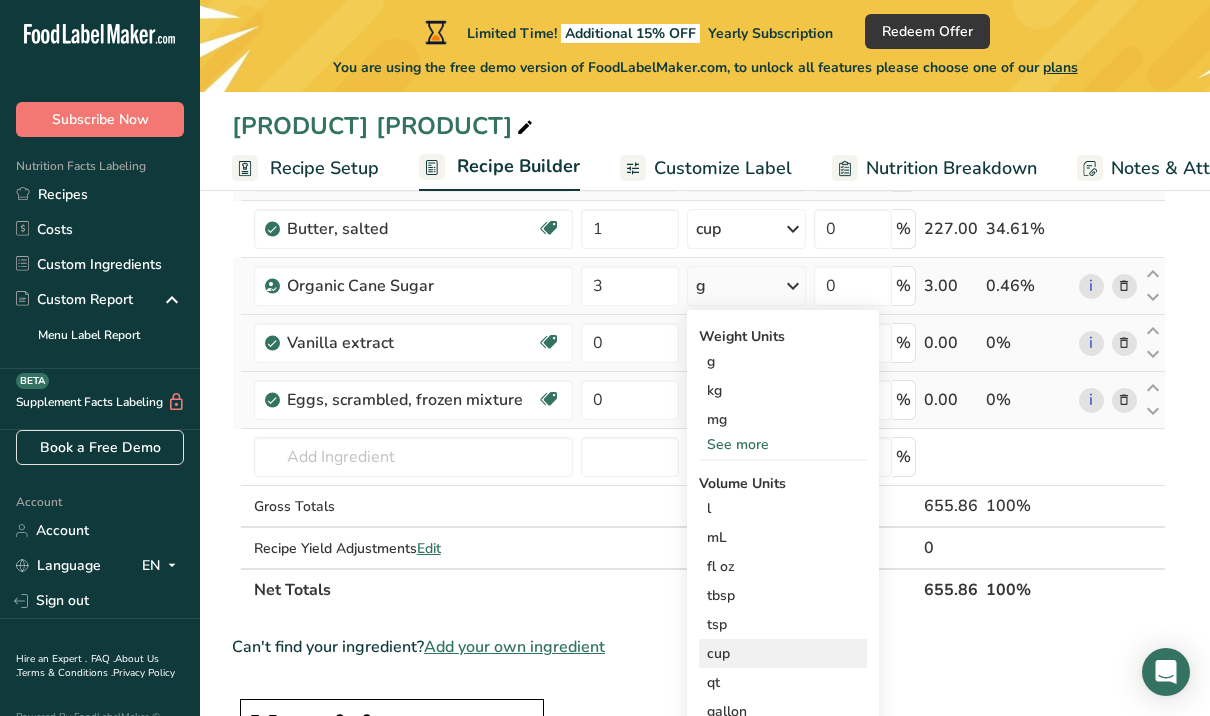 click on "cup" at bounding box center (783, 653) 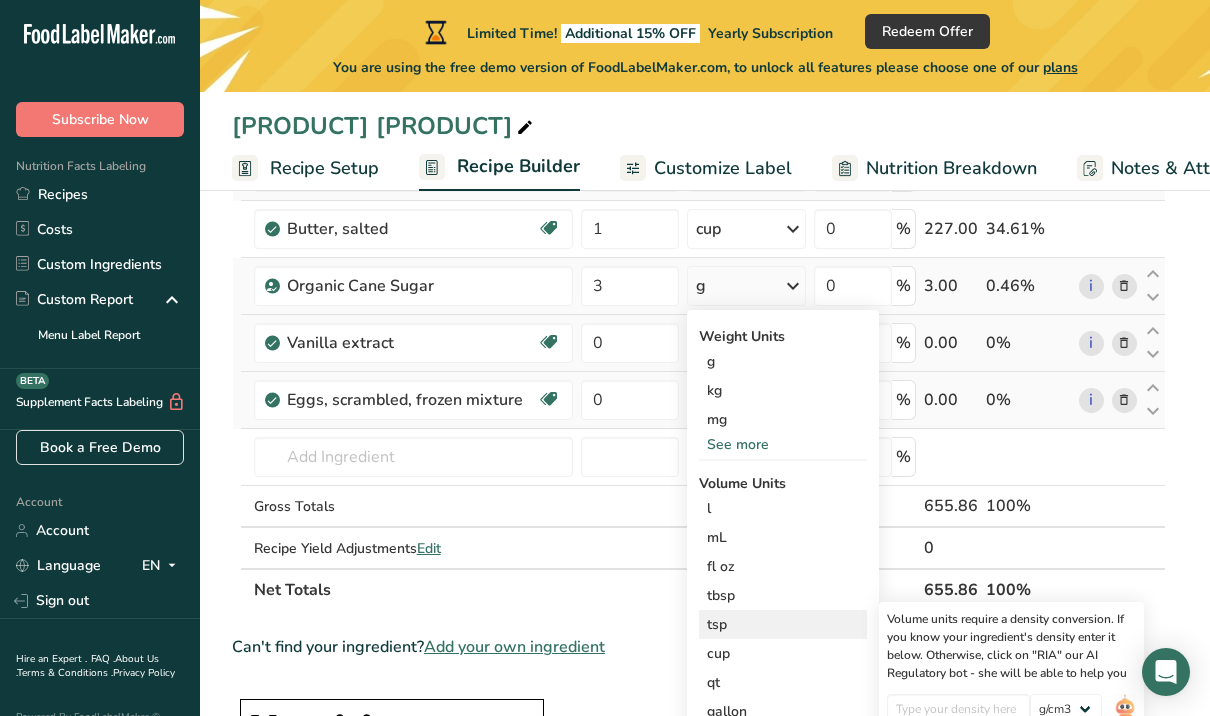 click on "tsp" at bounding box center [783, 624] 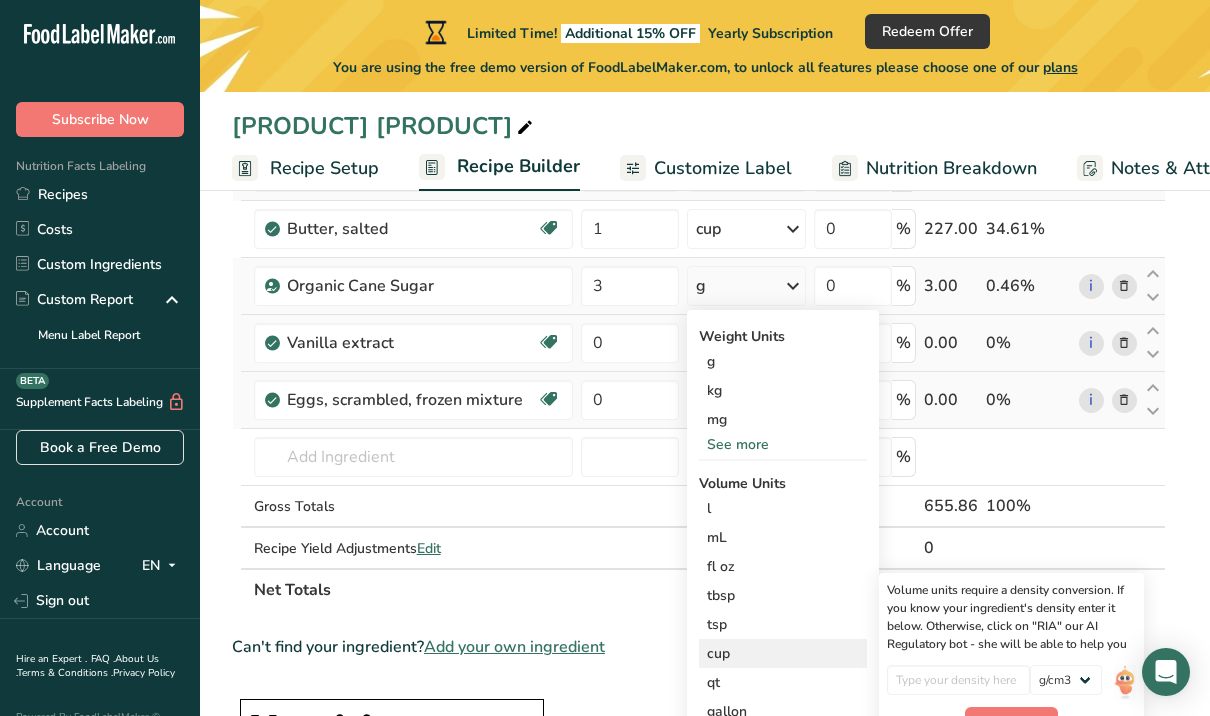 click on "cup" at bounding box center (783, 653) 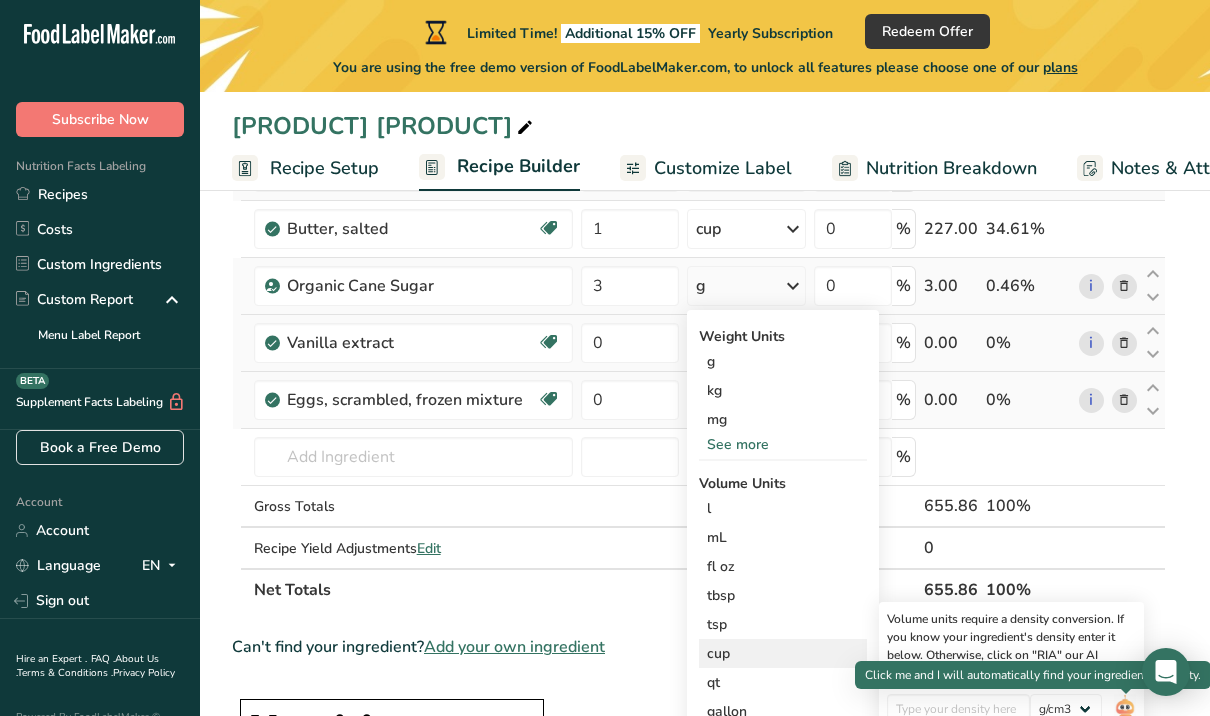 click at bounding box center [1125, 711] 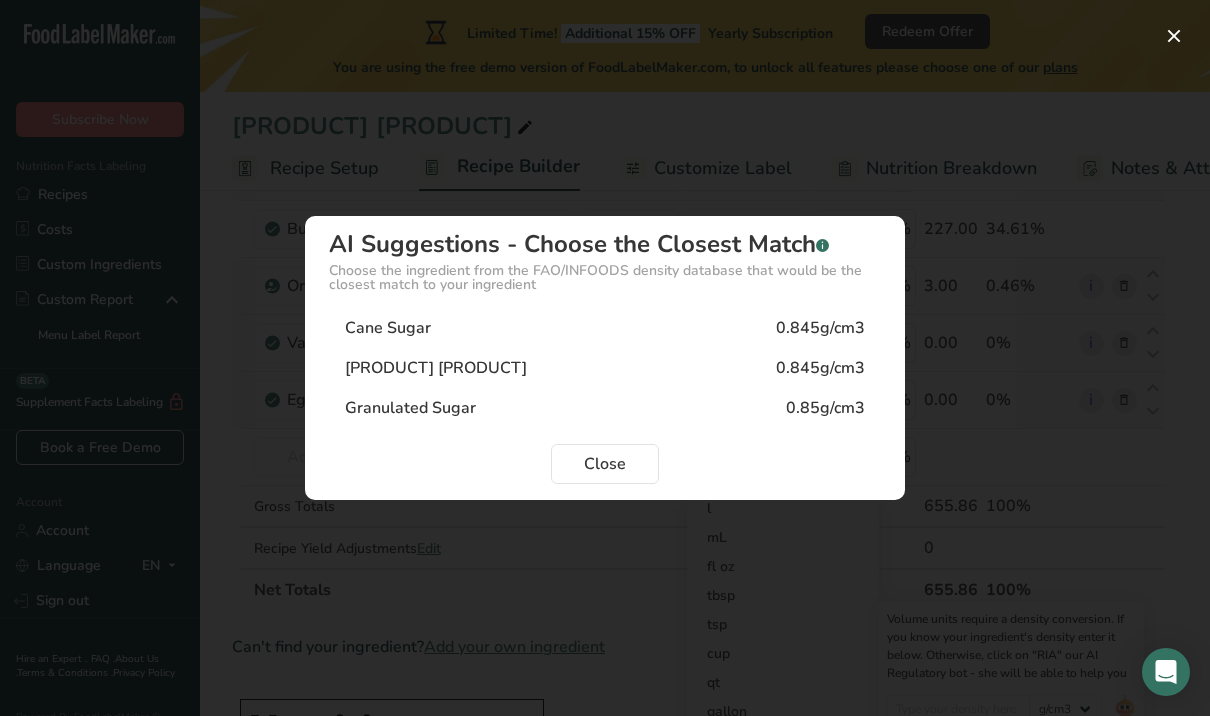 click on "Cane Sugar   0.845g/cm3" at bounding box center [605, 328] 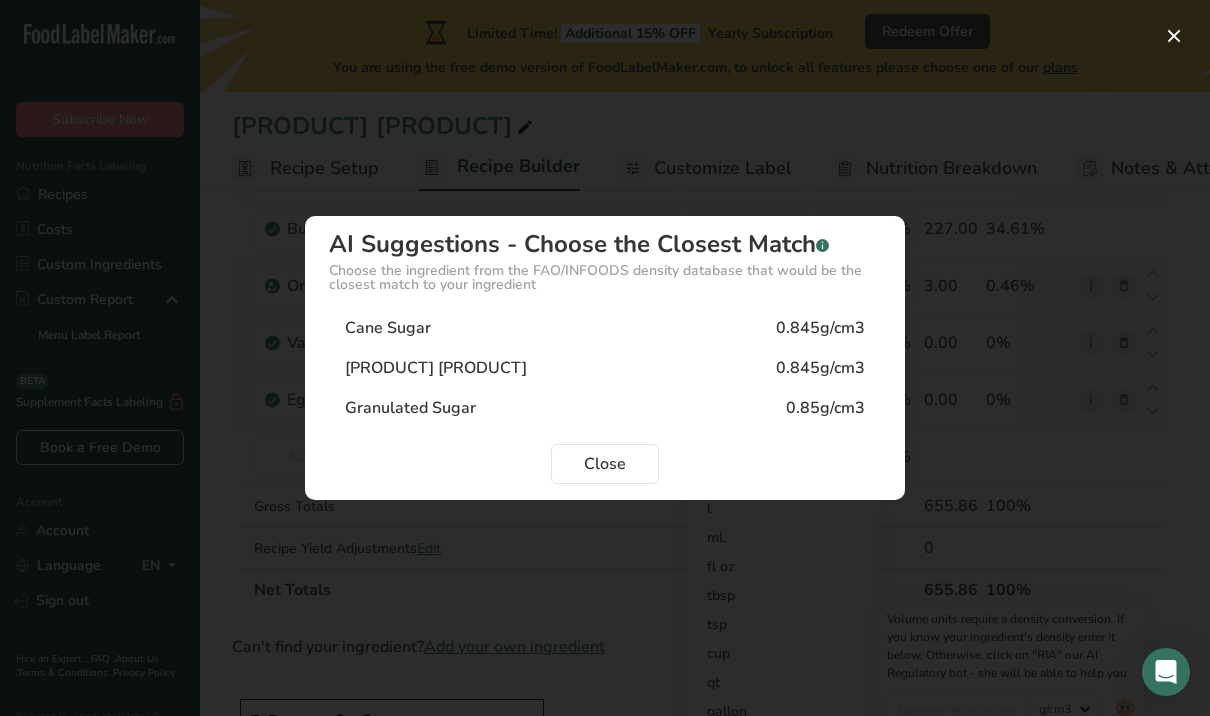 type on "0.845" 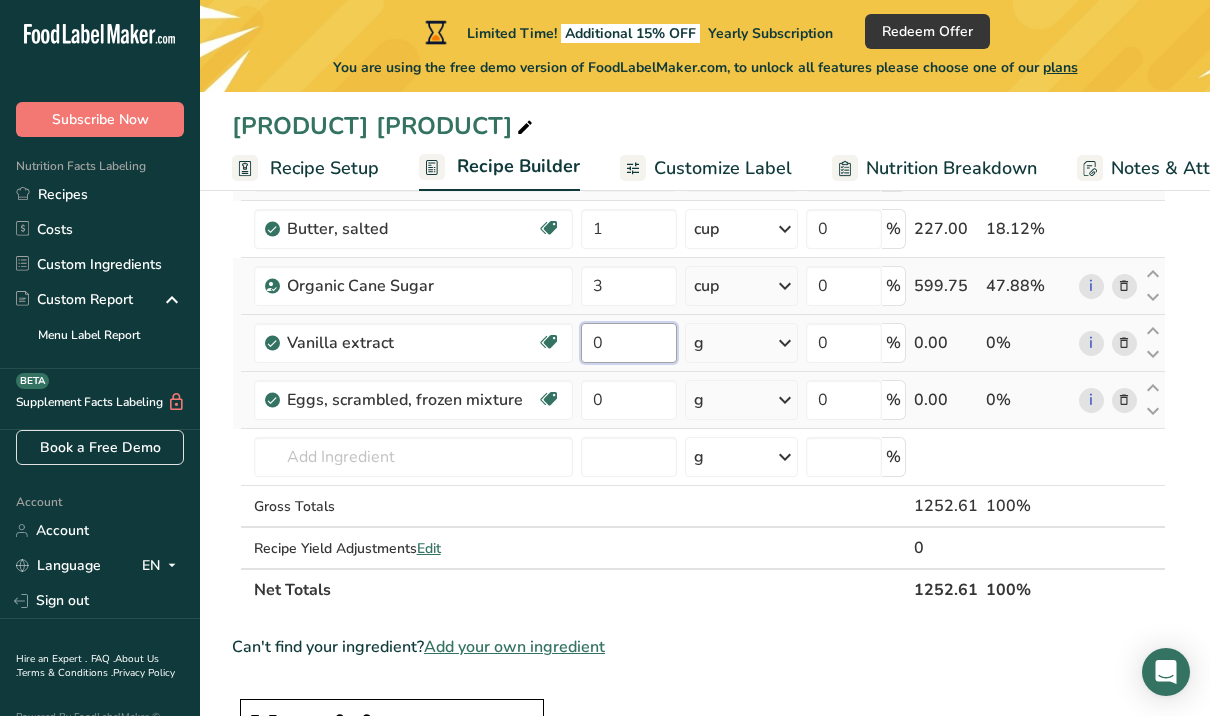 click on "0" at bounding box center (629, 343) 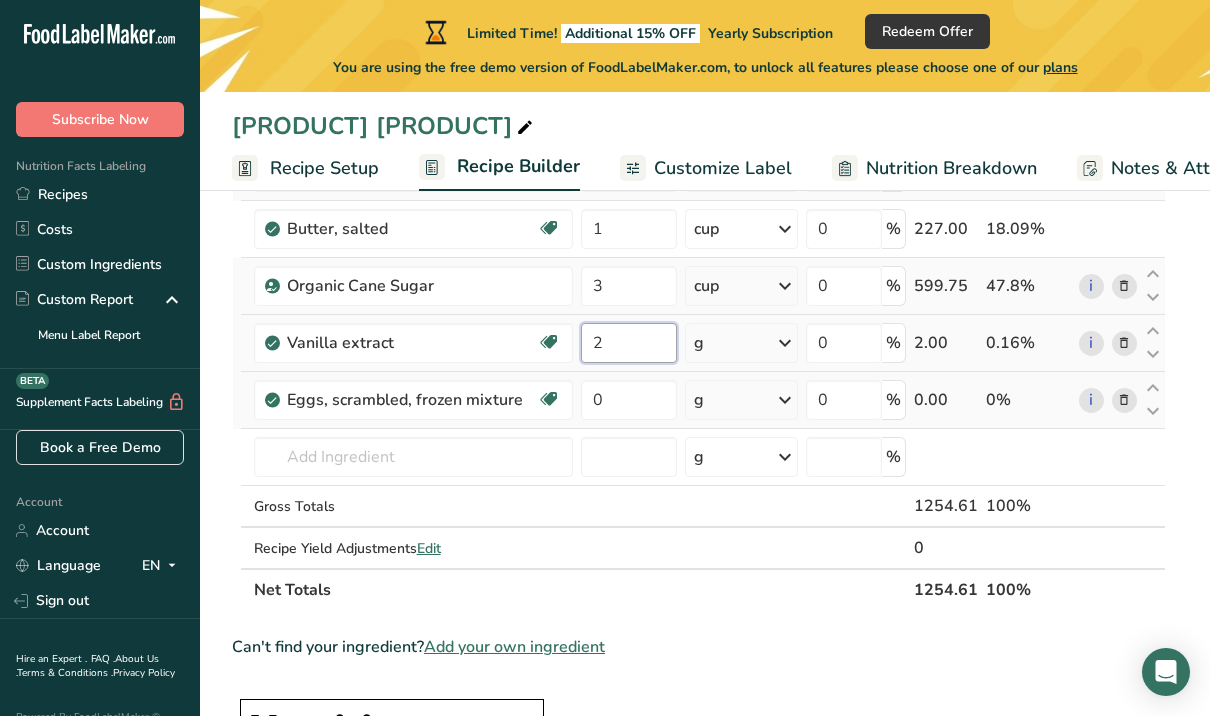 type on "2" 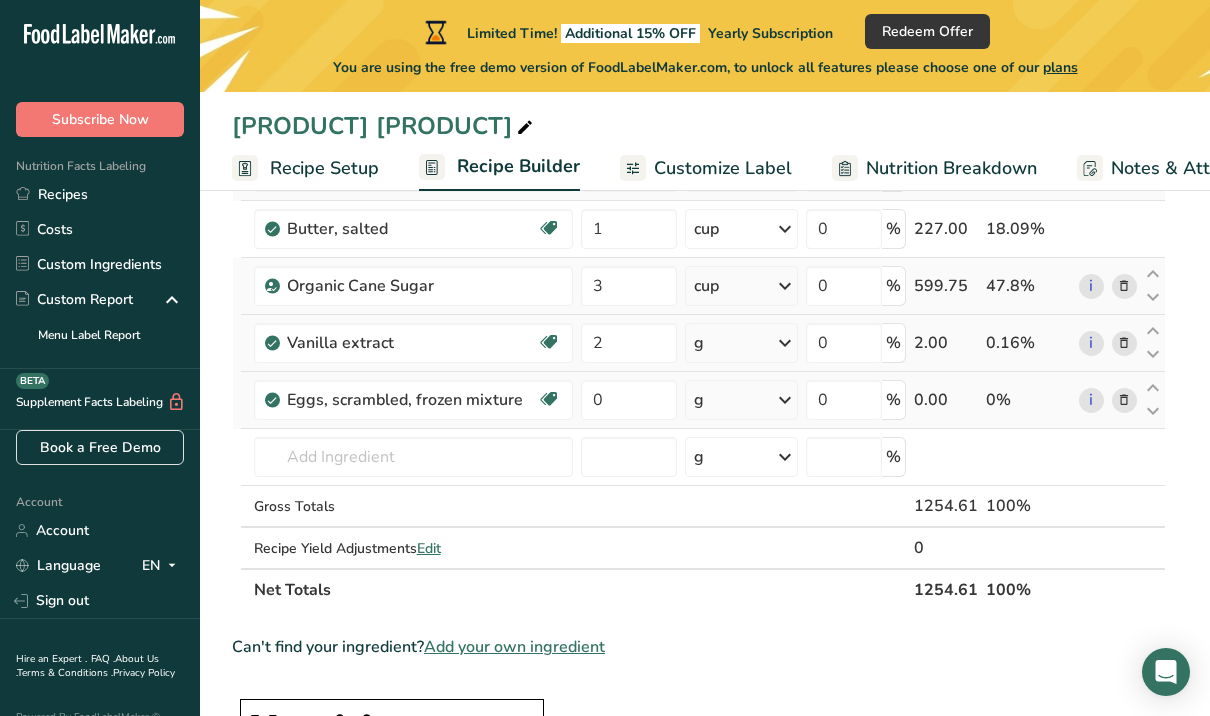 click on "Ingredient *
Amount *
Unit *
Waste *   .a-a{fill:#347362;}.b-a{fill:#fff;}          Grams
Percentage
Wheat flour, white (industrial), 15% protein, bleached, unenriched
Dairy free
Vegan
Vegetarian
Soy free
3
cup
Weight Units
g
kg
mg
See more
Volume Units
l
Volume units require a density conversion. If you know your ingredient's density enter it below. Otherwise, click on "RIA" our AI Regulatory bot - she will be able to help you
0.6
lb/ft3
g/cm3
Confirm
mL
0.6
lb/ft3
g/cm3" at bounding box center [699, 356] 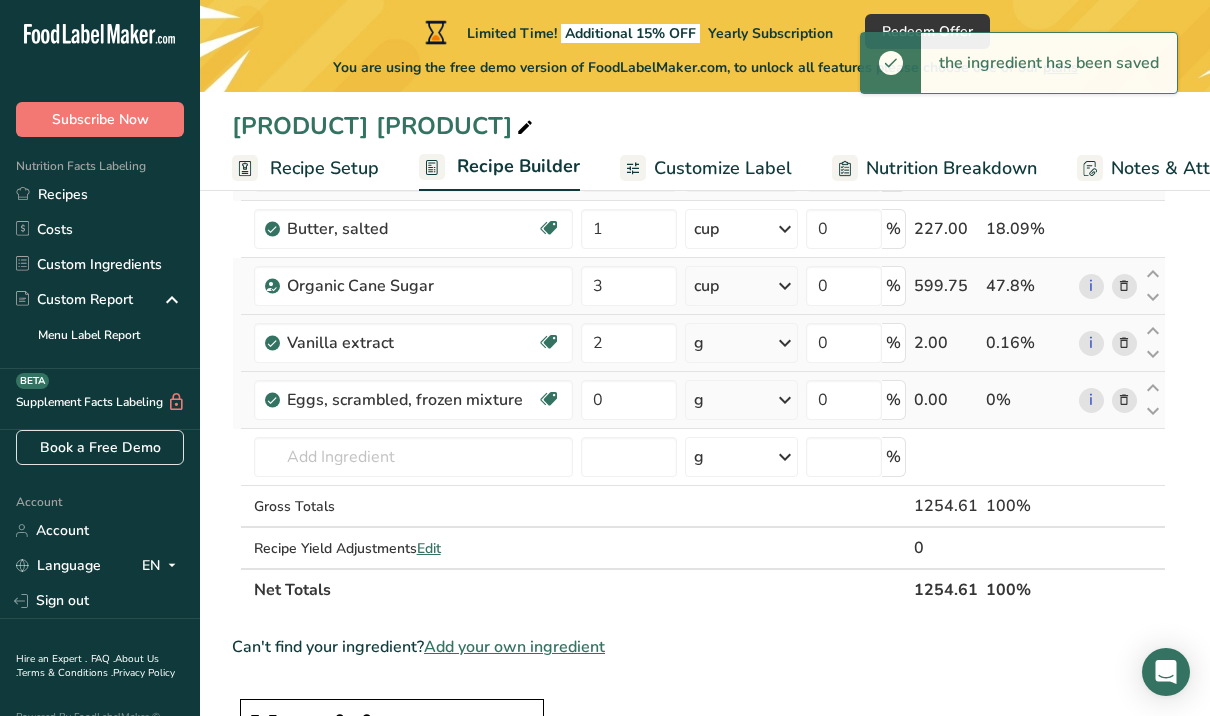 click at bounding box center [785, 343] 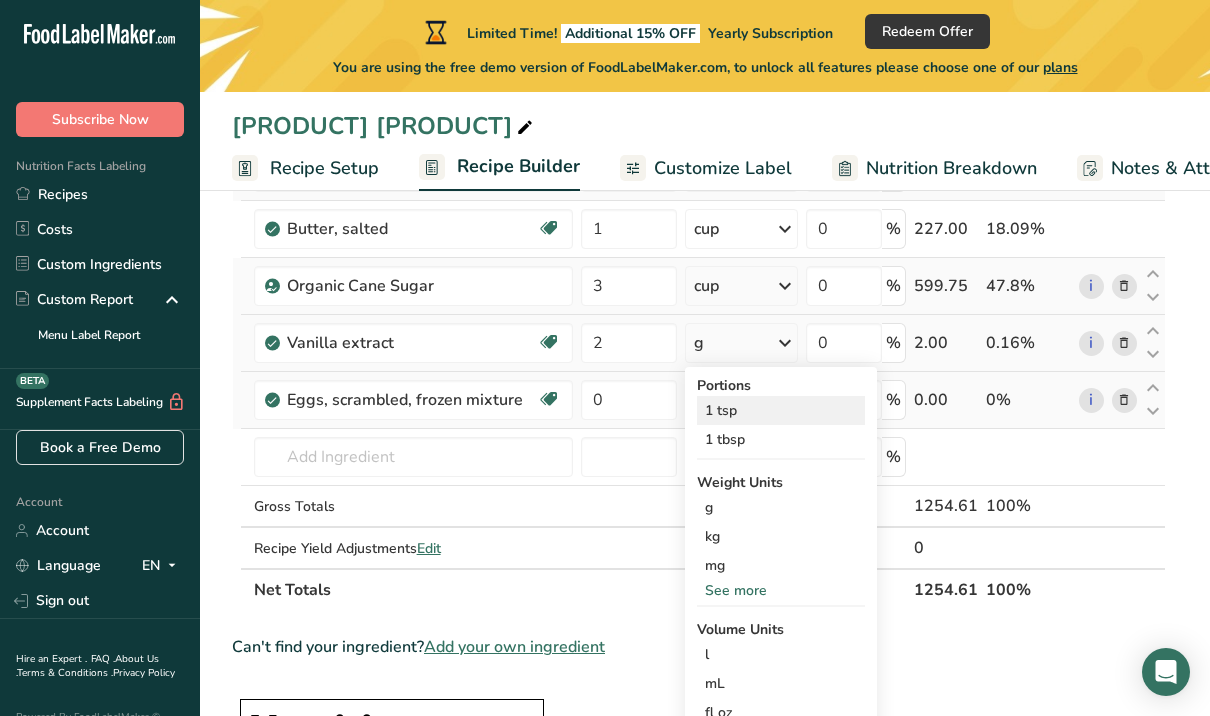 click on "1 tsp" at bounding box center [781, 410] 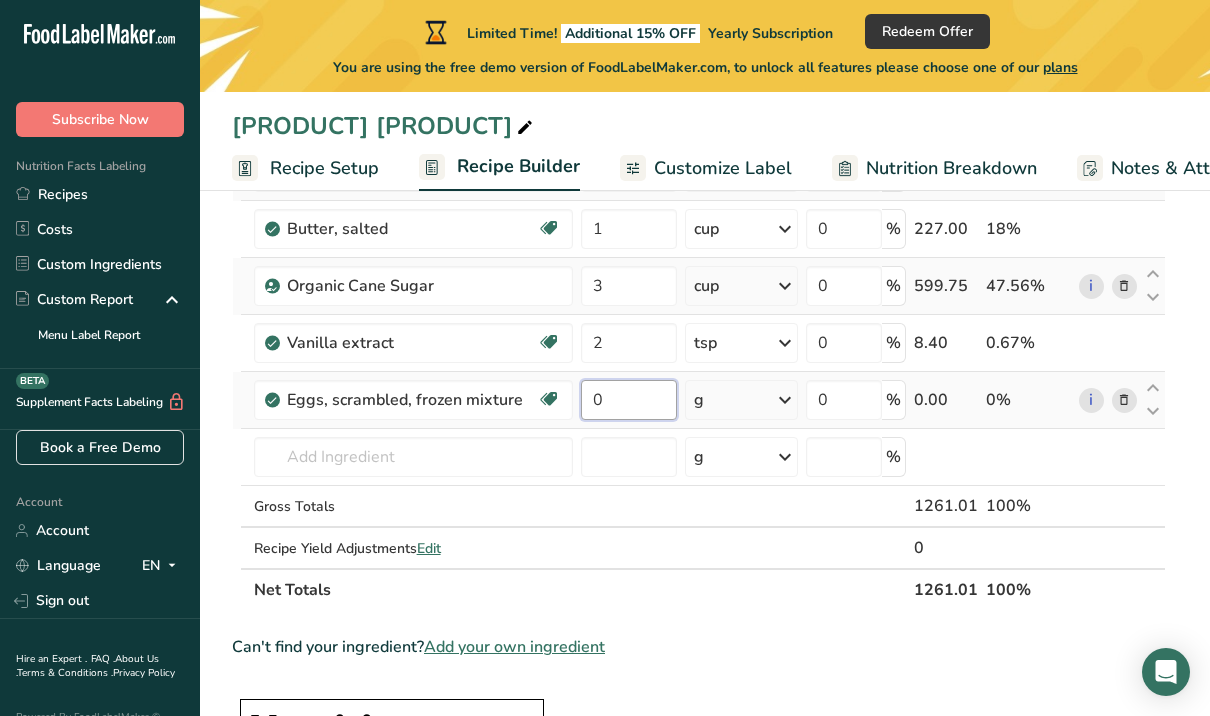 click on "0" at bounding box center (629, 400) 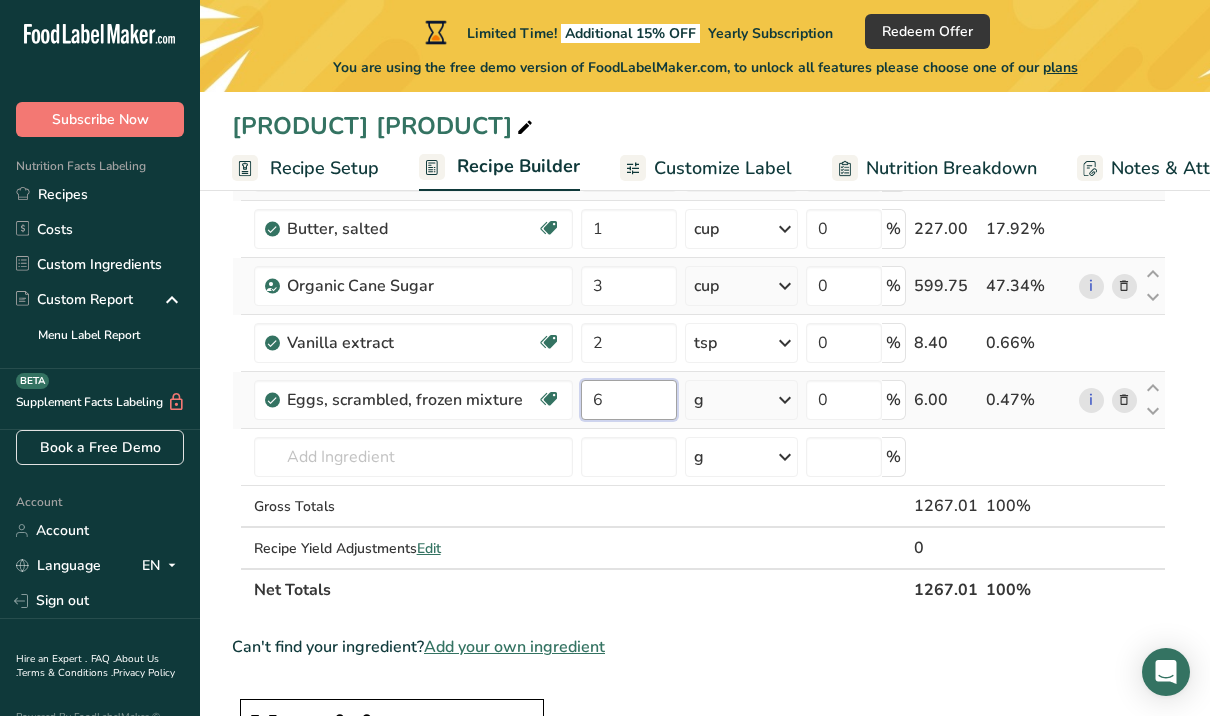 type on "6" 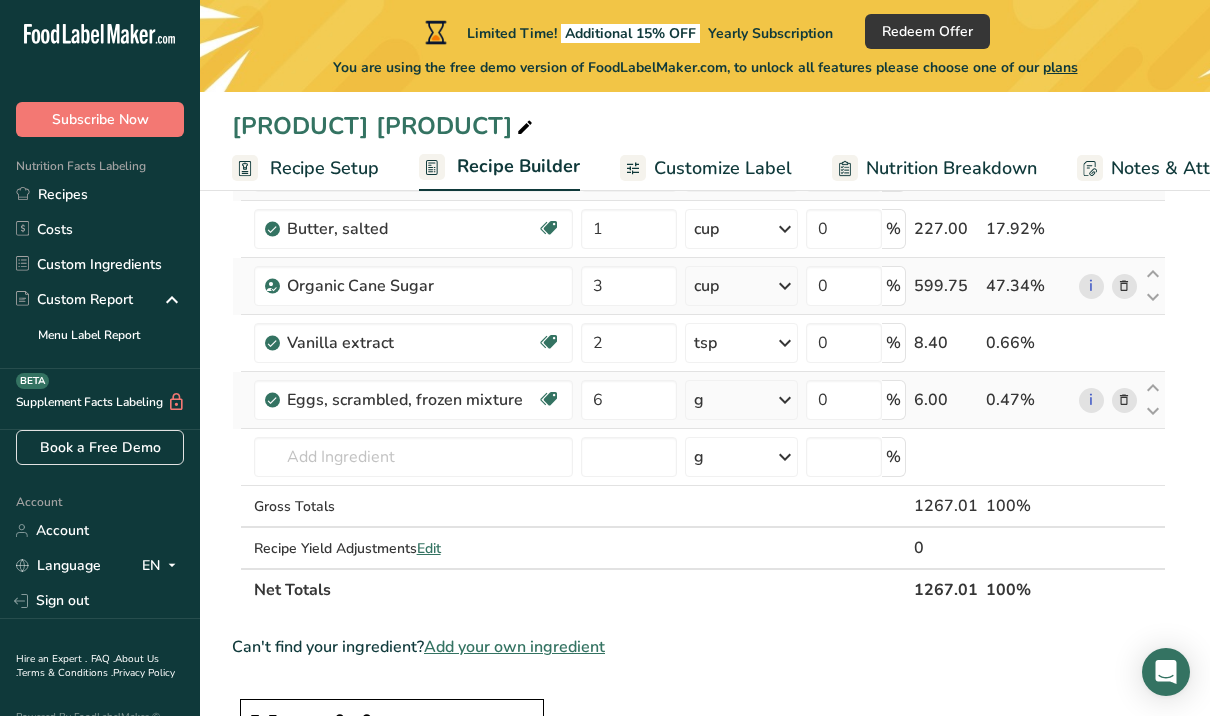 click on "Ingredient *
Amount *
Unit *
Waste *   .a-a{fill:#347362;}.b-a{fill:#fff;}          Grams
Percentage
Wheat flour, white (industrial), 15% protein, bleached, unenriched
Dairy free
Vegan
Vegetarian
Soy free
3
cup
Weight Units
g
kg
mg
See more
Volume Units
l
Volume units require a density conversion. If you know your ingredient's density enter it below. Otherwise, click on "RIA" our AI Regulatory bot - she will be able to help you
0.6
lb/ft3
g/cm3
Confirm
mL
0.6
lb/ft3
g/cm3" at bounding box center [699, 356] 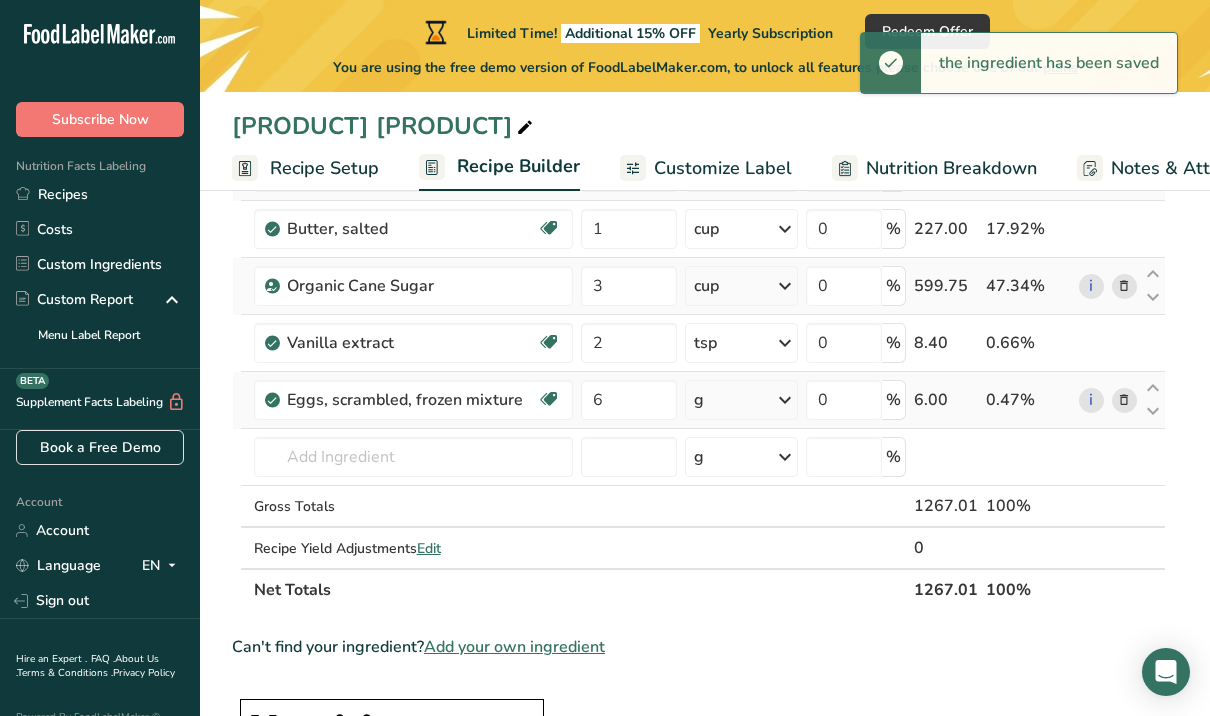 click at bounding box center [785, 400] 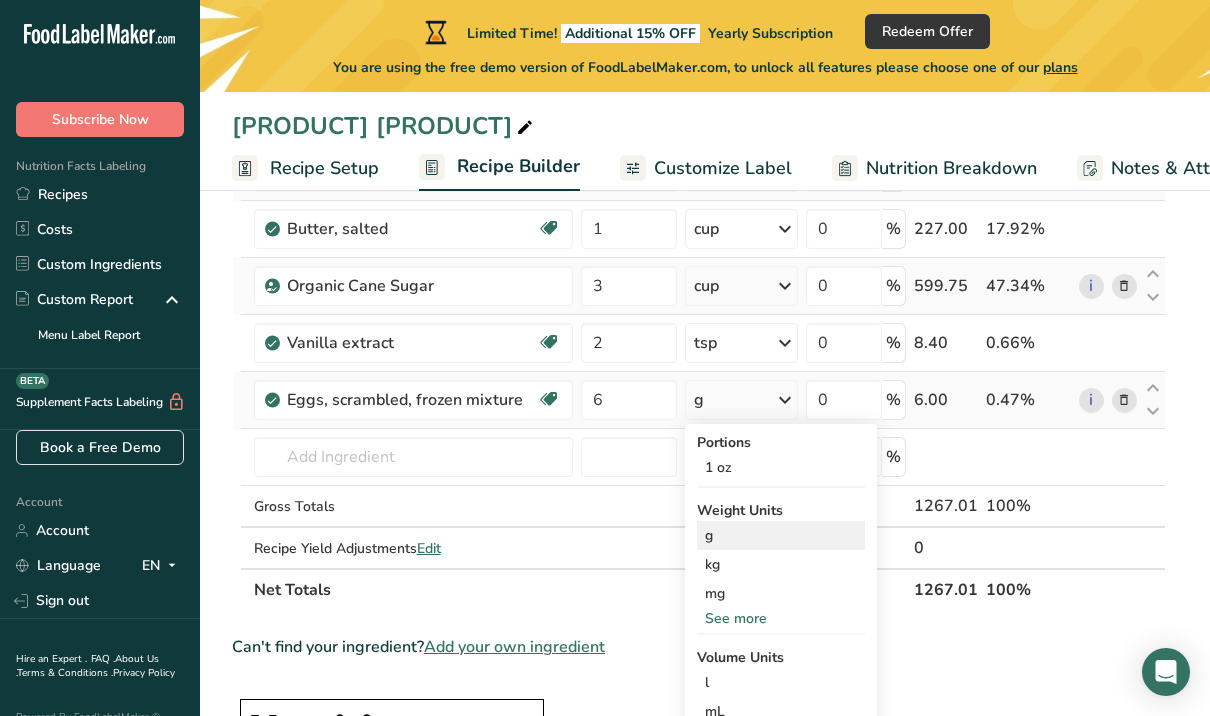 click on "g" at bounding box center (781, 535) 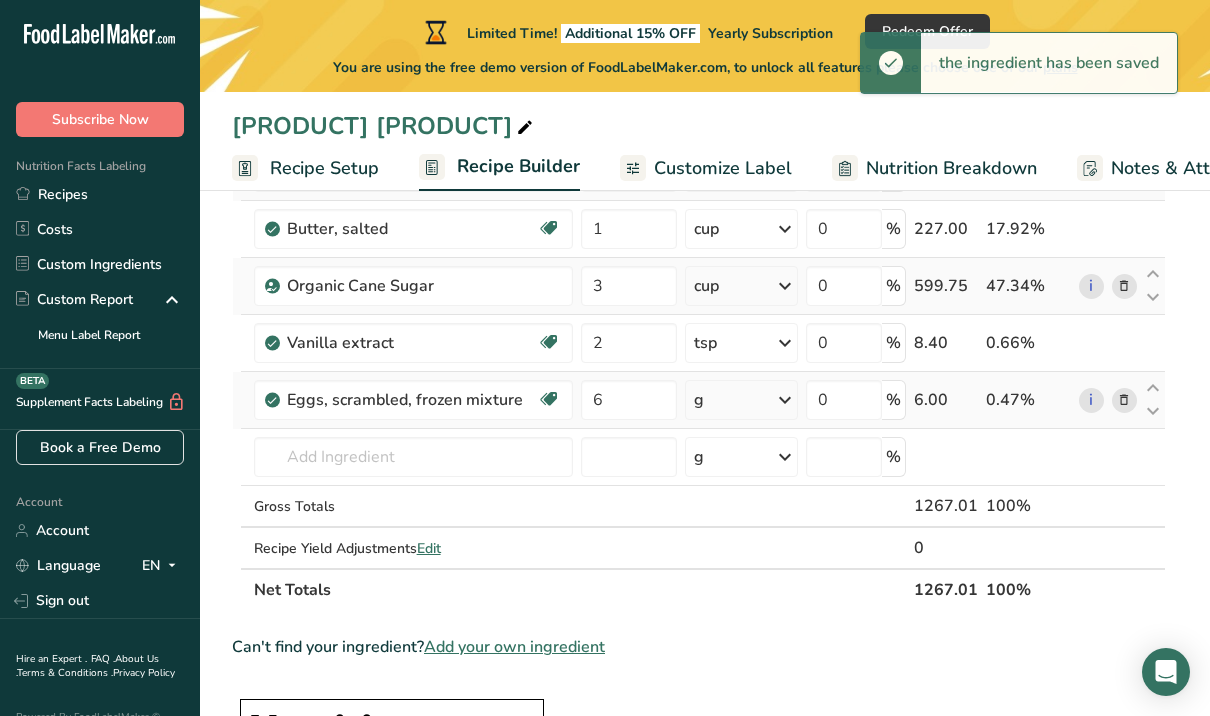 click at bounding box center [785, 400] 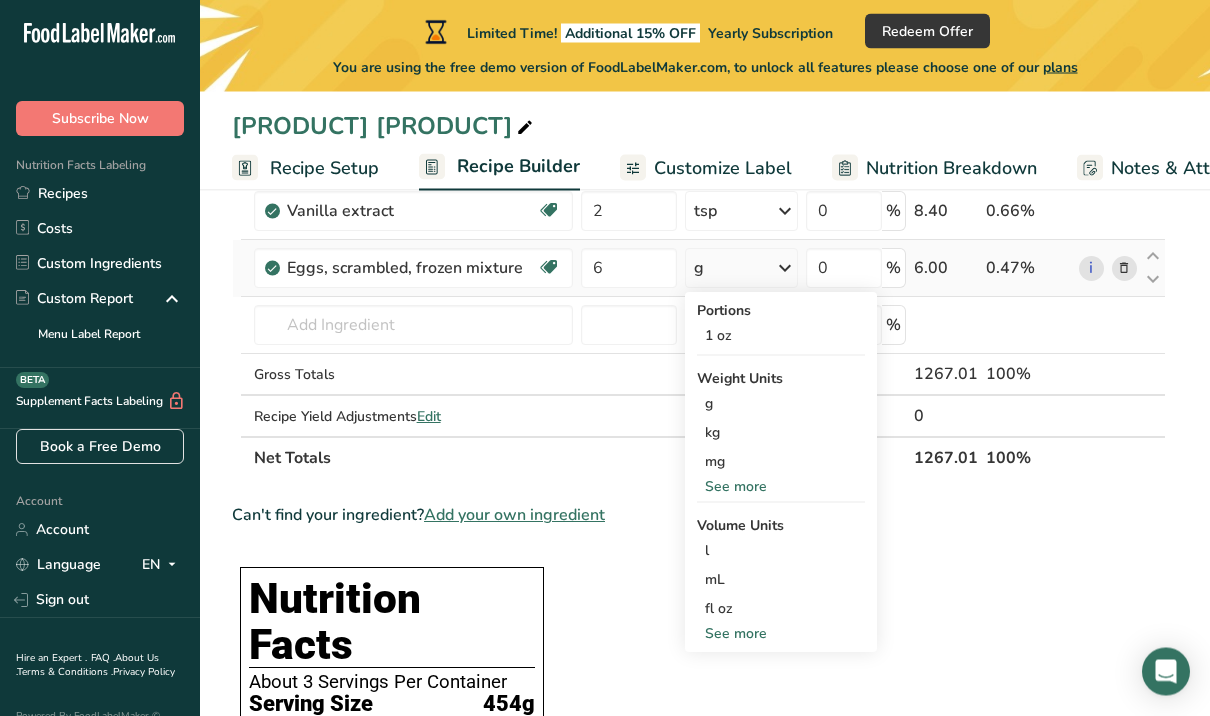 scroll, scrollTop: 339, scrollLeft: 0, axis: vertical 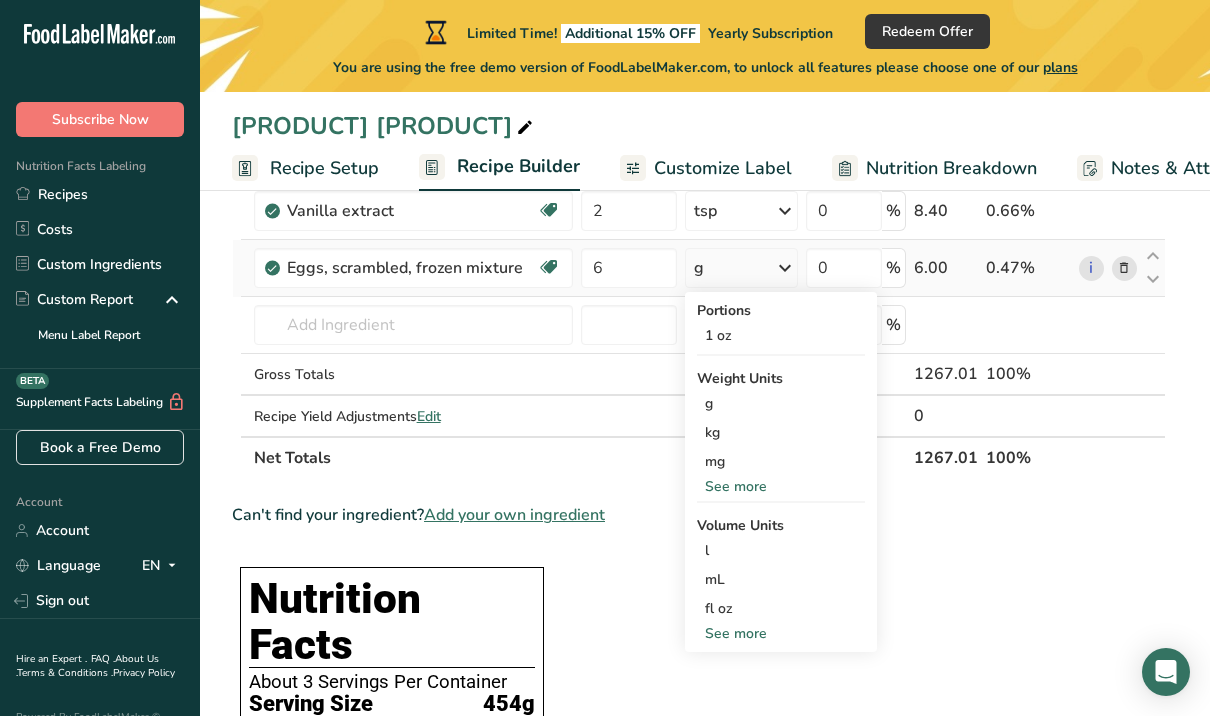 click on "See more" at bounding box center (781, 633) 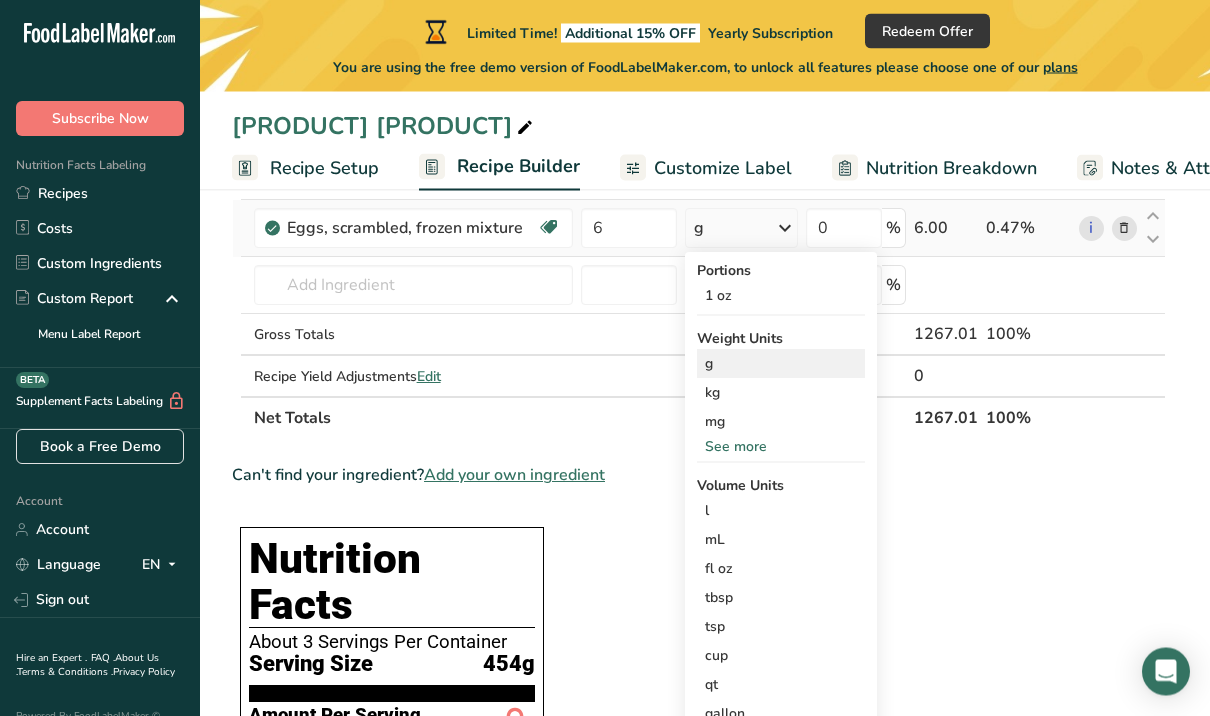 scroll, scrollTop: 379, scrollLeft: 0, axis: vertical 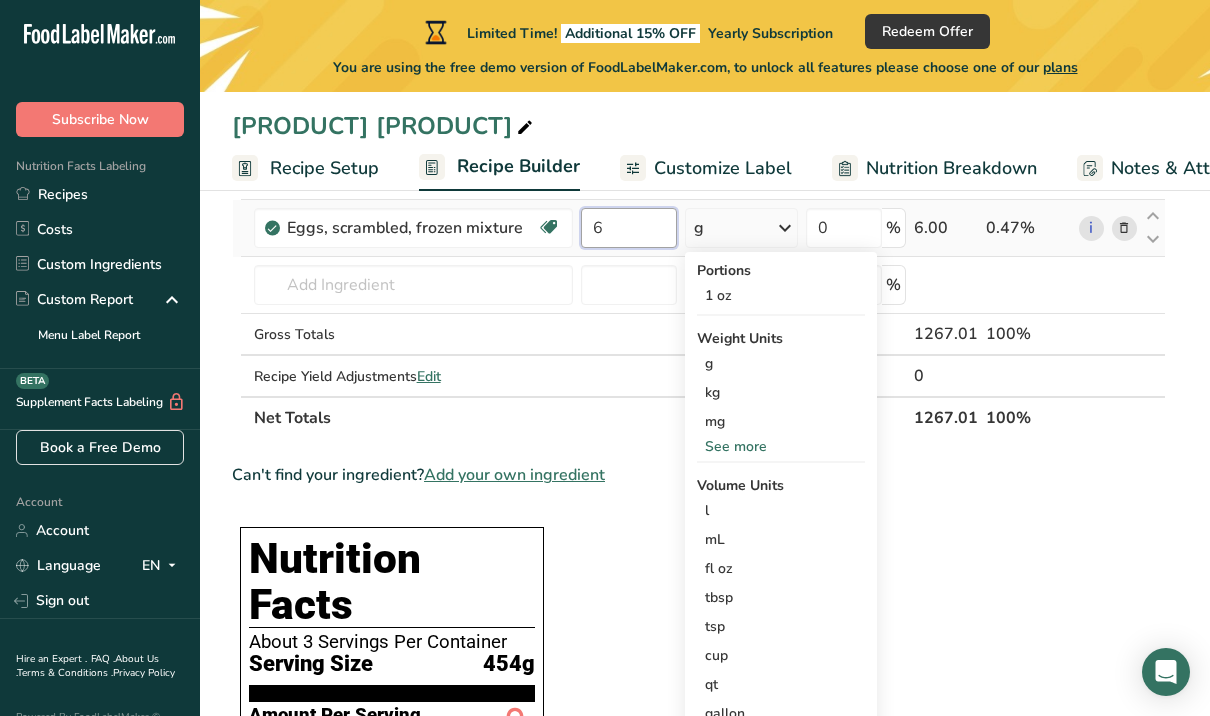 click on "6" at bounding box center [629, 228] 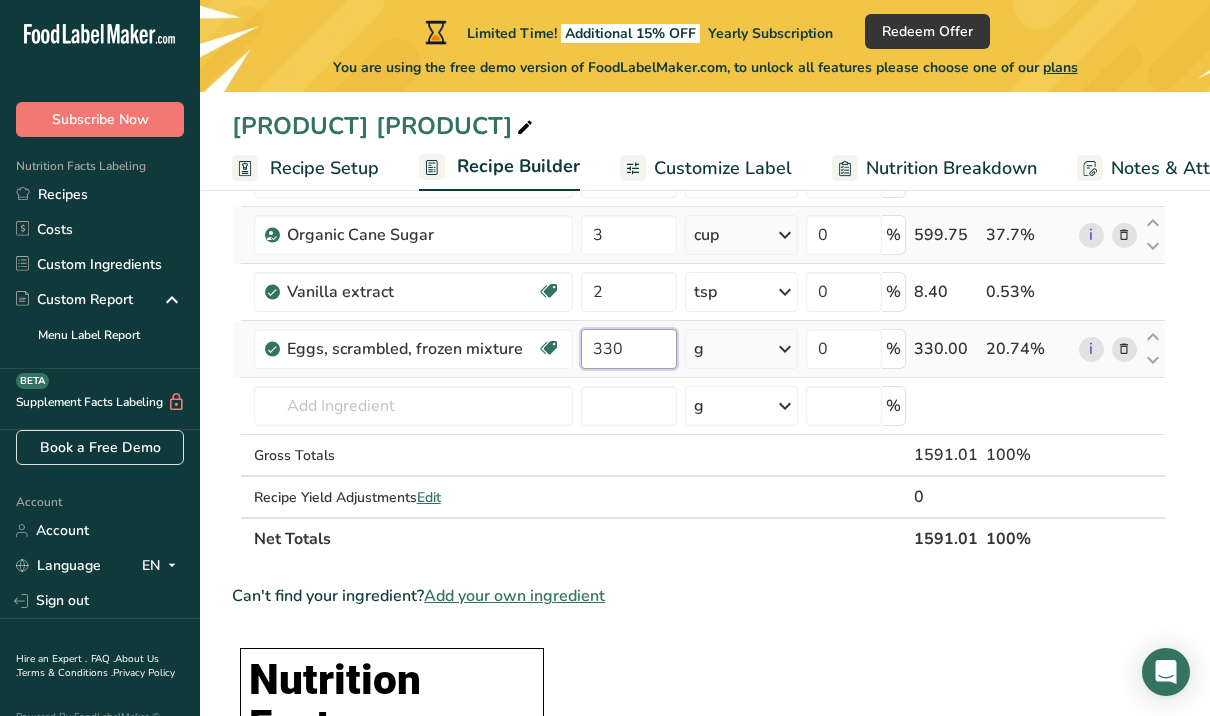 scroll, scrollTop: 257, scrollLeft: 0, axis: vertical 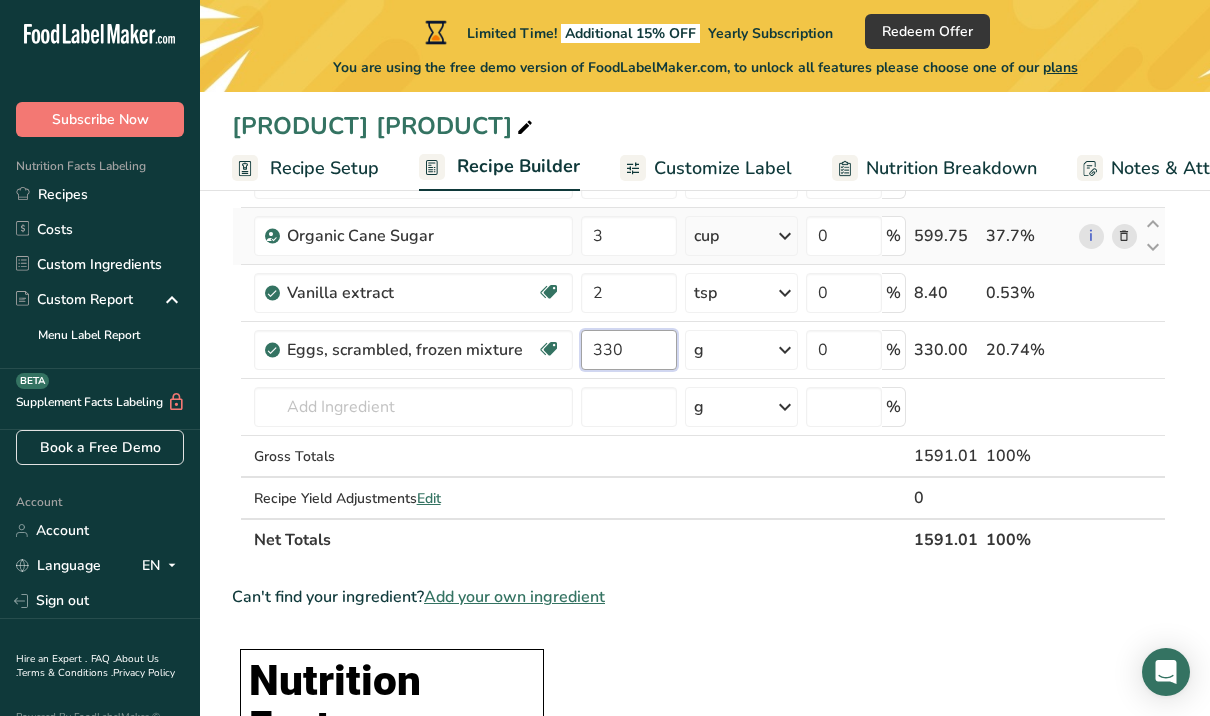 type on "330" 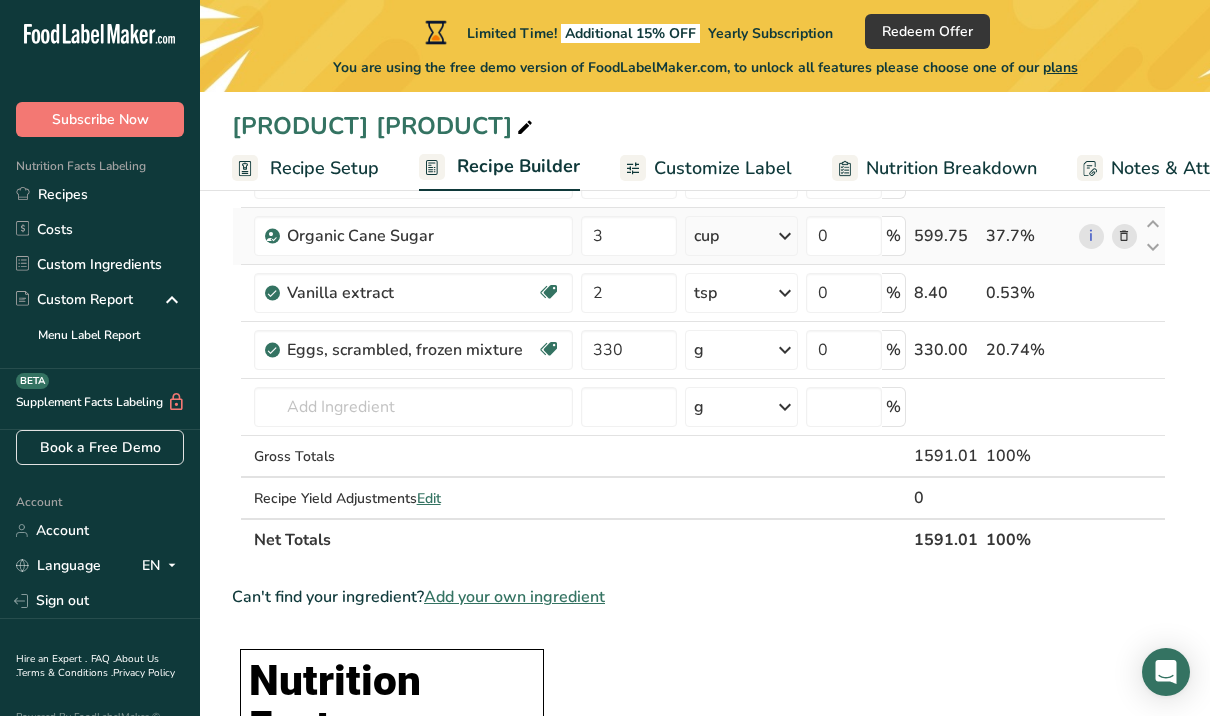 click on "Ingredient *
Amount *
Unit *
Waste *   .a-a{fill:#347362;}.b-a{fill:#fff;}          Grams
Percentage
Wheat flour, white (industrial), 15% protein, bleached, unenriched
Dairy free
Vegan
Vegetarian
Soy free
3
cup
Weight Units
g
kg
mg
See more
Volume Units
l
Volume units require a density conversion. If you know your ingredient's density enter it below. Otherwise, click on "RIA" our AI Regulatory bot - she will be able to help you
0.6
lb/ft3
g/cm3
Confirm
mL
0.6
lb/ft3
fl oz" at bounding box center (699, 1024) 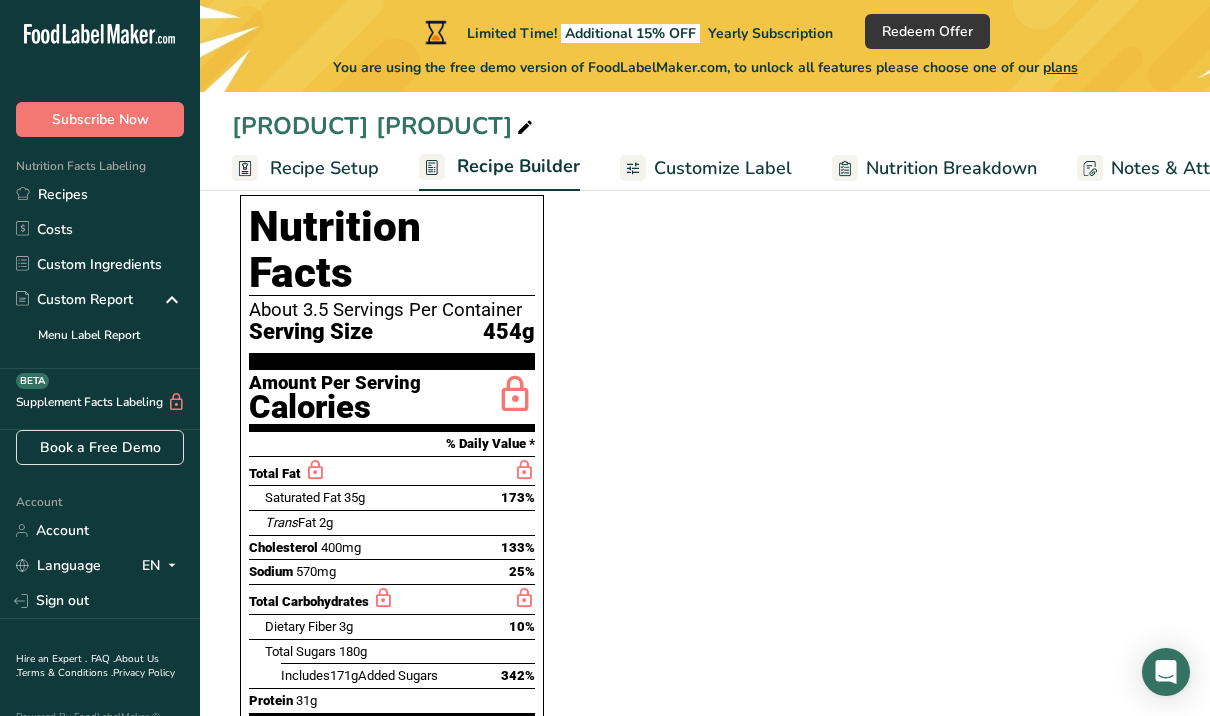 scroll, scrollTop: 713, scrollLeft: 0, axis: vertical 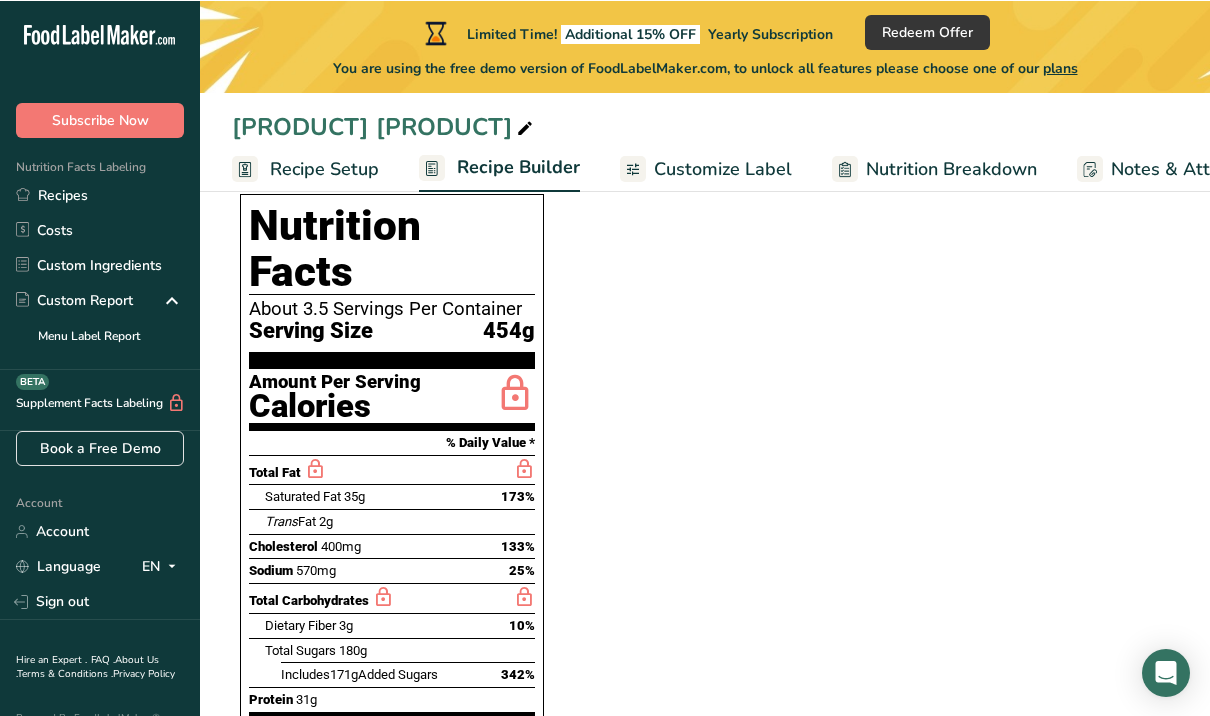 click on "Ingredient *
Amount *
Unit *
Waste *   .a-a{fill:#347362;}.b-a{fill:#fff;}          Grams
Percentage
Wheat flour, white (industrial), 15% protein, bleached, unenriched
Dairy free
Vegan
Vegetarian
Soy free
3
cup
Weight Units
g
kg
mg
See more
Volume Units
l
Volume units require a density conversion. If you know your ingredient's density enter it below. Otherwise, click on "RIA" our AI Regulatory bot - she will be able to help you
0.6
lb/ft3
g/cm3
Confirm
mL
0.6
lb/ft3
fl oz" at bounding box center [699, 568] 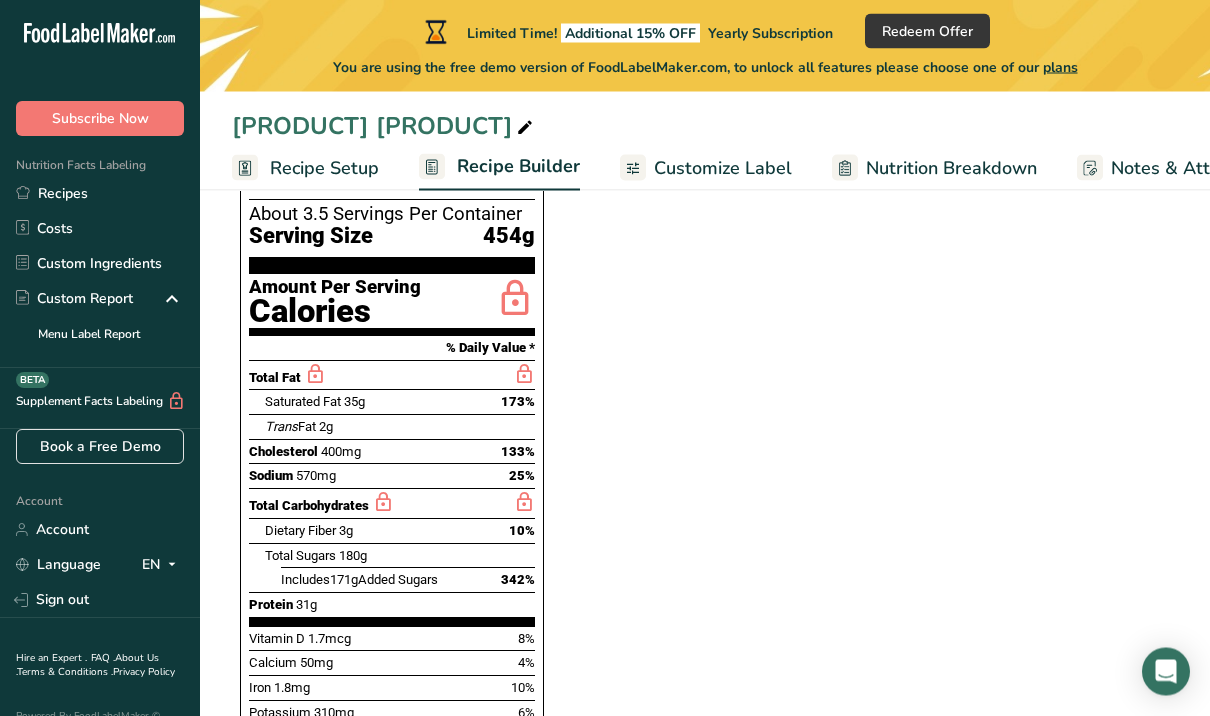 scroll, scrollTop: 808, scrollLeft: 0, axis: vertical 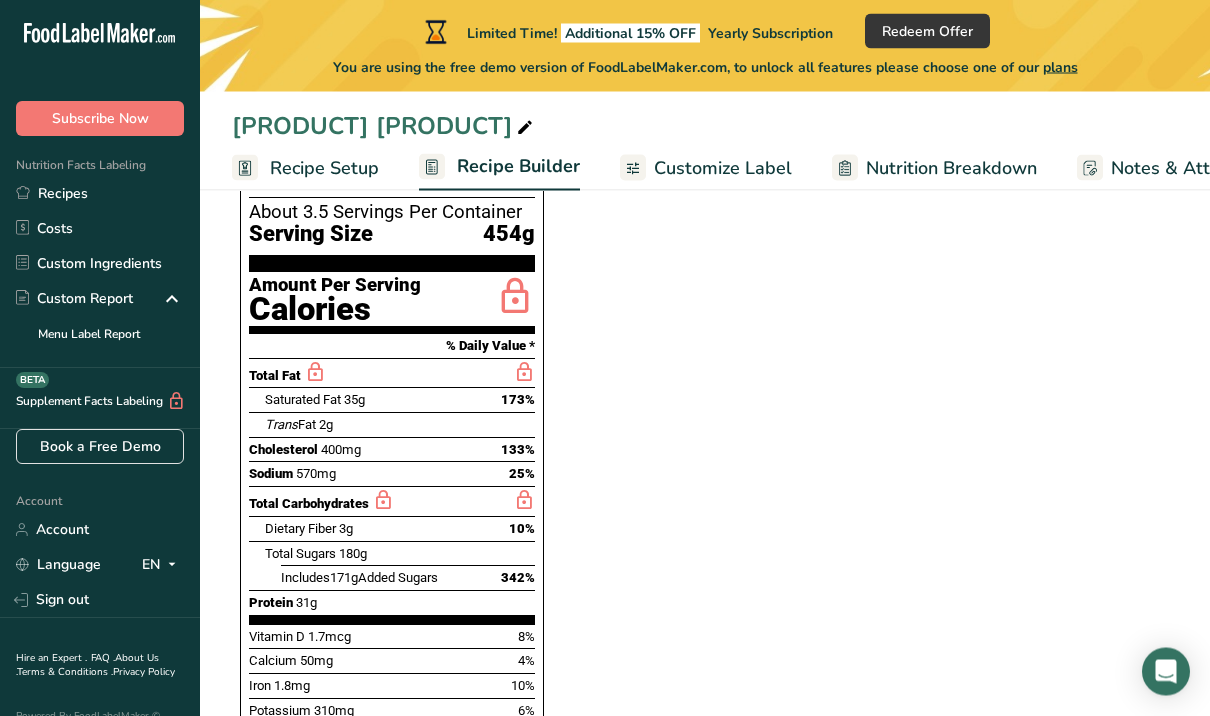 click on "Includes
171g
Added Sugars
342%" at bounding box center (408, 578) 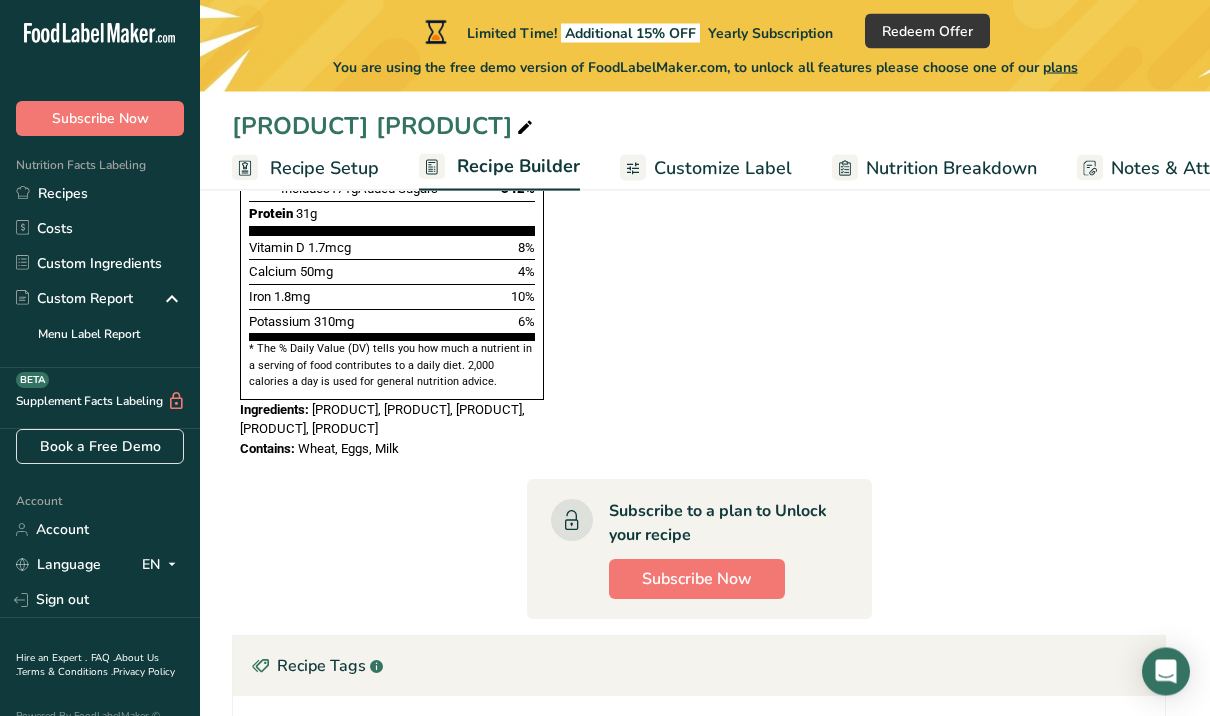 scroll, scrollTop: 1198, scrollLeft: 0, axis: vertical 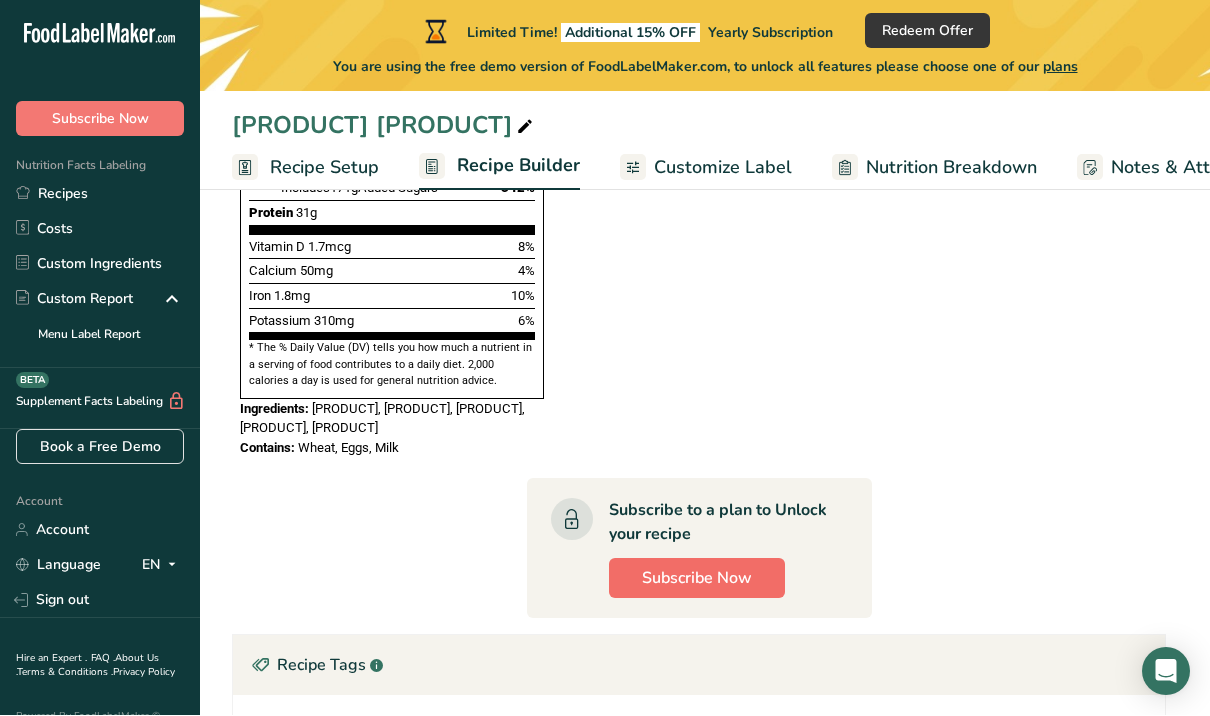 click on "Subscribe Now" at bounding box center (697, 579) 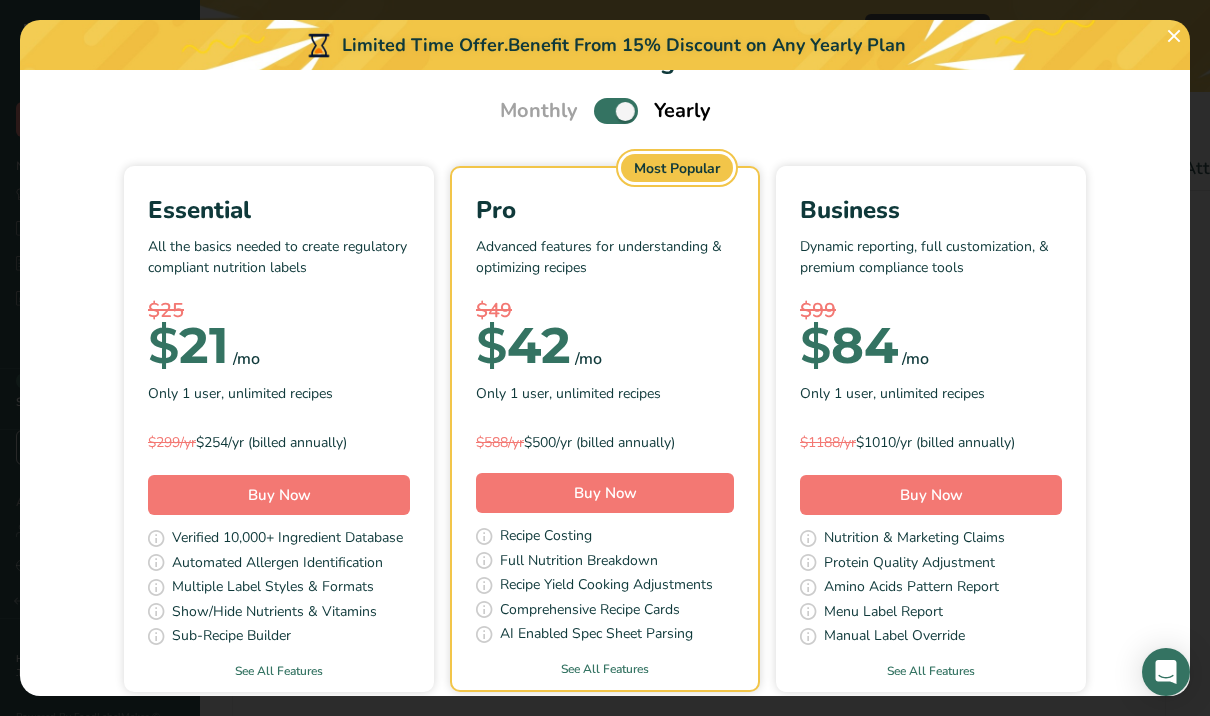 scroll, scrollTop: 65, scrollLeft: 0, axis: vertical 